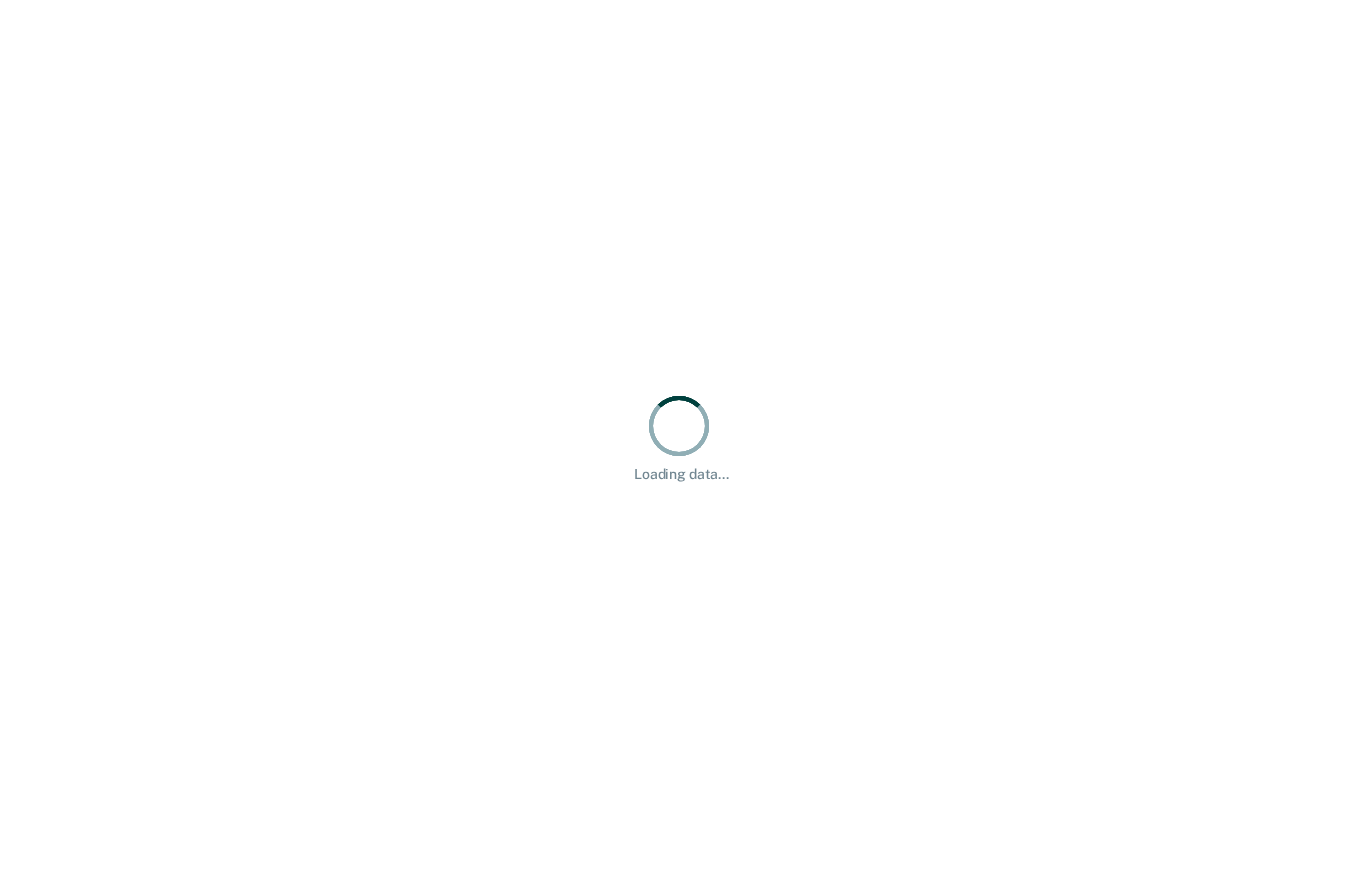 scroll, scrollTop: 0, scrollLeft: 0, axis: both 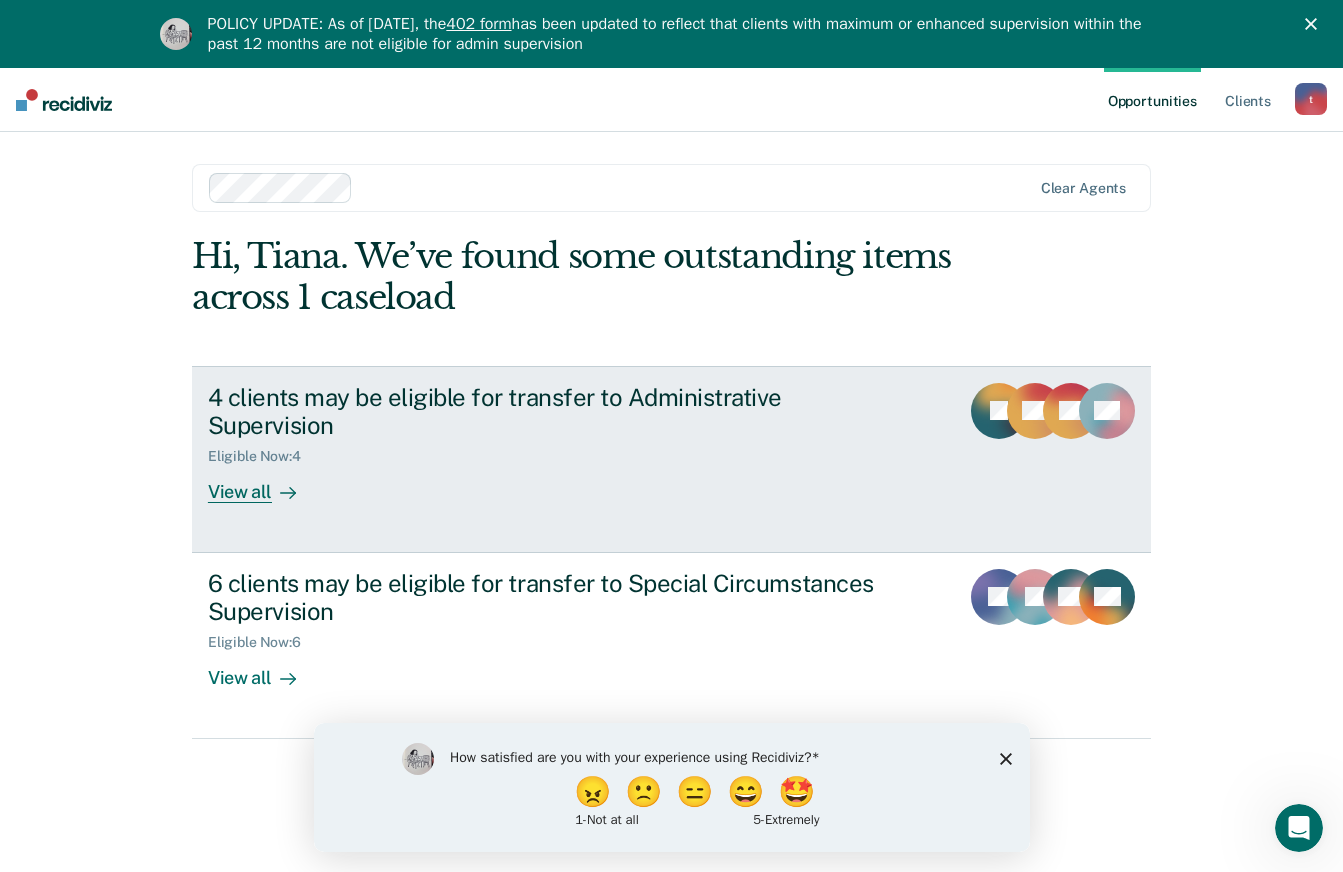 click on "View all" at bounding box center (264, 484) 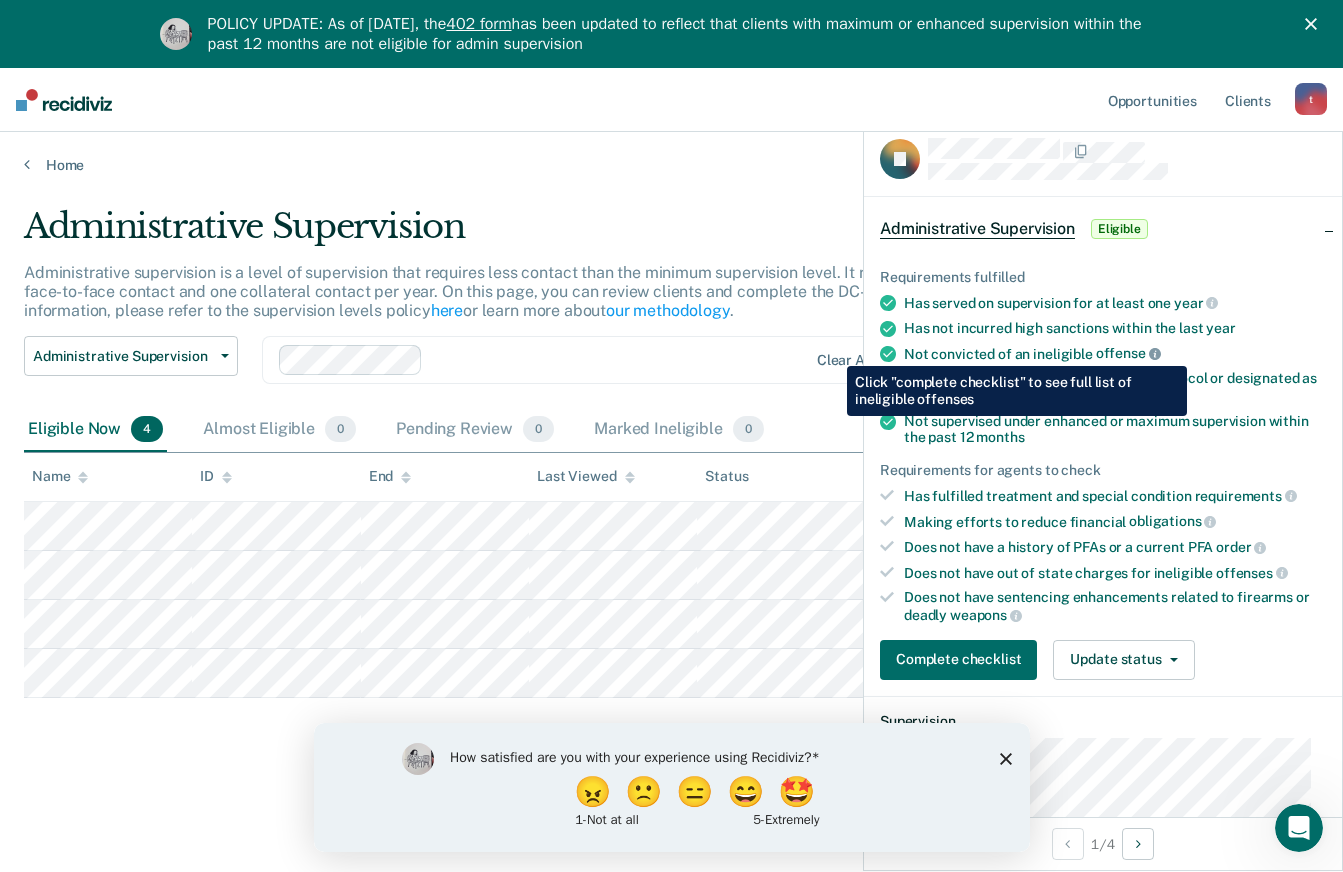 click 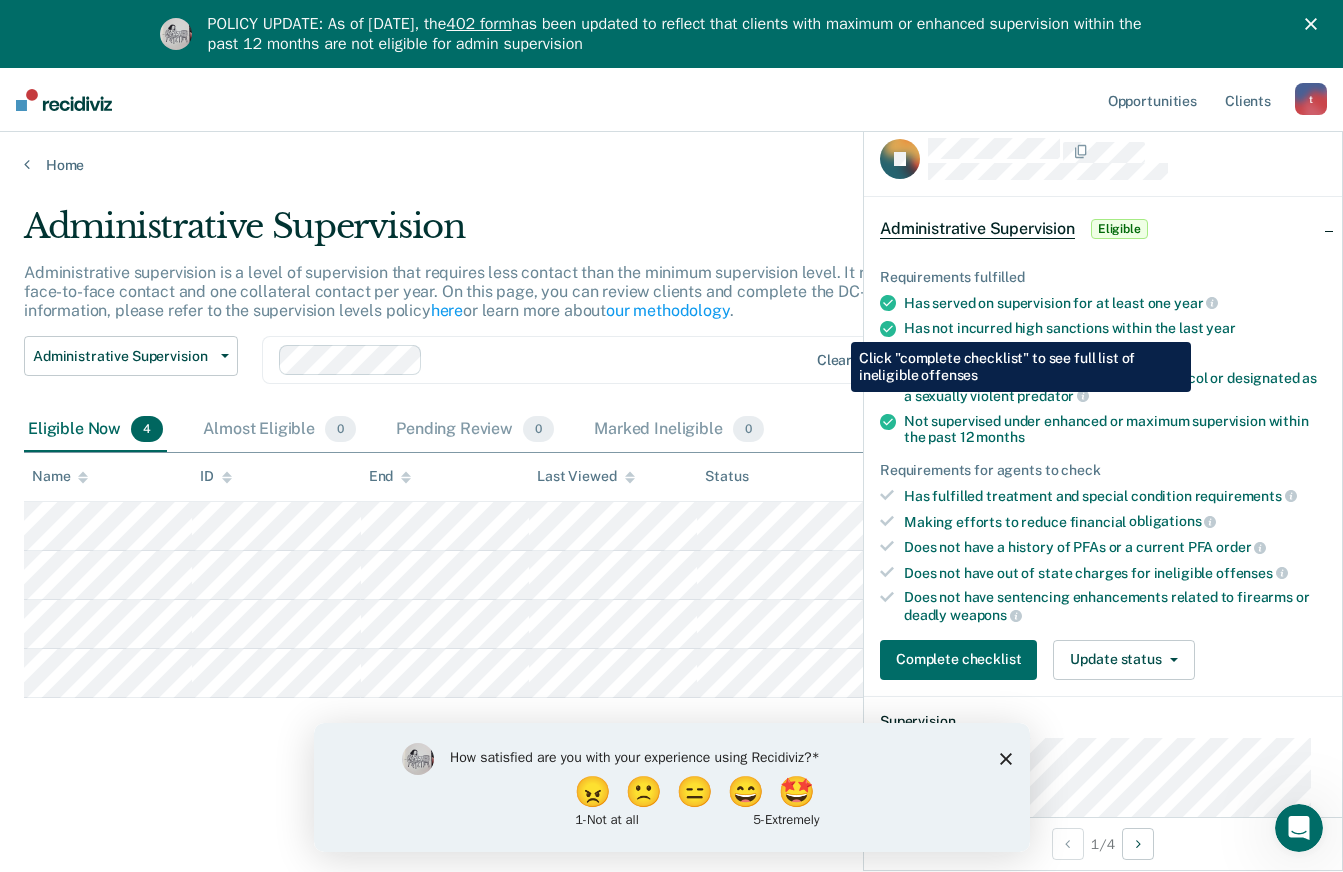 click on "Administrative Supervision Eligible" at bounding box center (1103, 229) 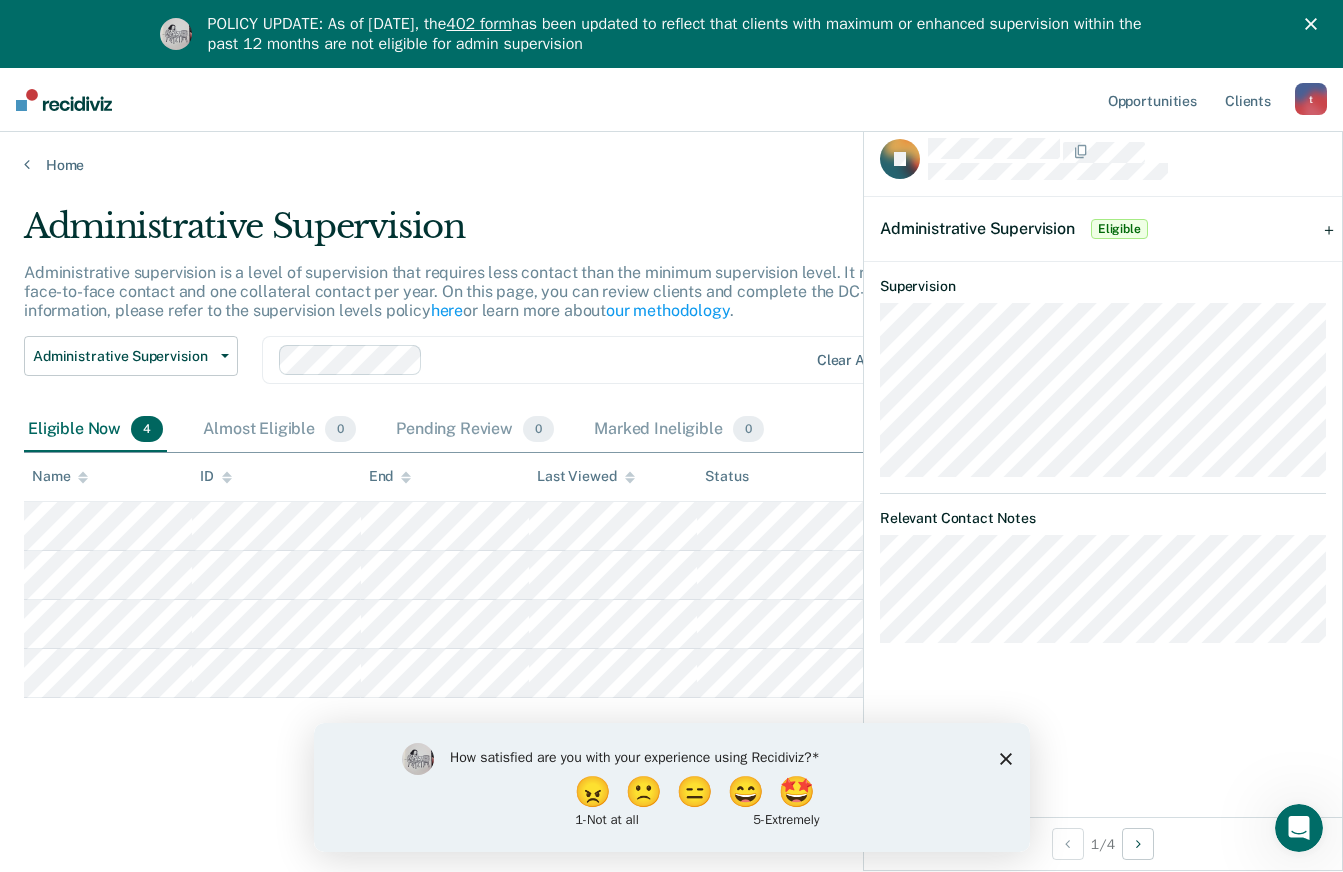 click on "Eligible" at bounding box center [1119, 229] 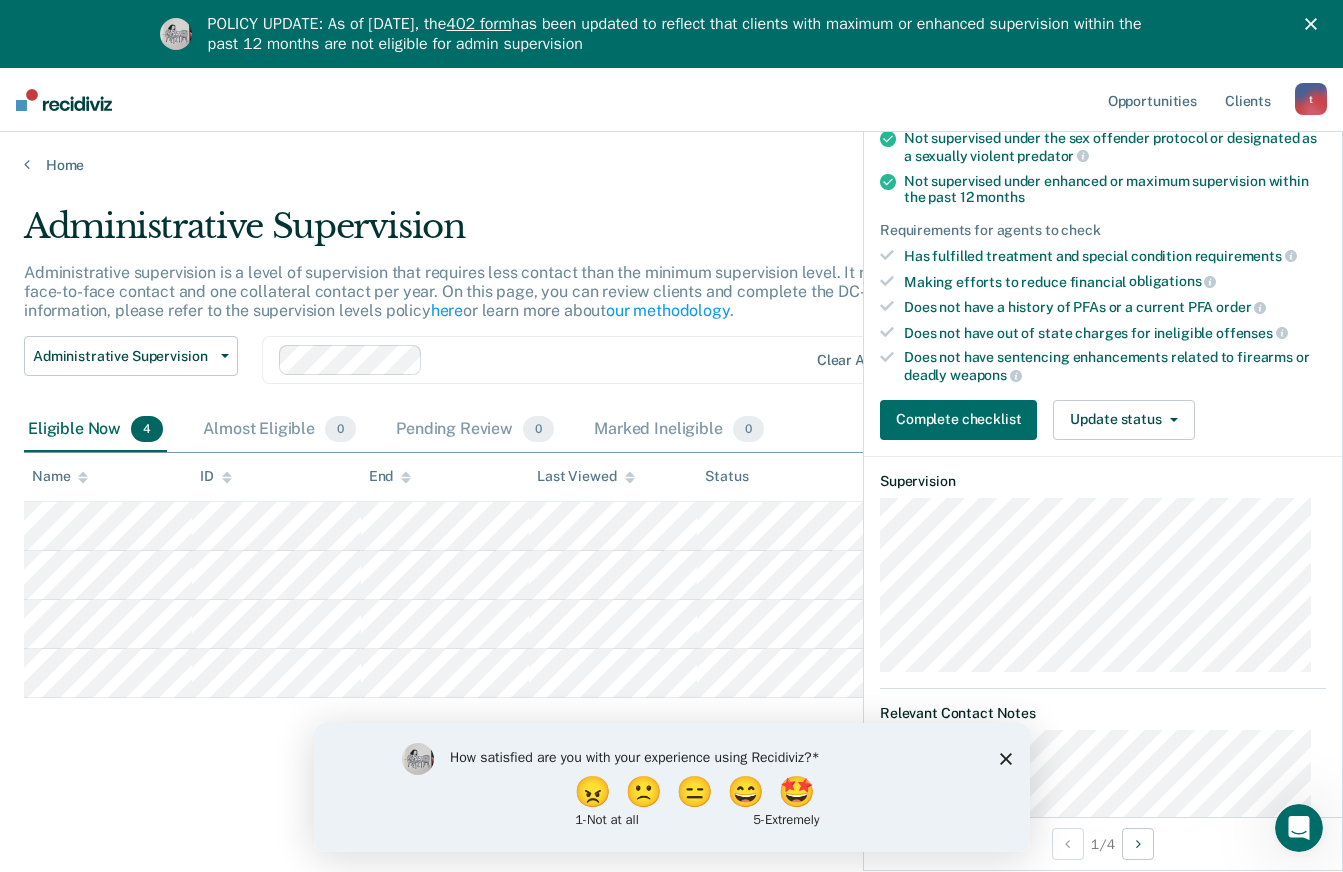 scroll, scrollTop: 198, scrollLeft: 0, axis: vertical 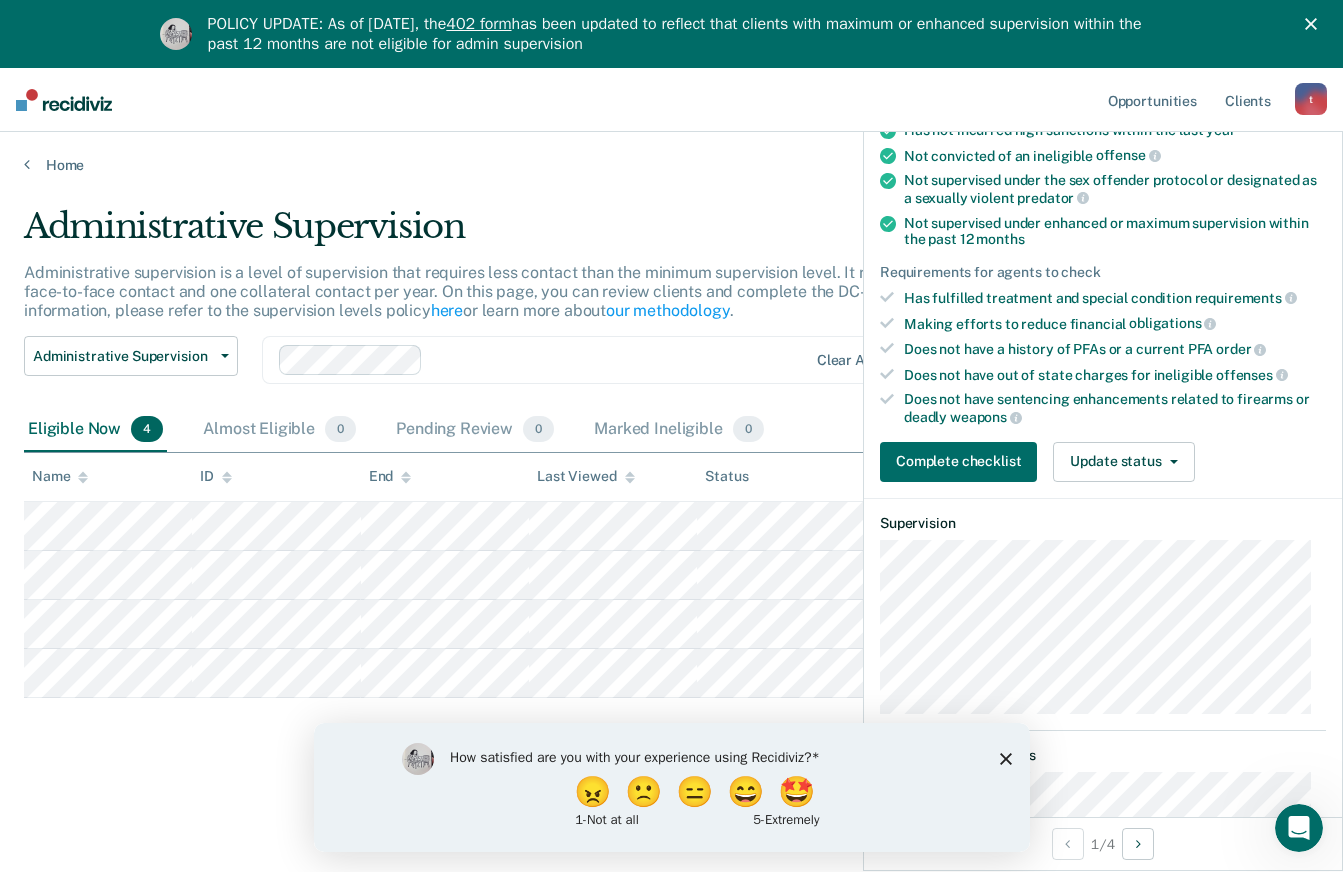 click on "Does not have sentencing enhancements related to firearms or deadly   weapons" at bounding box center [1115, 408] 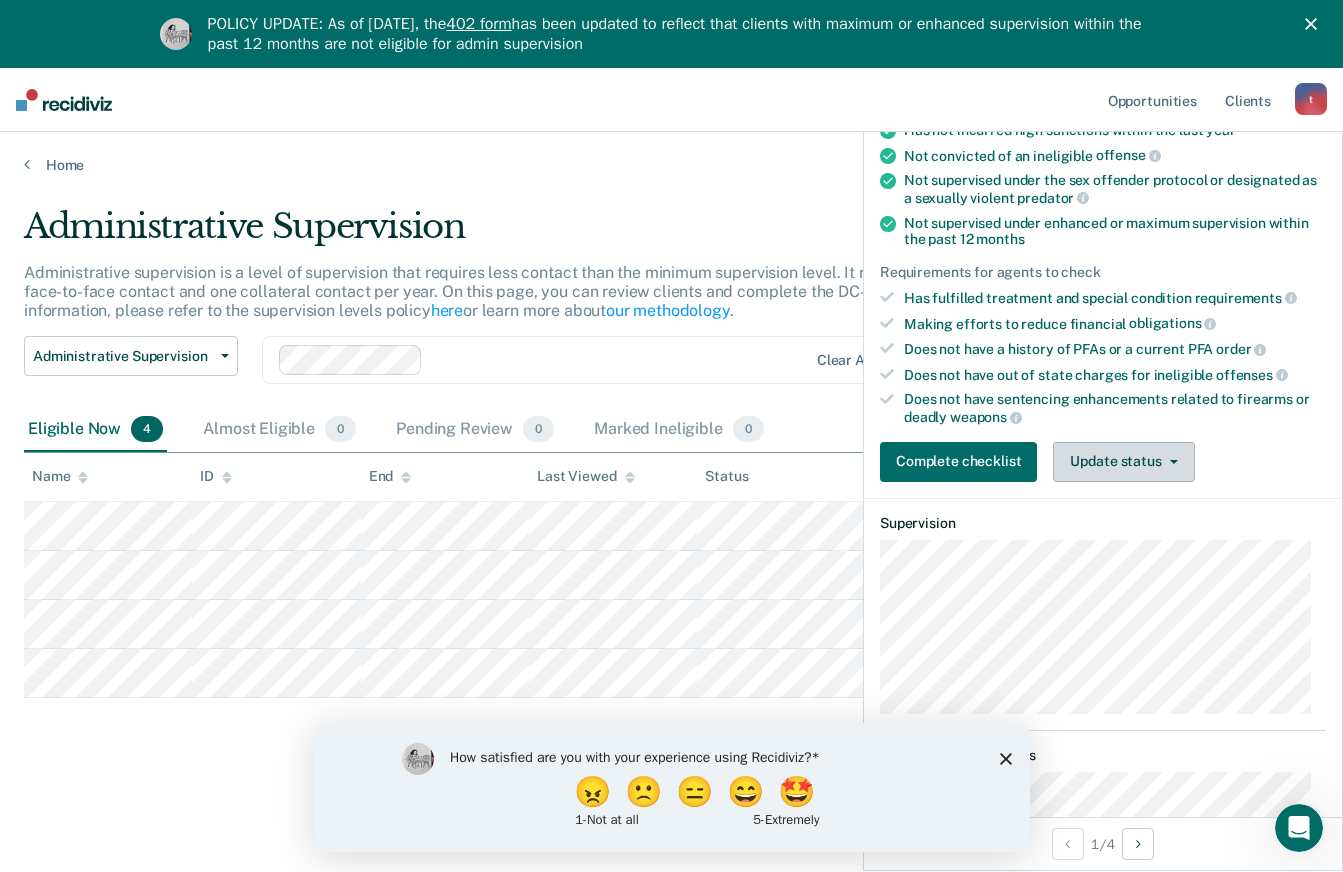 click on "Update status" at bounding box center [1123, 462] 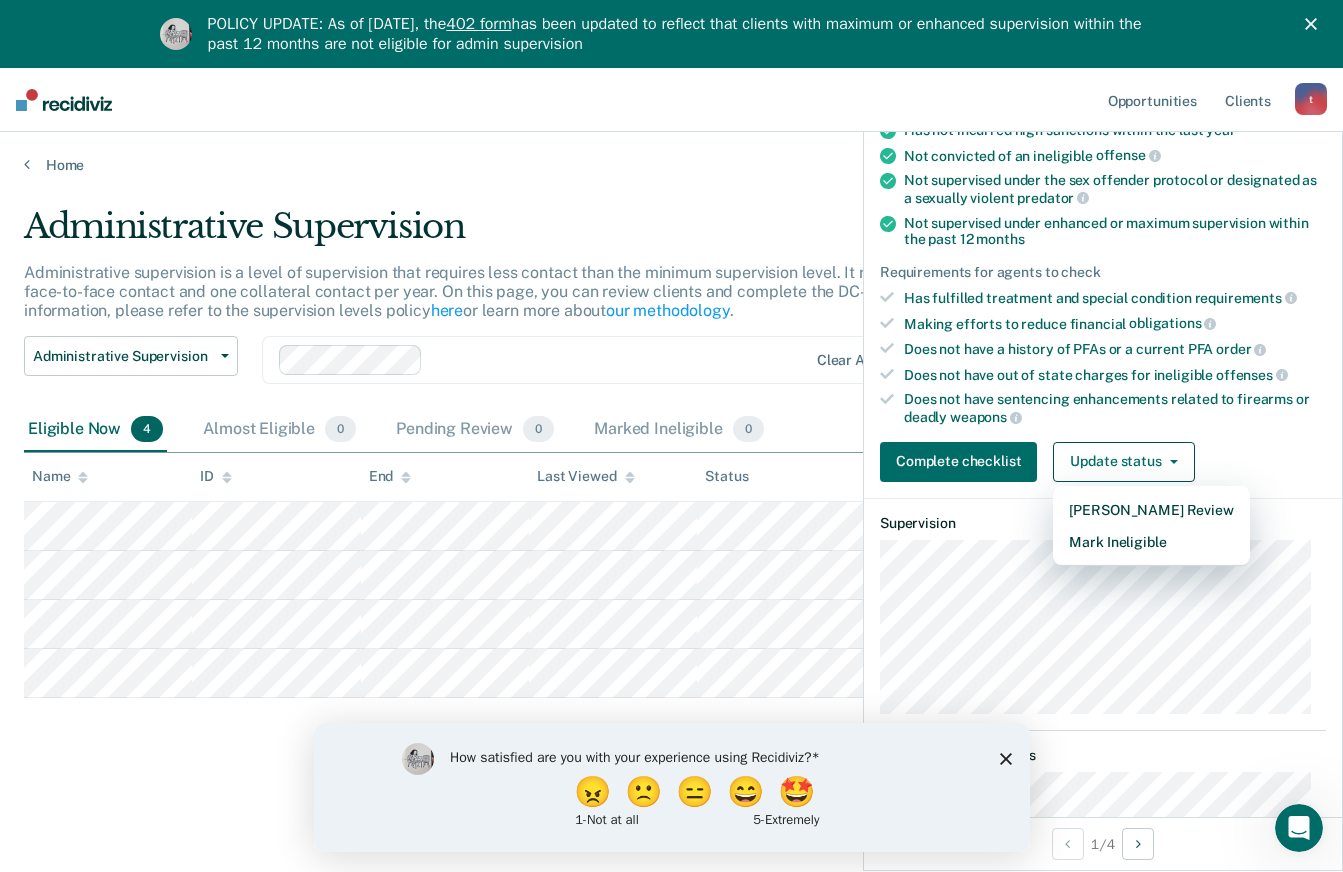 click on "Does not have out of state charges for ineligible   offenses" at bounding box center (1115, 375) 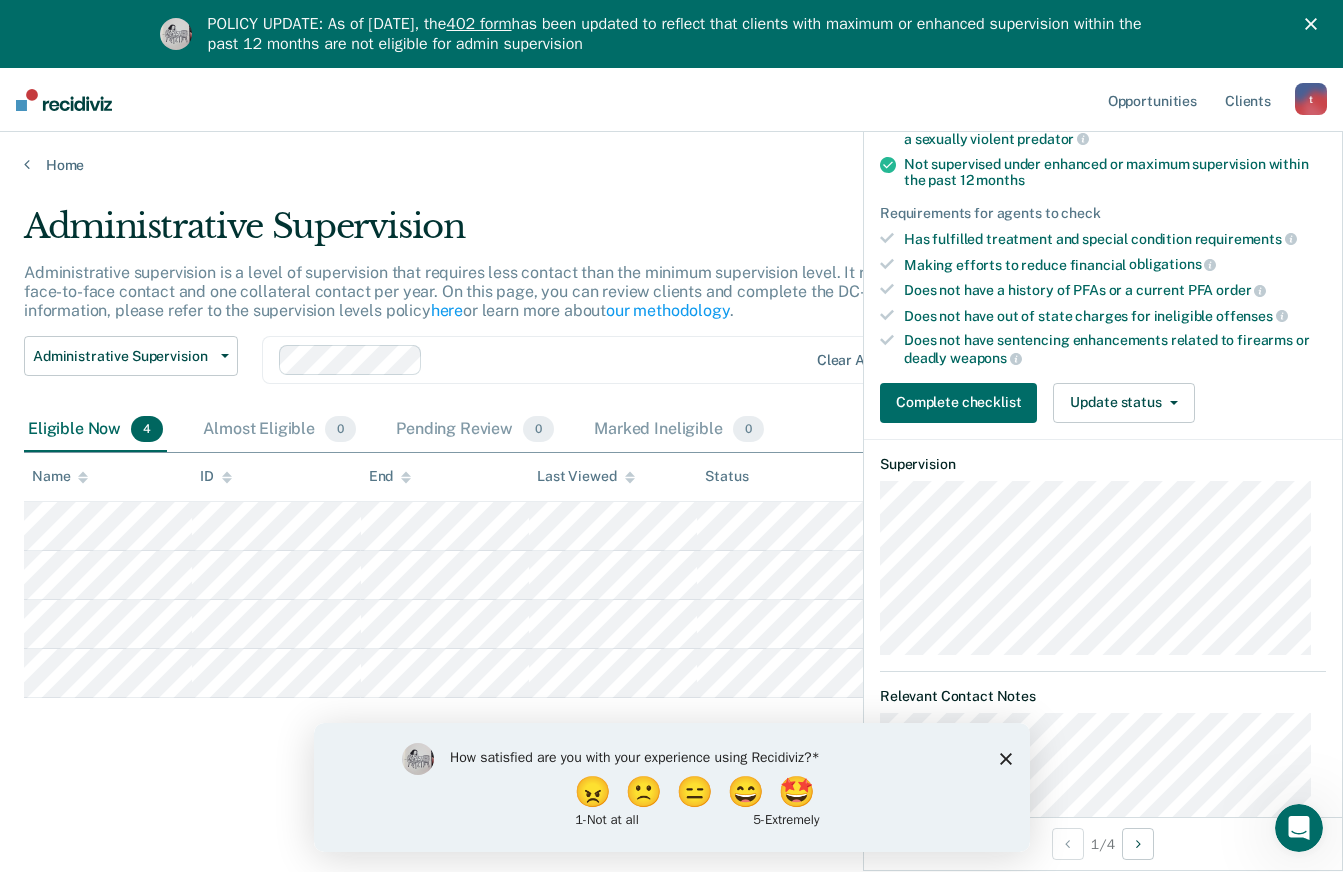 scroll, scrollTop: 298, scrollLeft: 0, axis: vertical 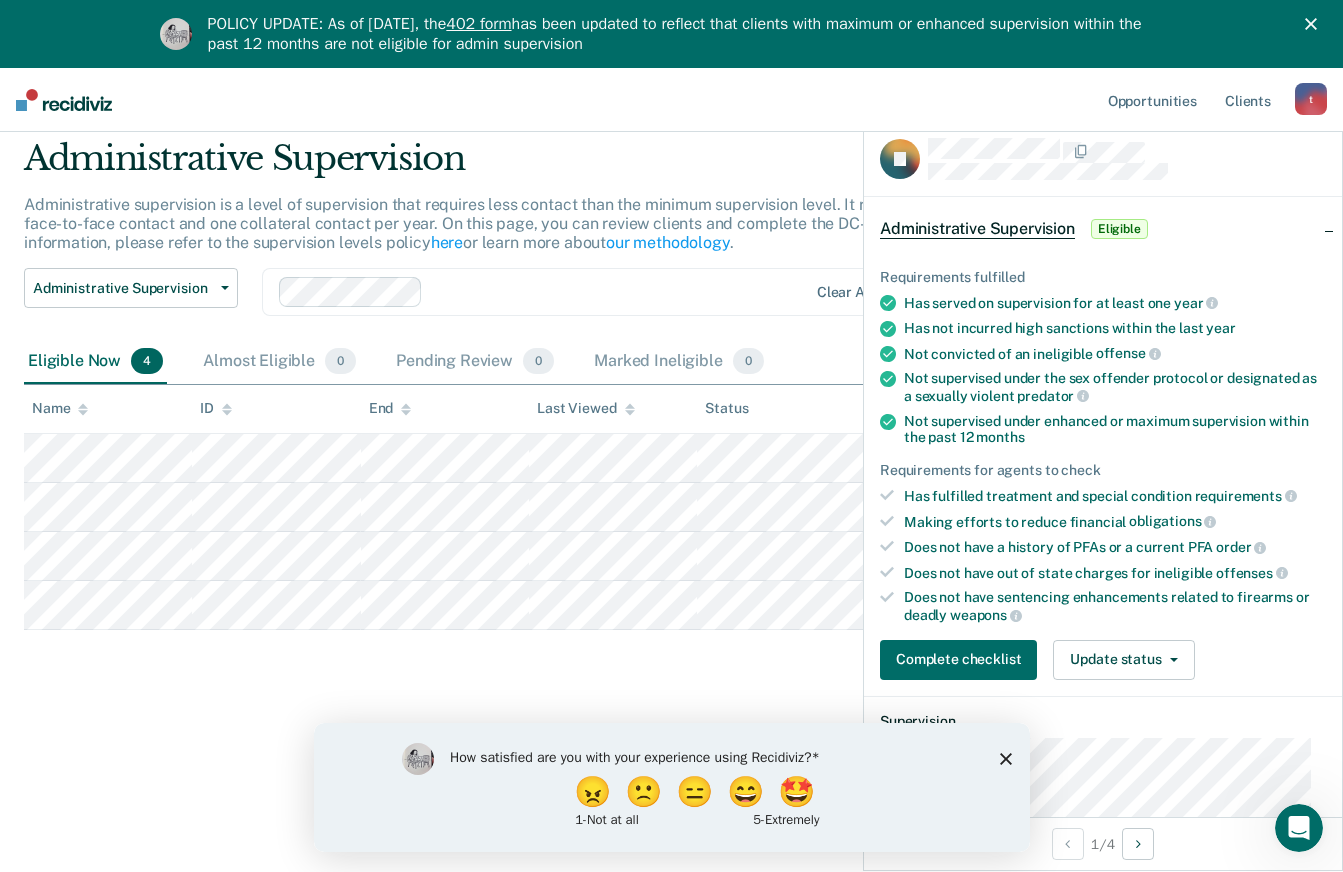 click 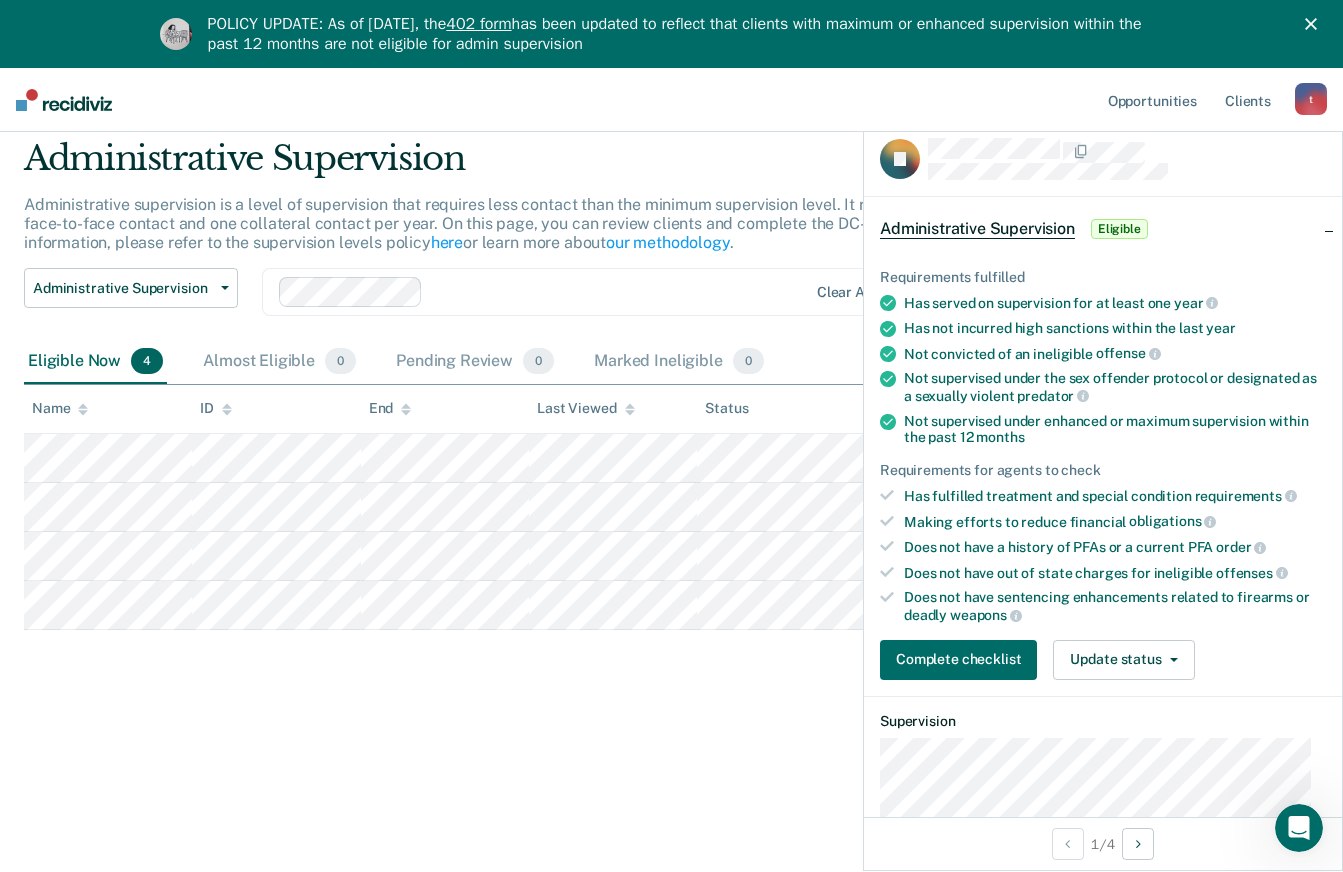 click on "Requirements fulfilled Has served on supervision for at least one   year   Has not incurred high sanctions within the last   year Not convicted of an ineligible   offense   Not supervised under the sex offender protocol or designated as a sexually violent   predator   Not supervised under enhanced or maximum supervision within the past 12   months Requirements for agents to check Has fulfilled treatment and special condition   requirements   Making efforts to reduce financial   obligations	   Does not have a history of PFAs or a current PFA order     Does not have out of state charges for ineligible   offenses   Does not have sentencing enhancements related to firearms or deadly   weapons" at bounding box center (1103, 446) 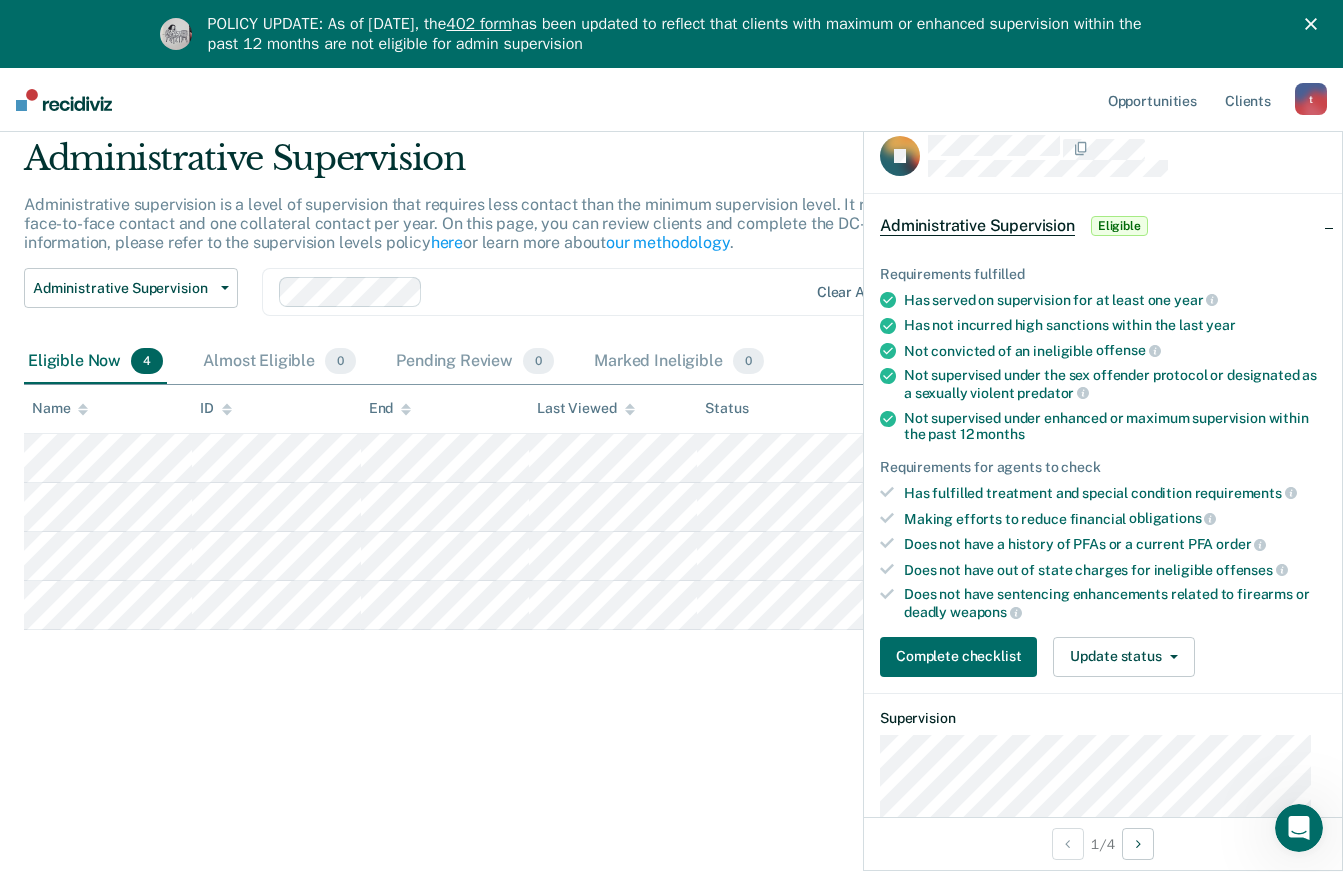 scroll, scrollTop: 0, scrollLeft: 0, axis: both 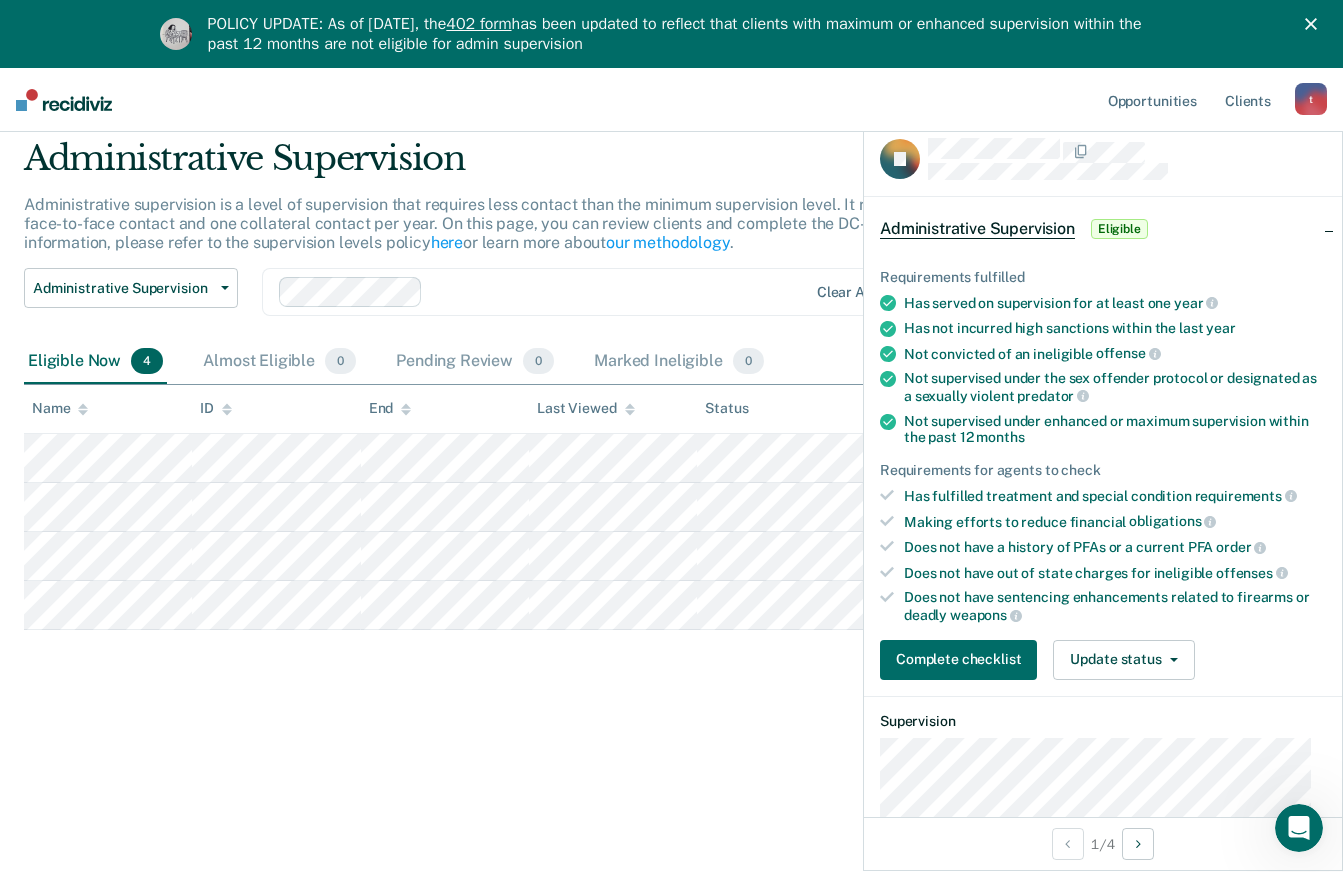 click on "Has fulfilled treatment and special condition   requirements" at bounding box center [1115, 496] 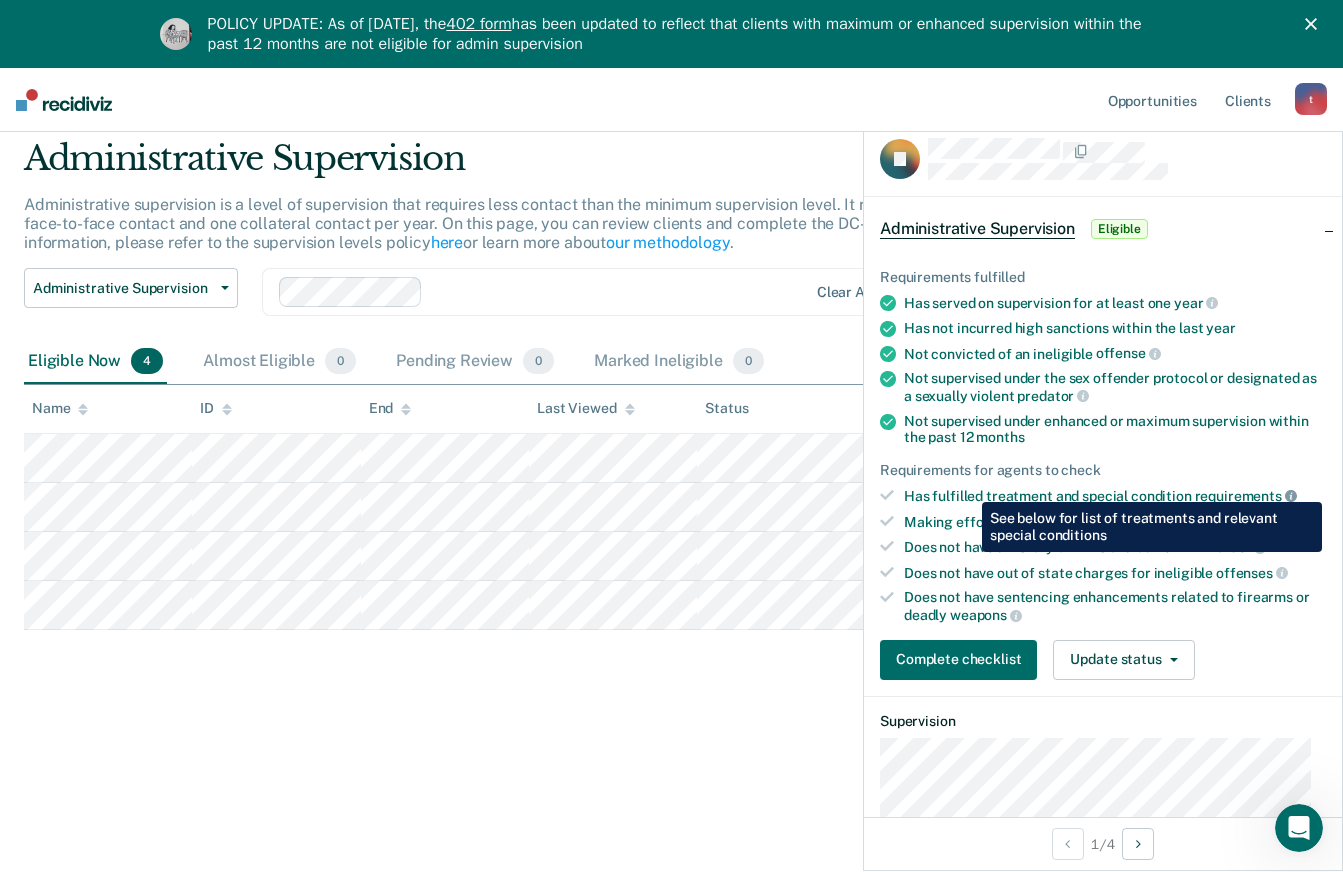 click 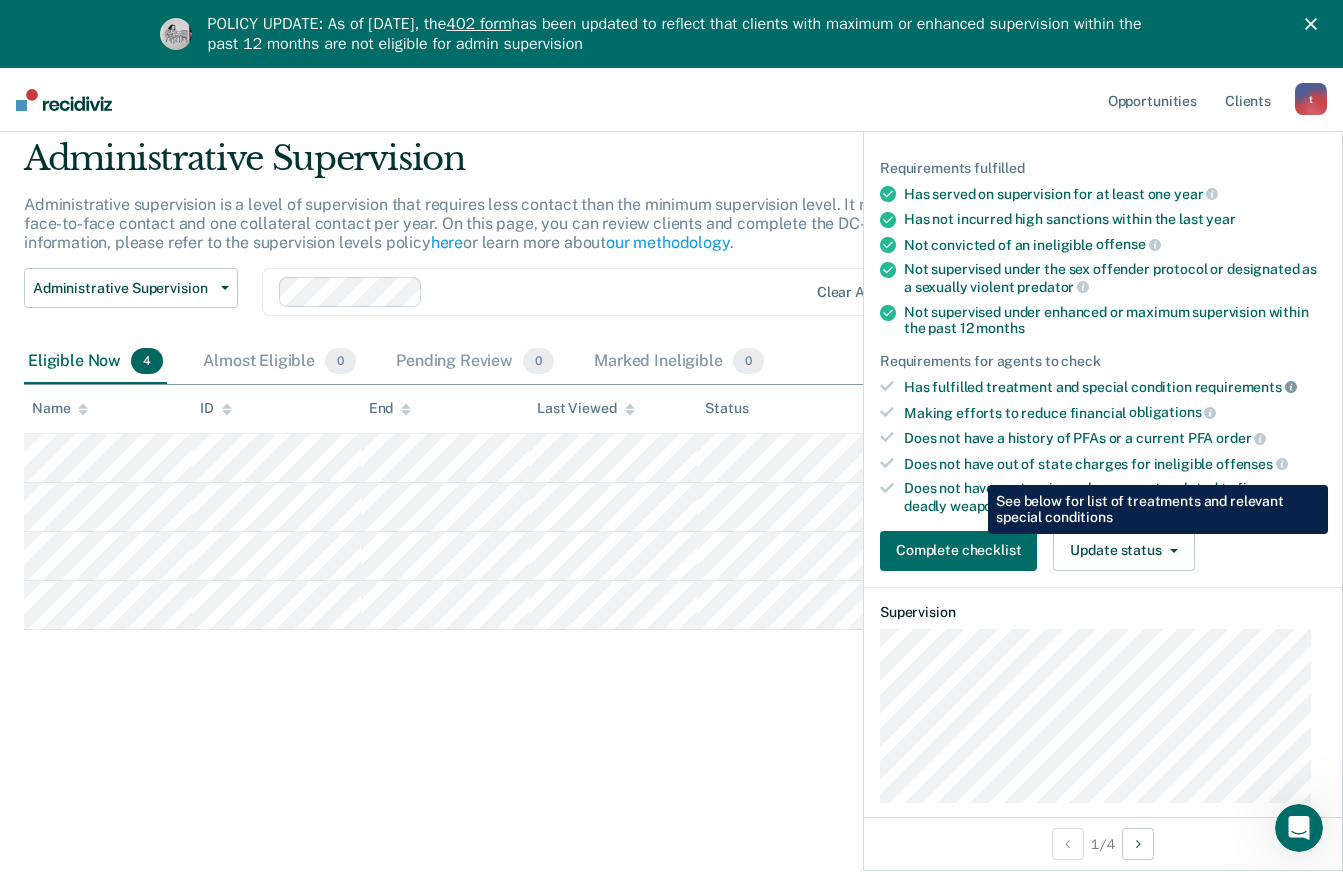 scroll, scrollTop: 298, scrollLeft: 0, axis: vertical 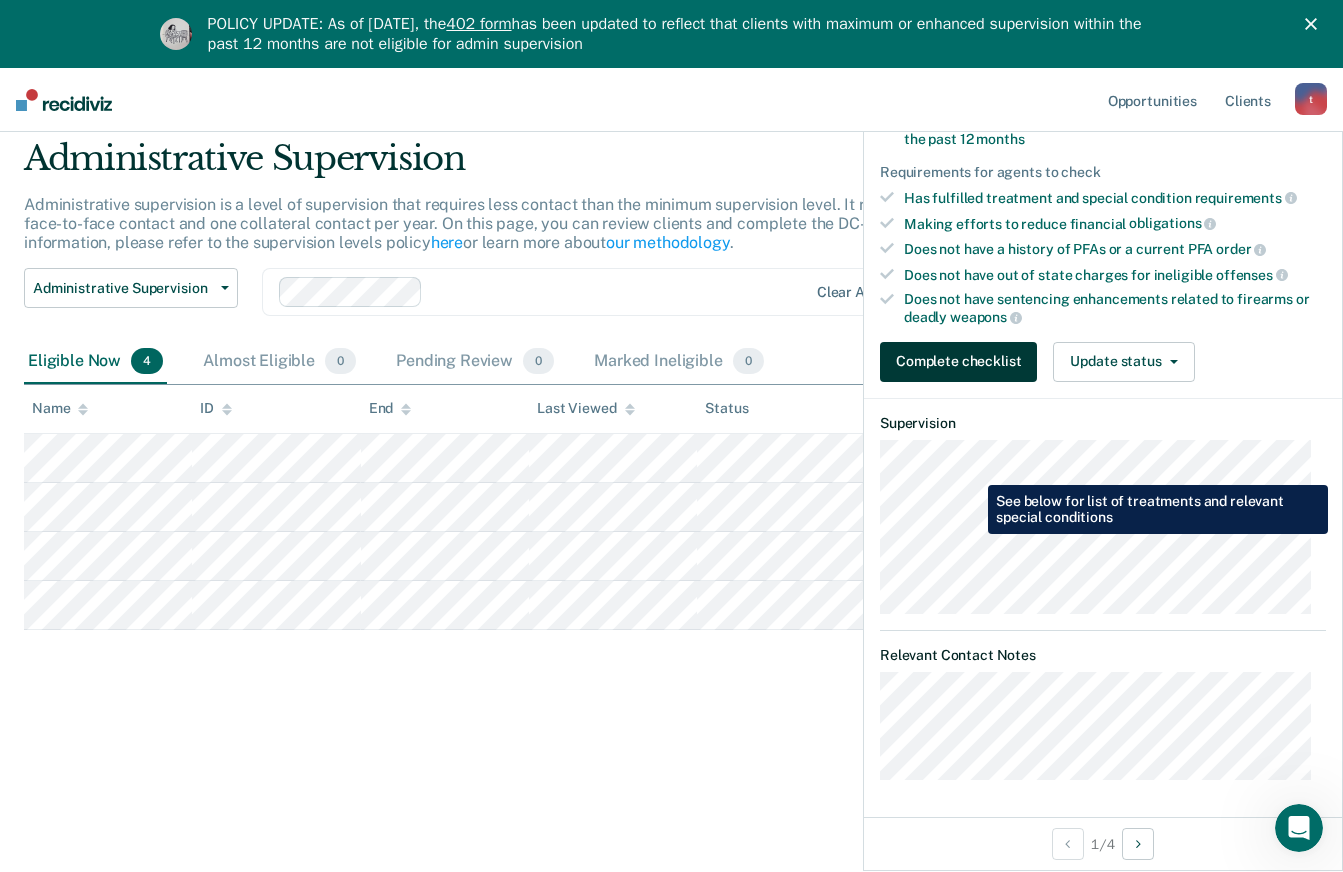 click on "Complete checklist" at bounding box center [958, 362] 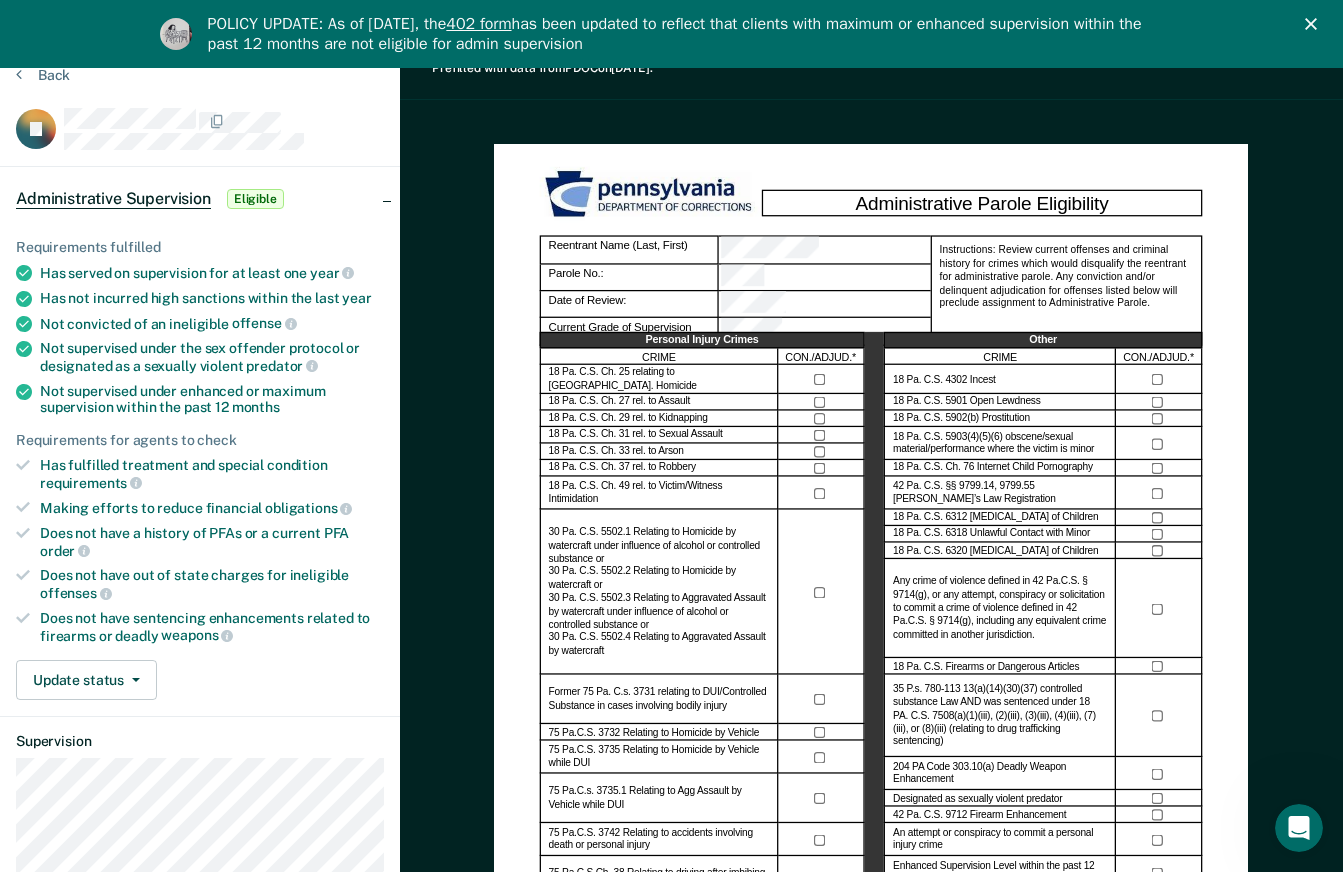 scroll, scrollTop: 200, scrollLeft: 0, axis: vertical 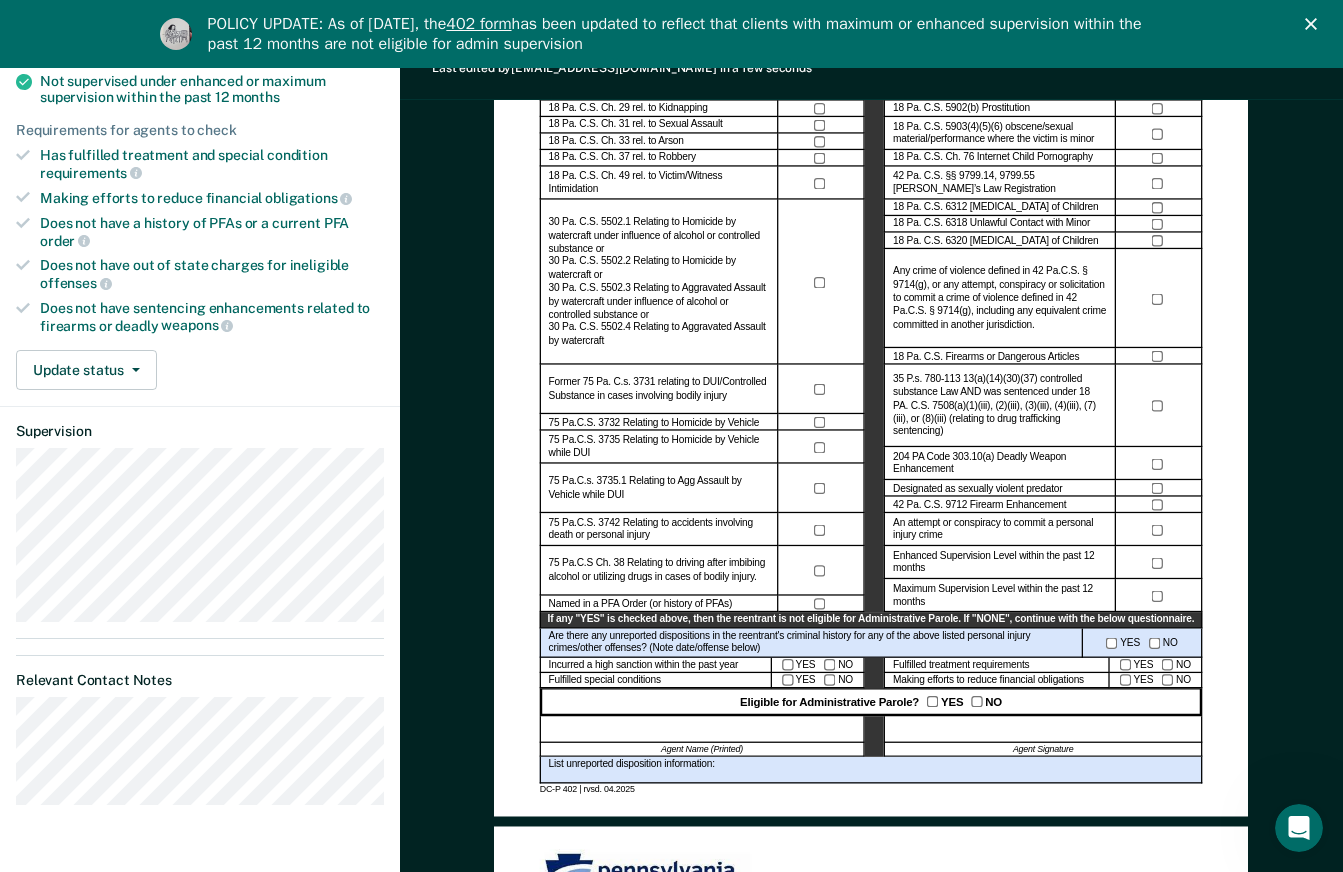 click at bounding box center (702, 729) 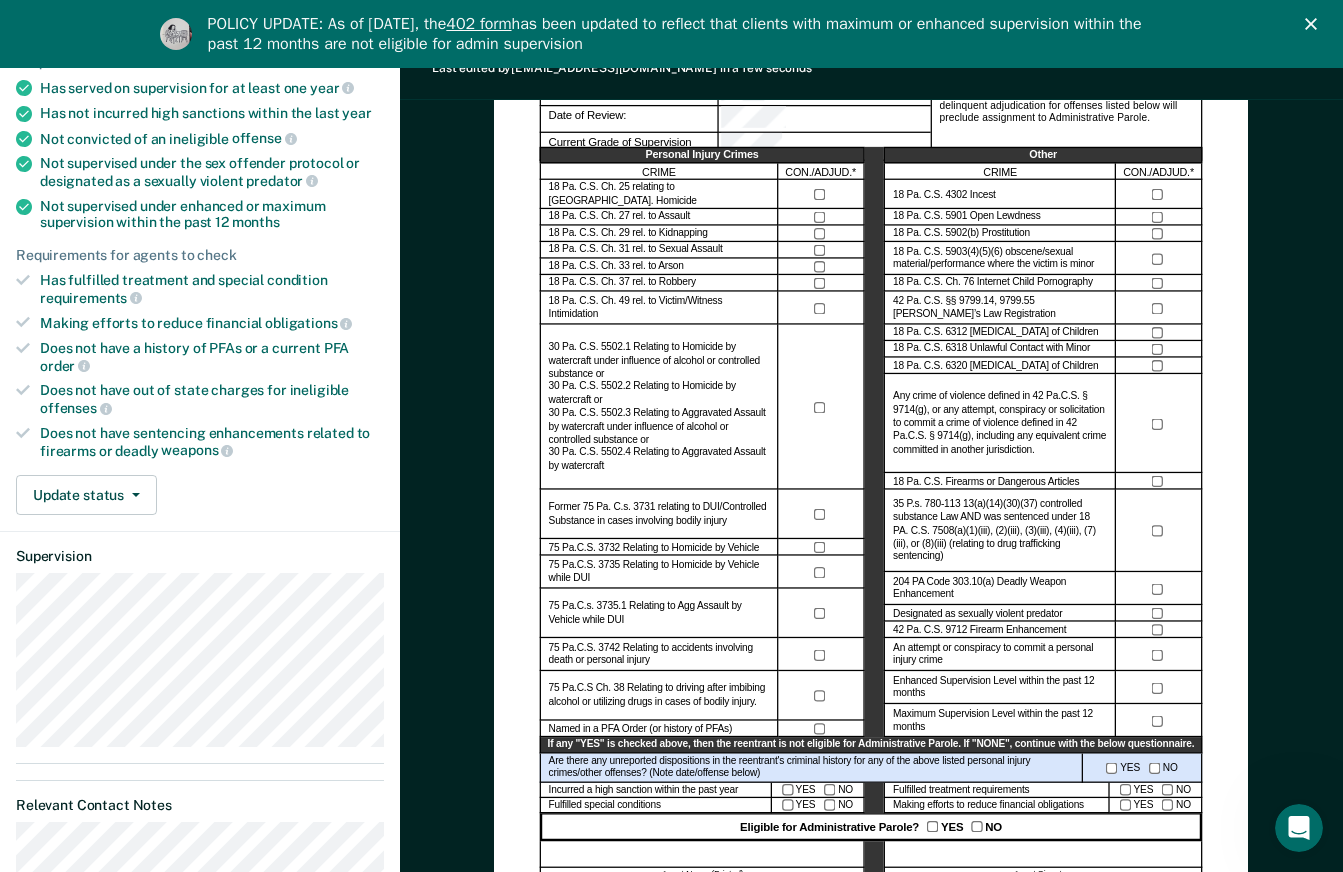 scroll, scrollTop: 300, scrollLeft: 0, axis: vertical 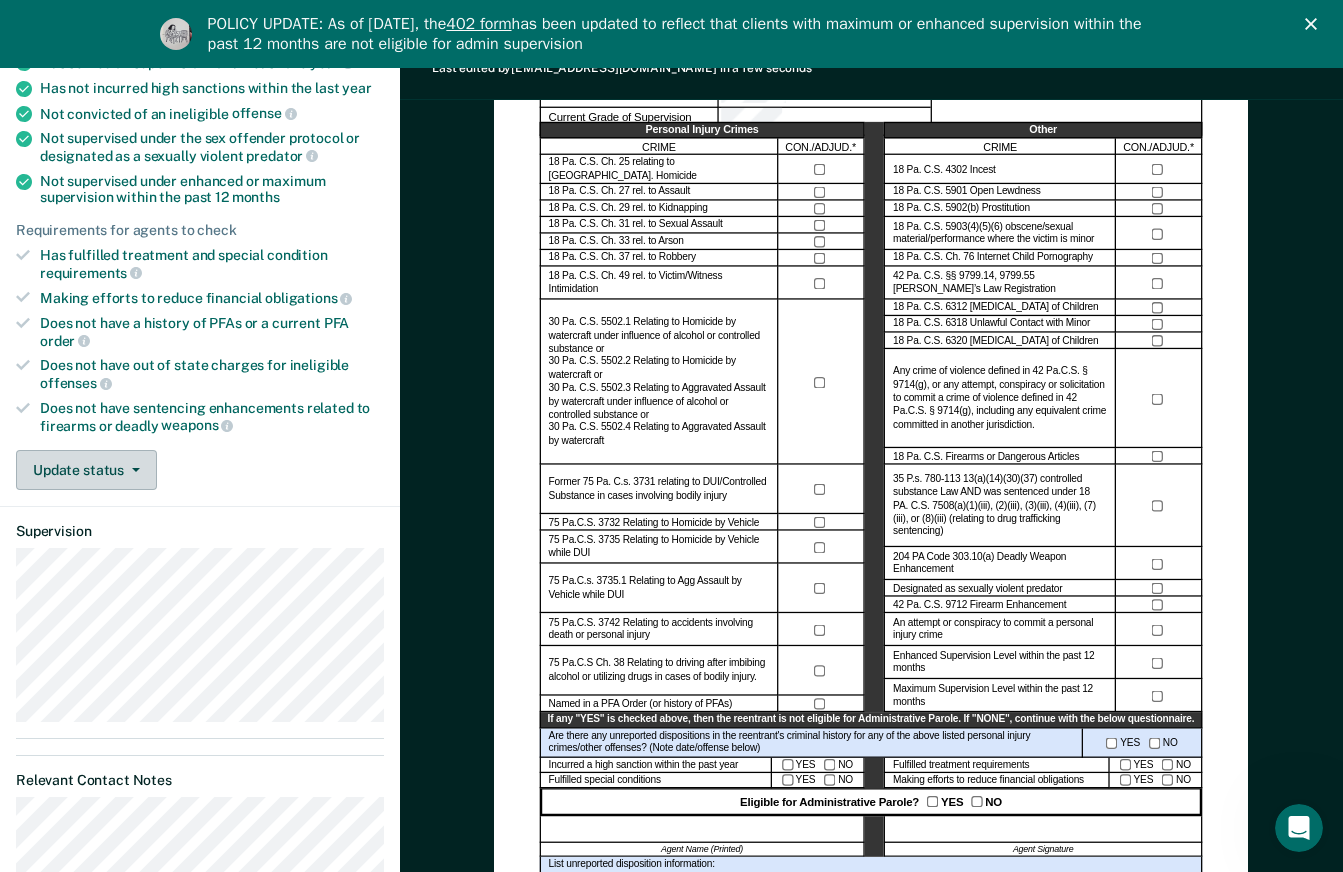 click on "Update status" at bounding box center [86, 470] 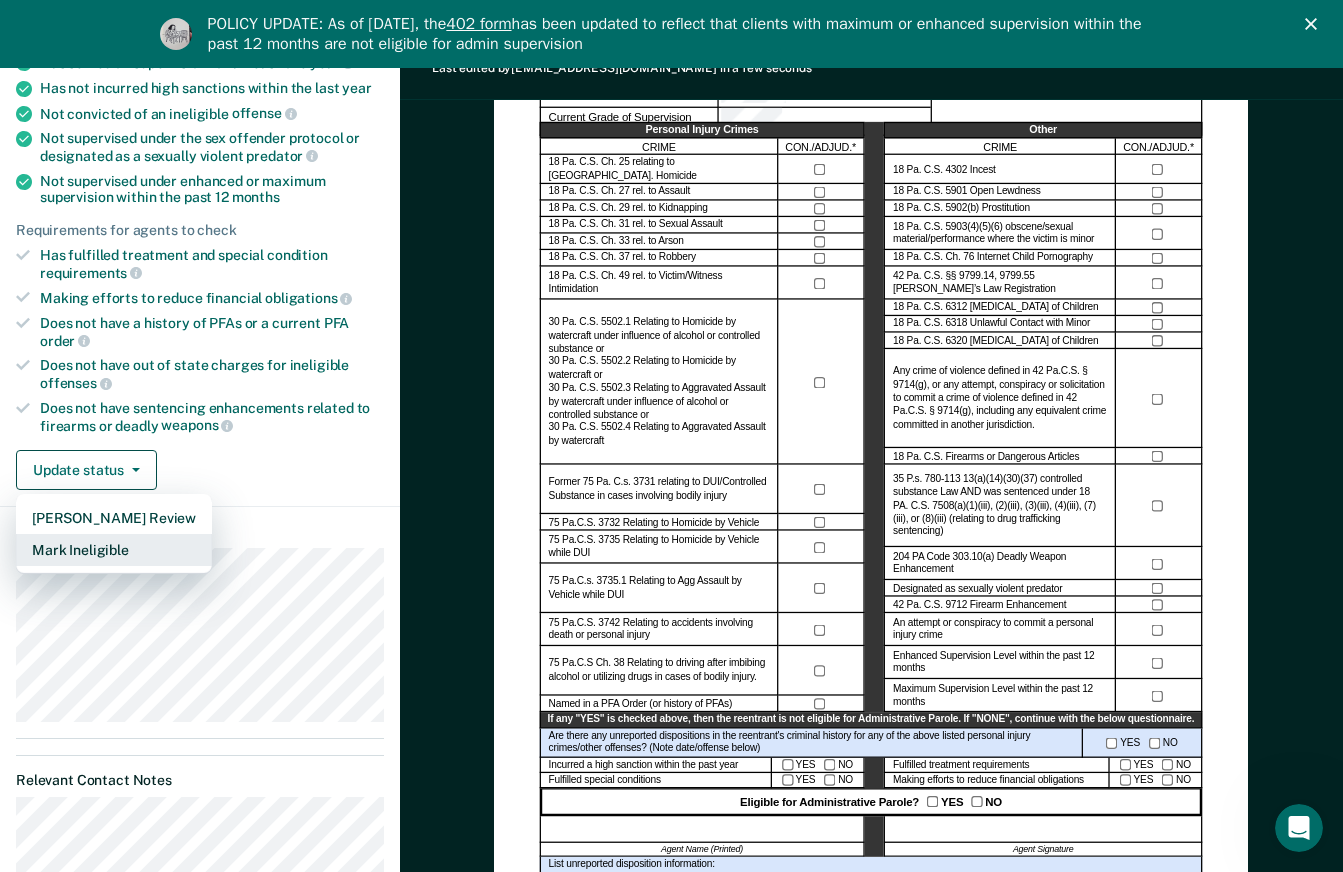 click on "Mark Ineligible" at bounding box center (114, 550) 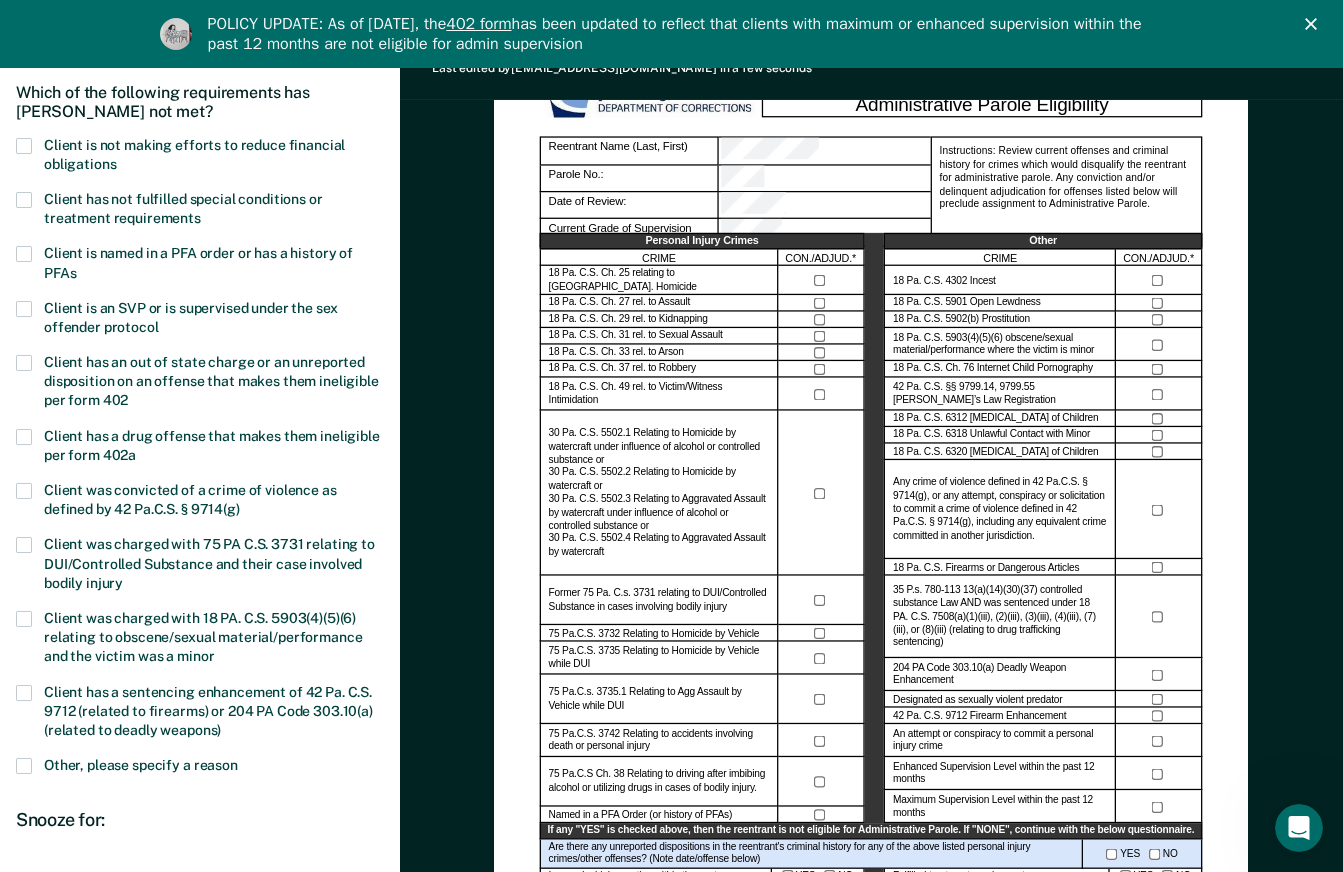 scroll, scrollTop: 100, scrollLeft: 0, axis: vertical 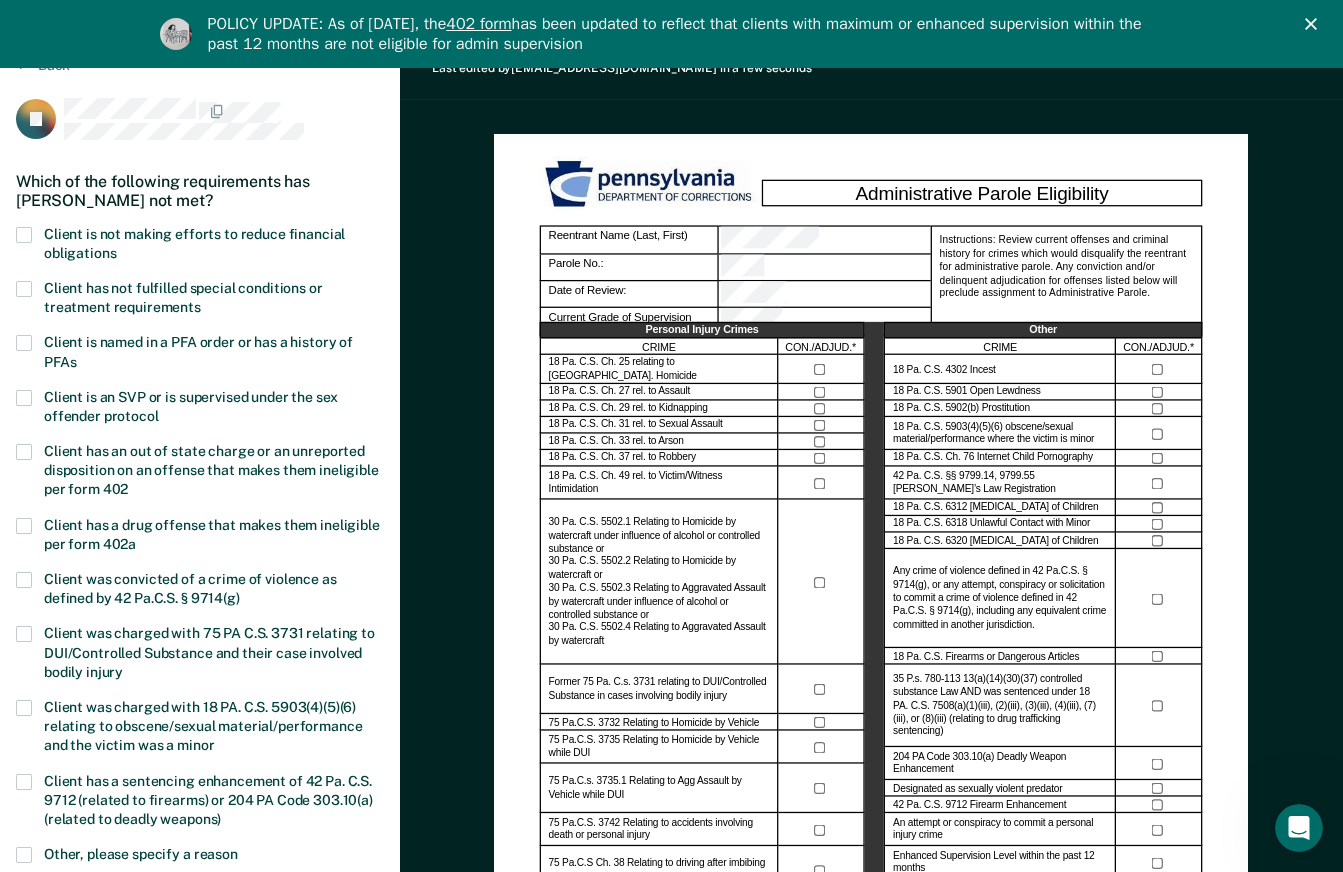 click at bounding box center [24, 452] 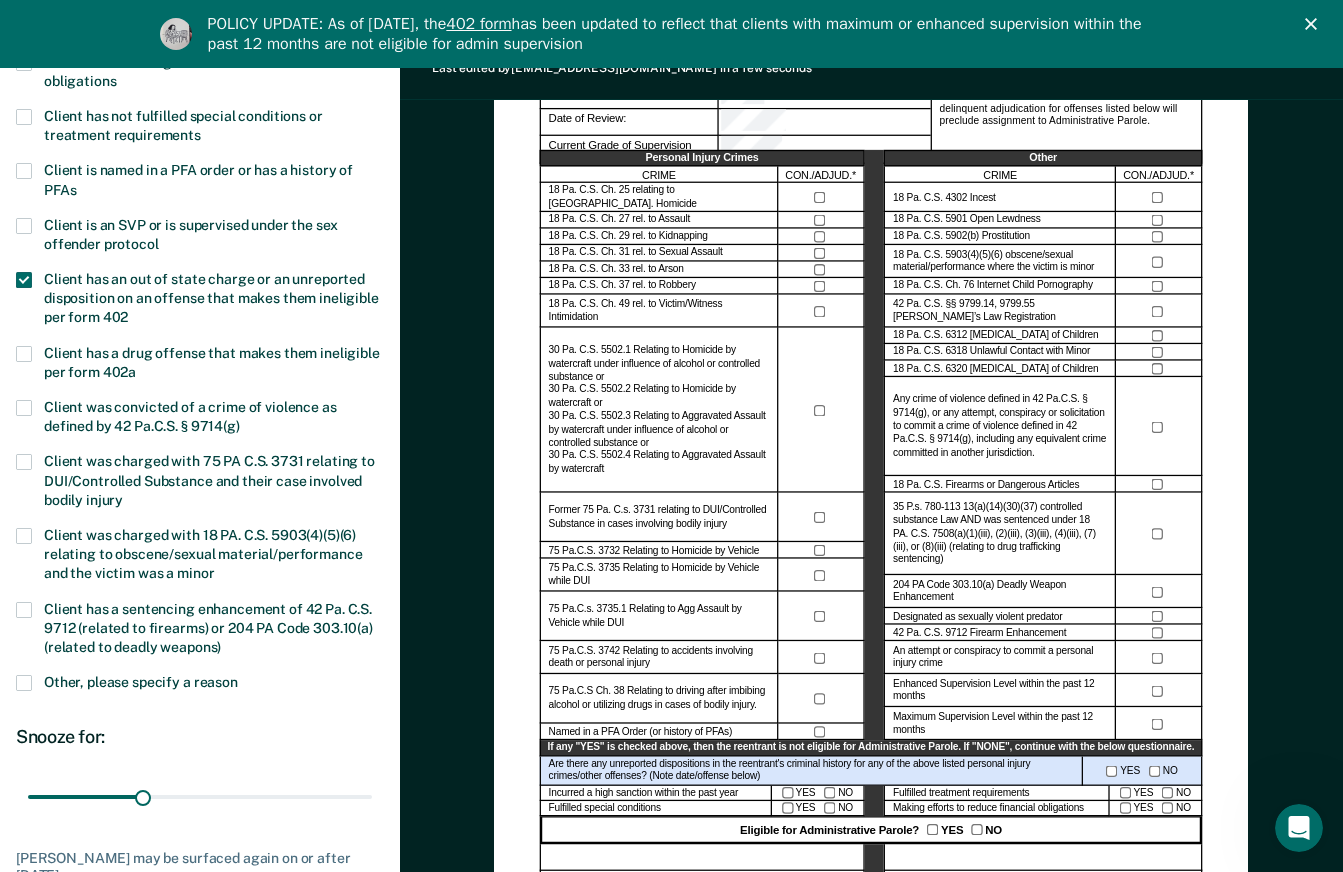 scroll, scrollTop: 200, scrollLeft: 0, axis: vertical 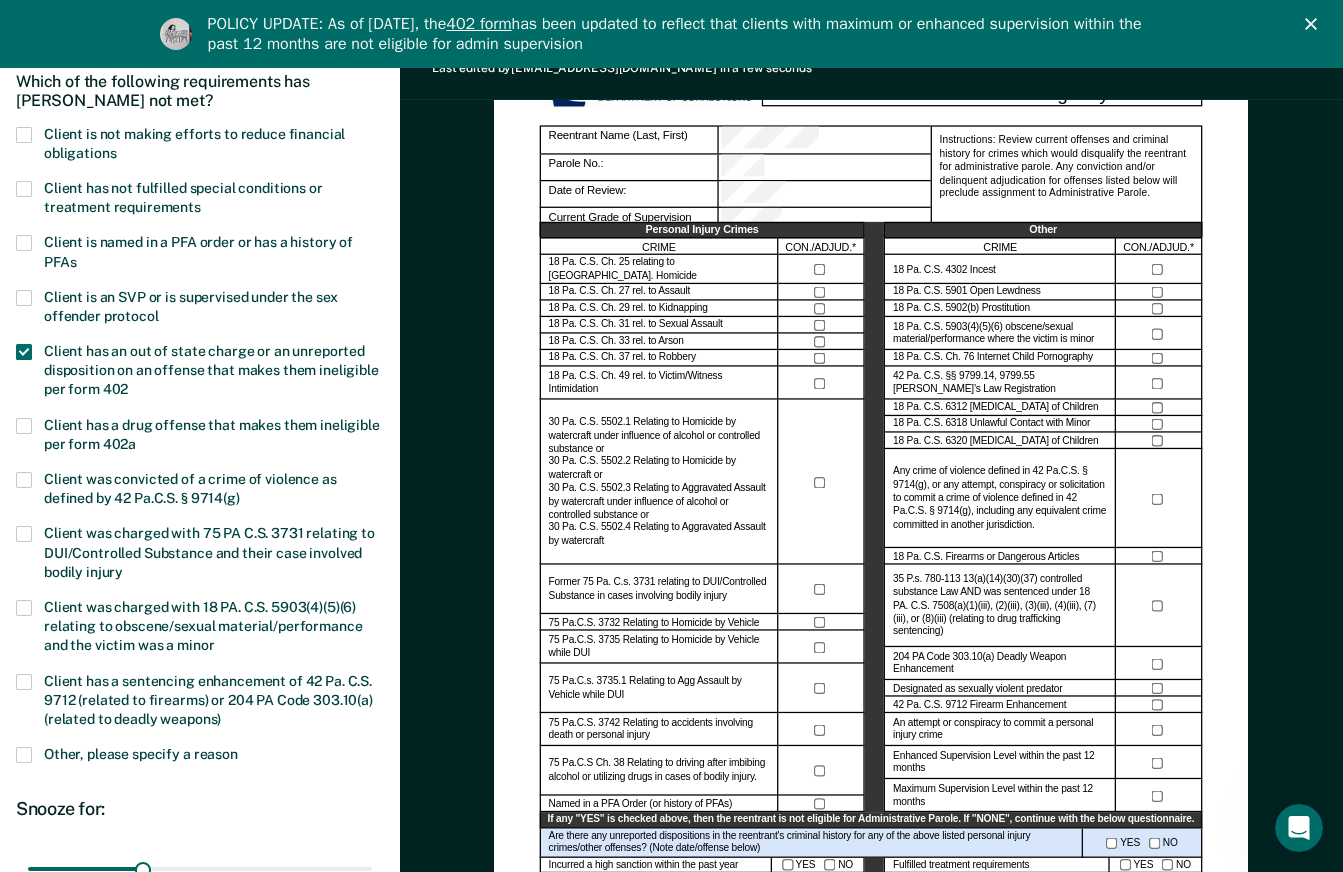 click at bounding box center [24, 352] 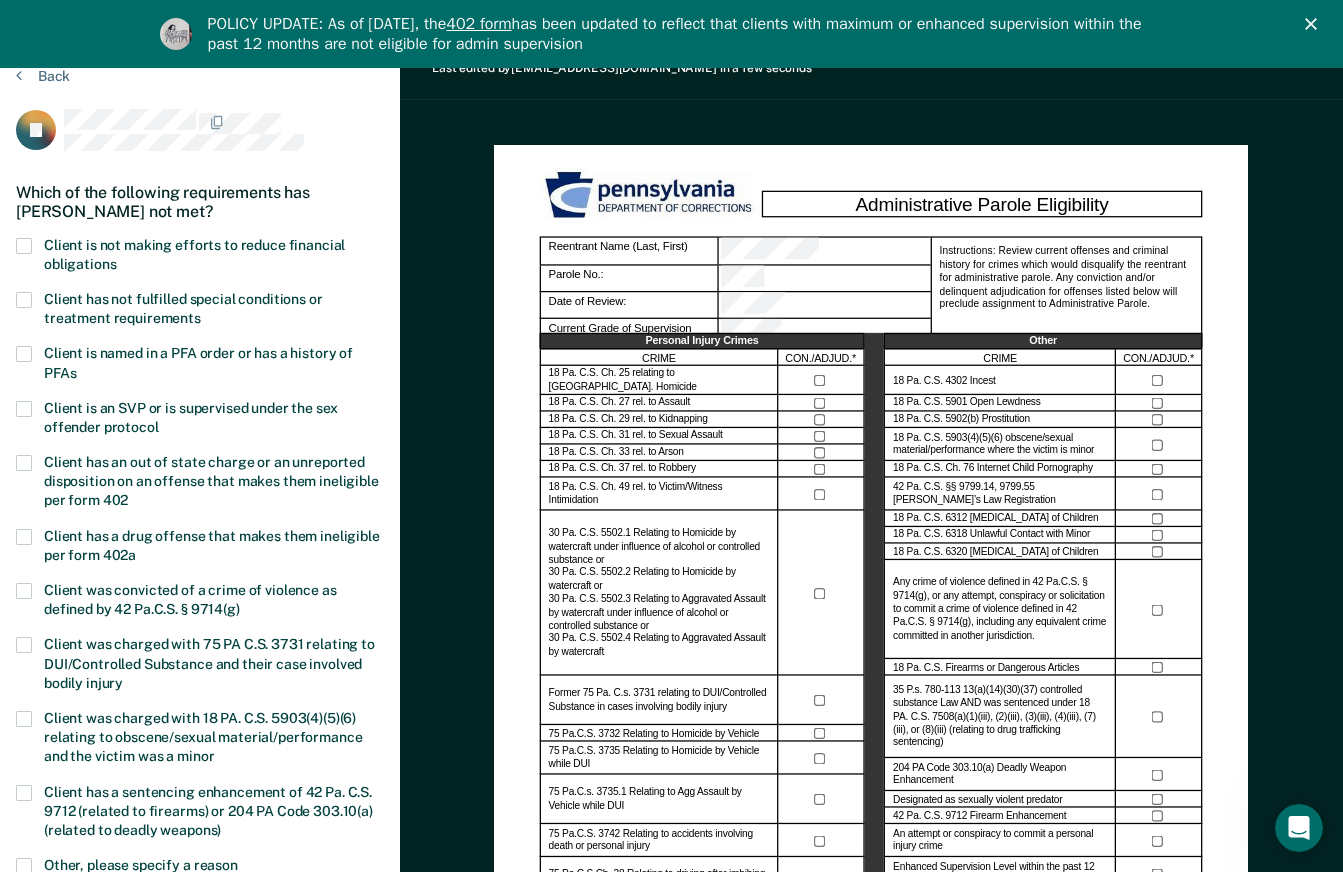 scroll, scrollTop: 200, scrollLeft: 0, axis: vertical 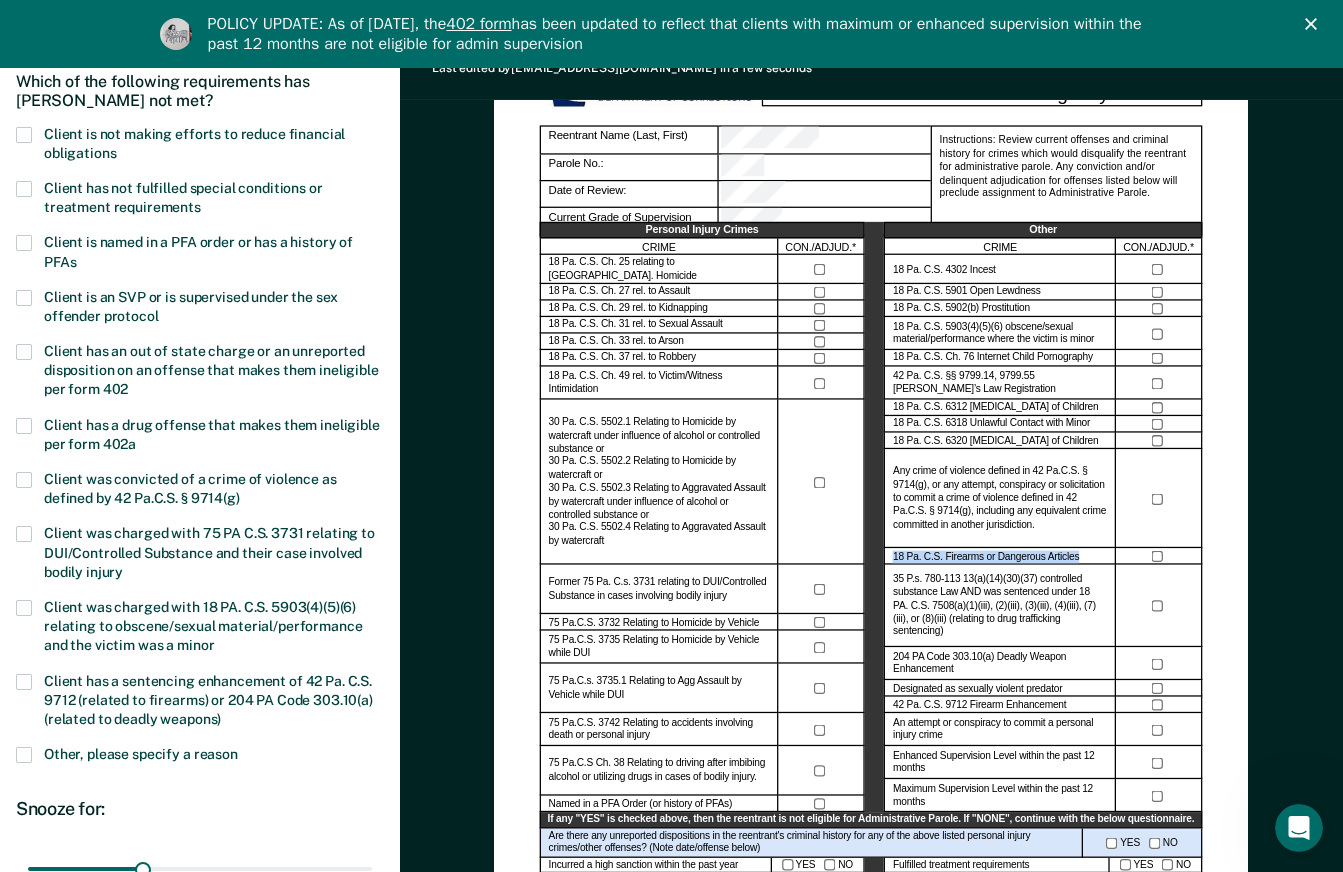 drag, startPoint x: 887, startPoint y: 547, endPoint x: 1063, endPoint y: 556, distance: 176.22997 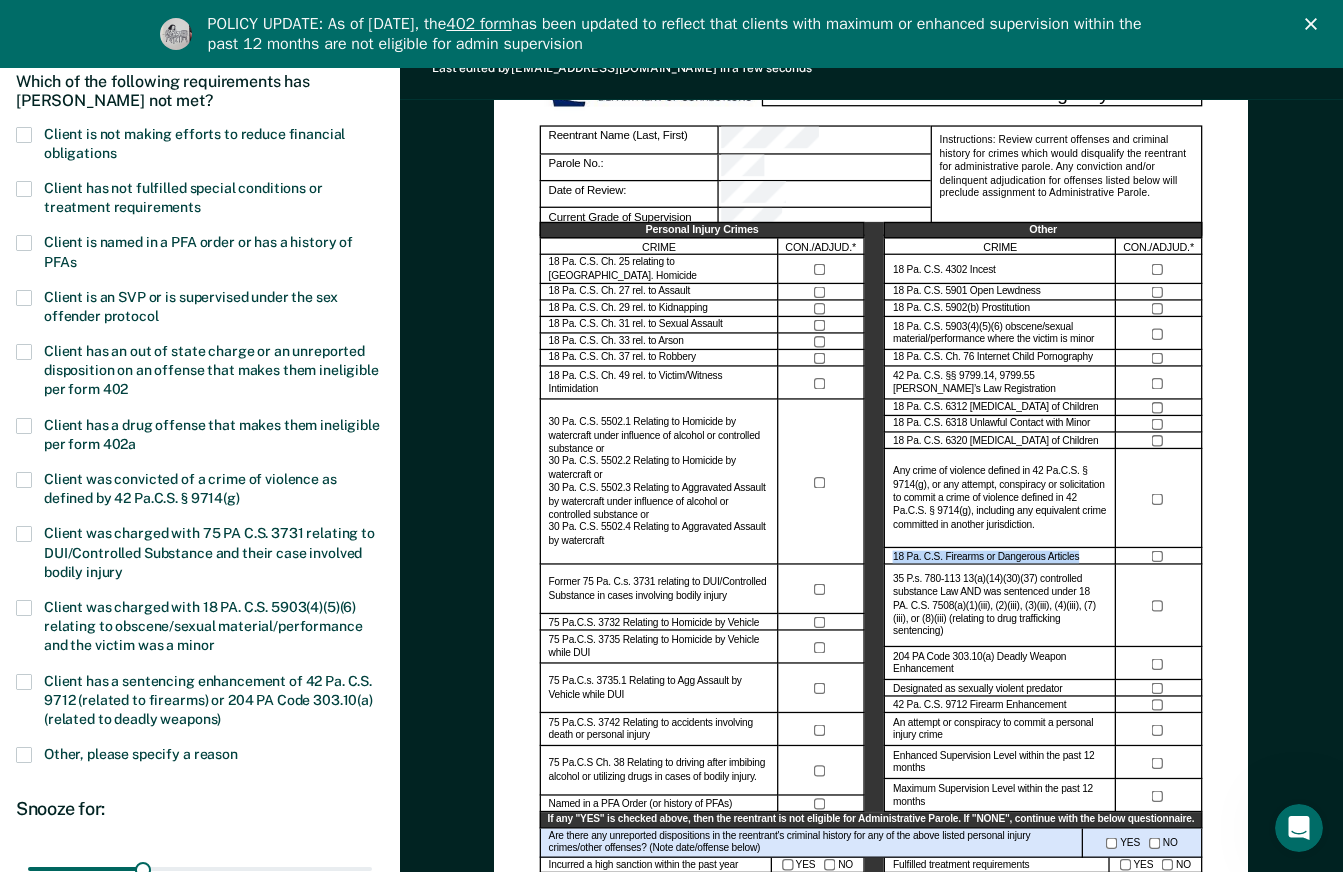 click on "18 Pa. C.S. Firearms or Dangerous Articles" at bounding box center [1001, 557] 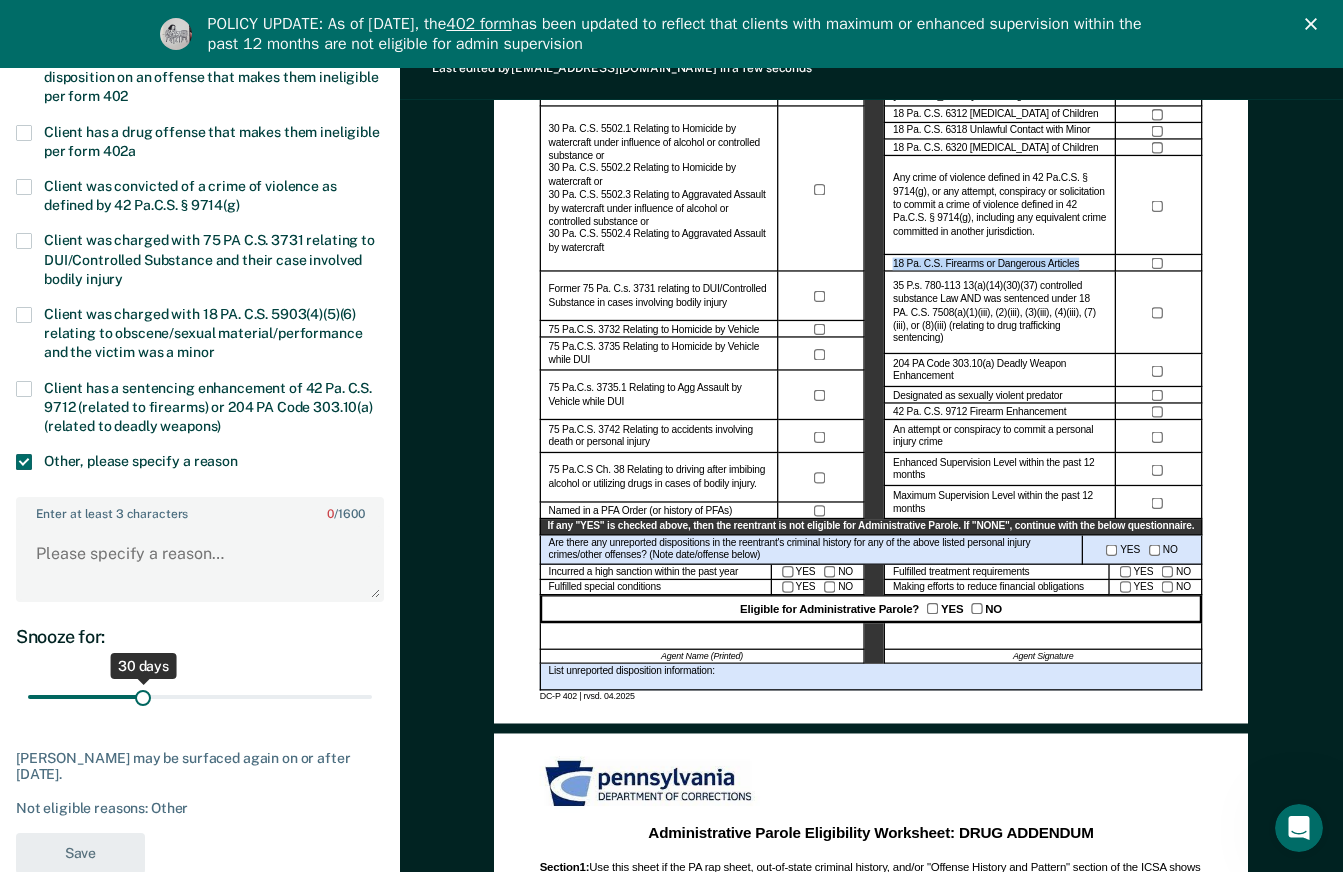 scroll, scrollTop: 500, scrollLeft: 0, axis: vertical 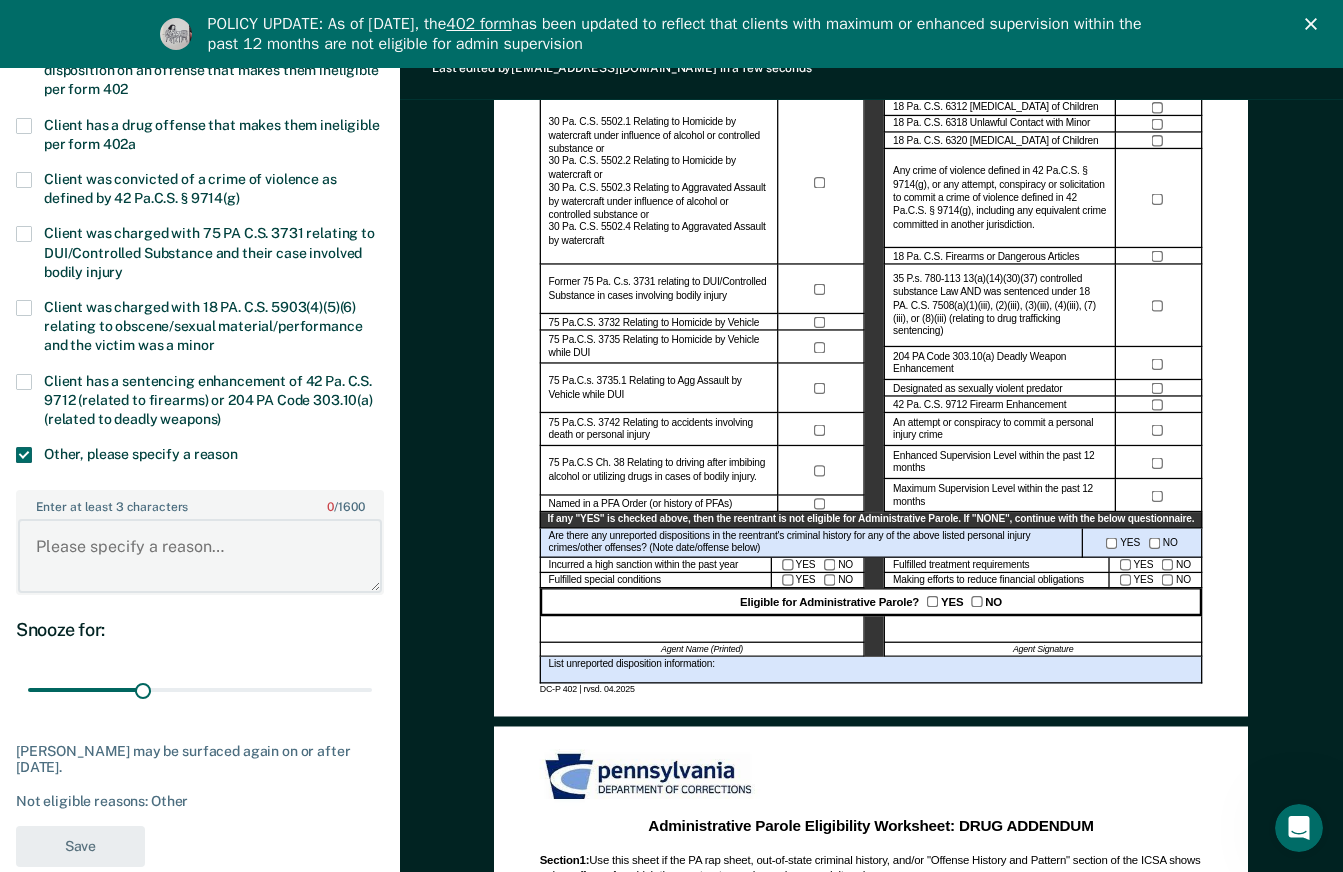 click on "Enter at least 3 characters 0  /  1600" at bounding box center (200, 556) 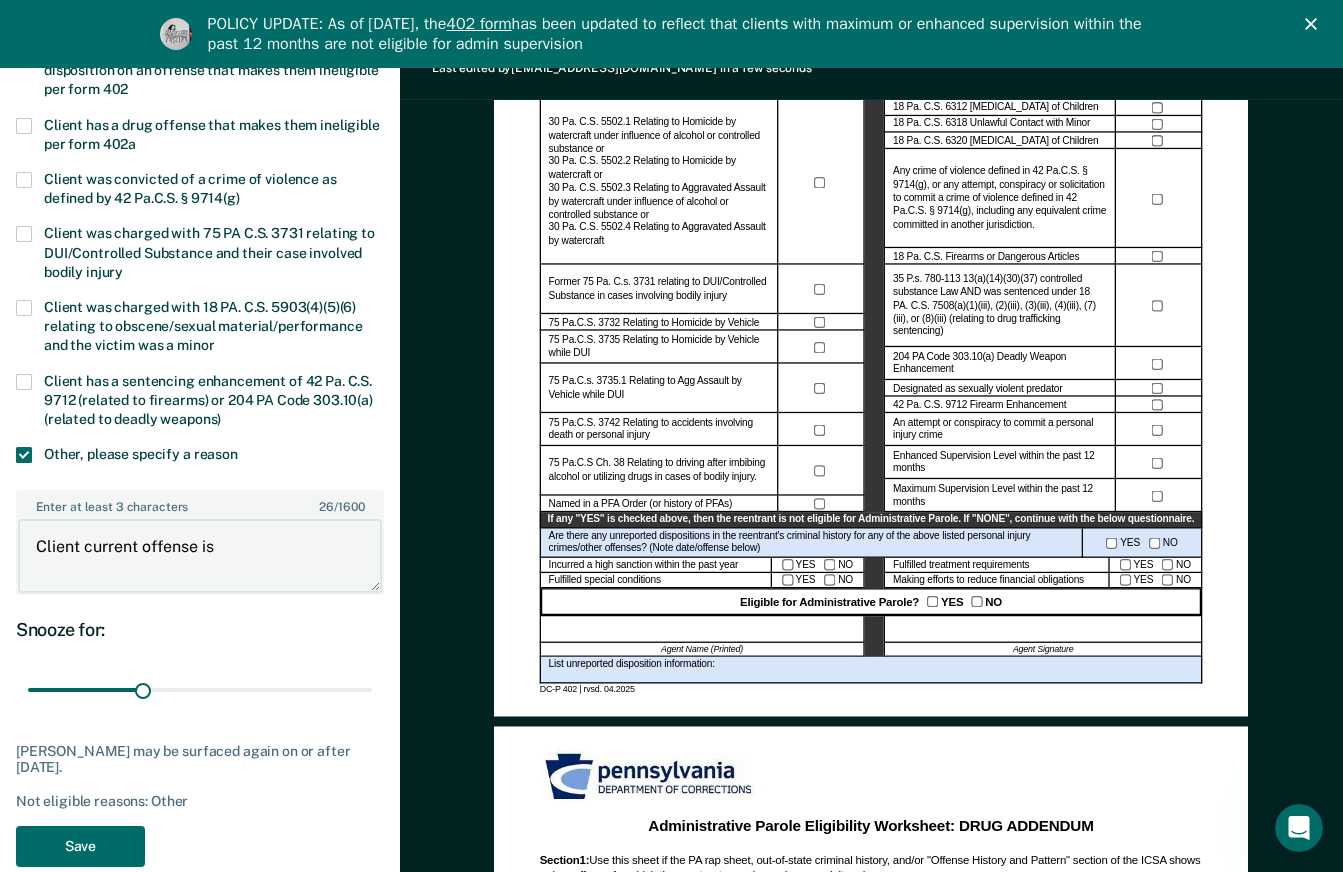 click on "Client current offense is" at bounding box center (200, 556) 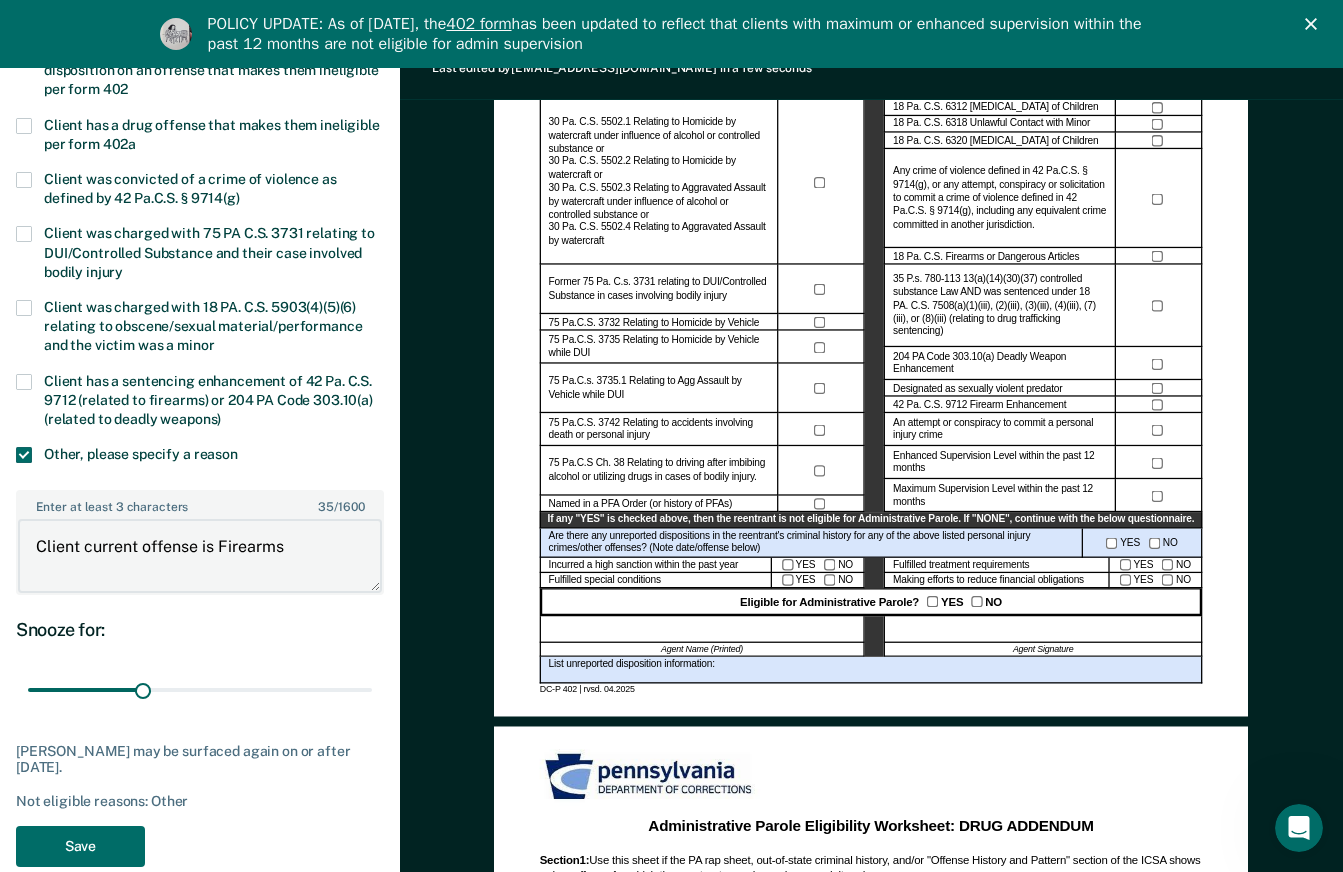 click on "Client current offense is Firearms" at bounding box center [200, 556] 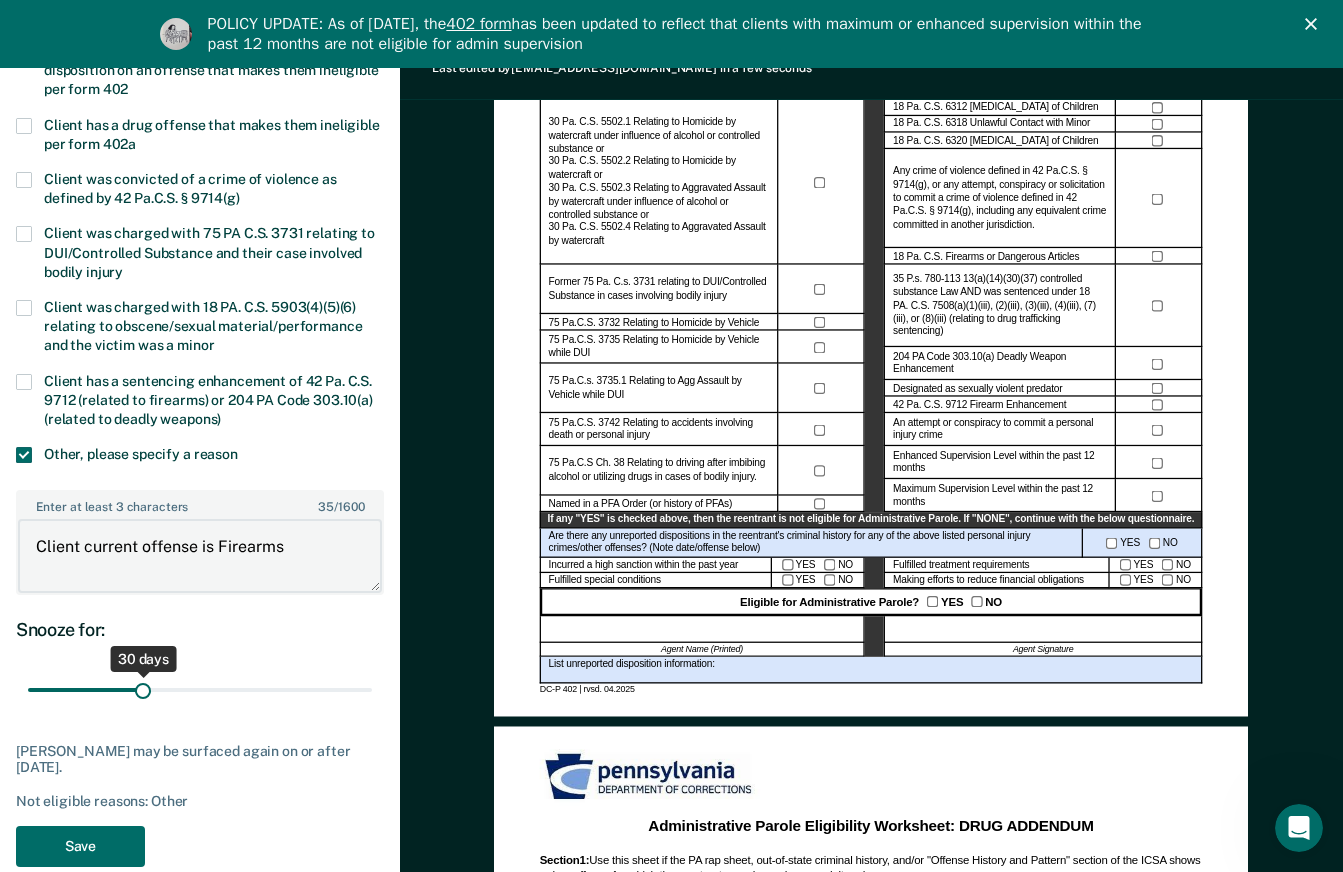 type on "Client current offense is Firearms" 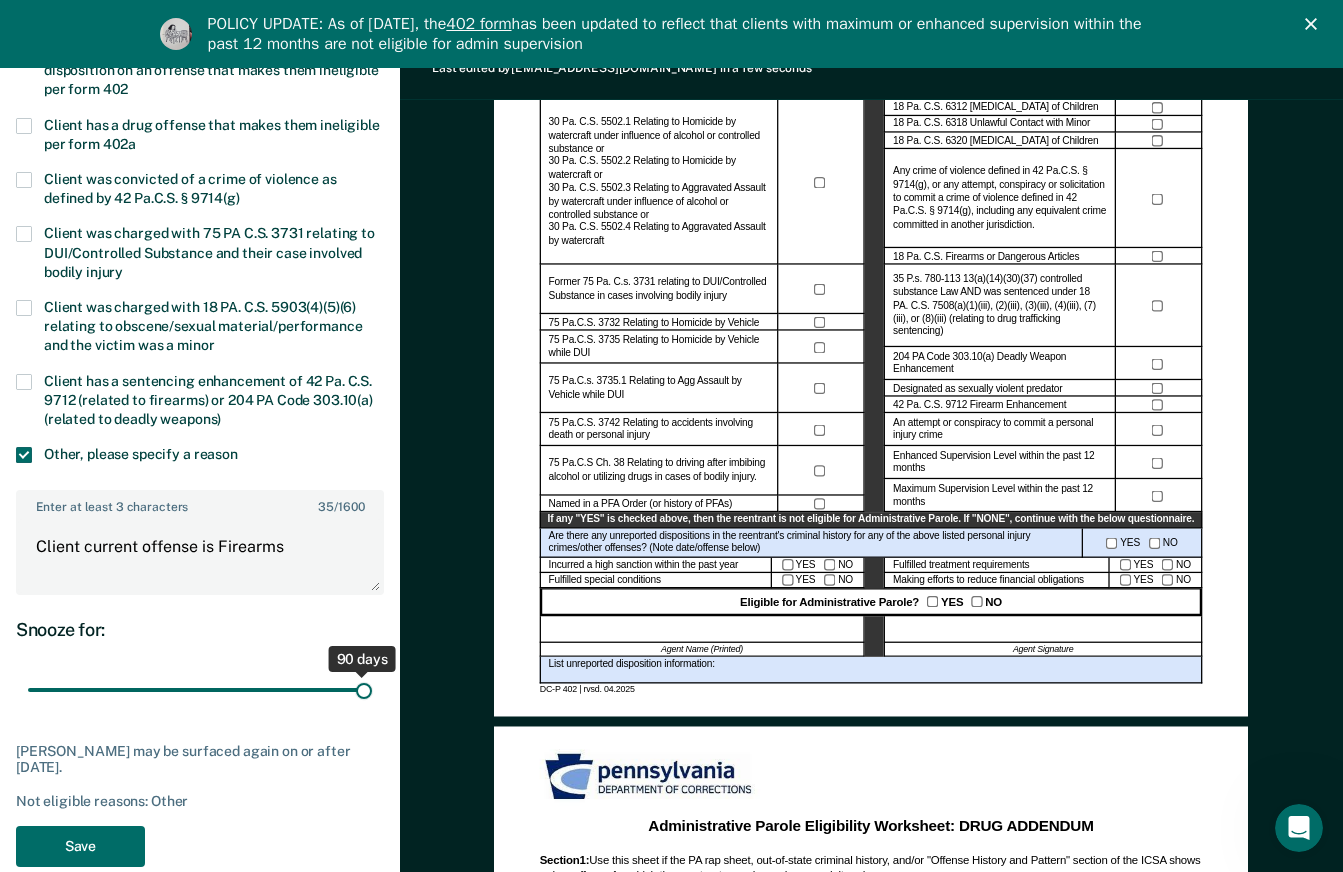 drag, startPoint x: 140, startPoint y: 690, endPoint x: 387, endPoint y: 703, distance: 247.34187 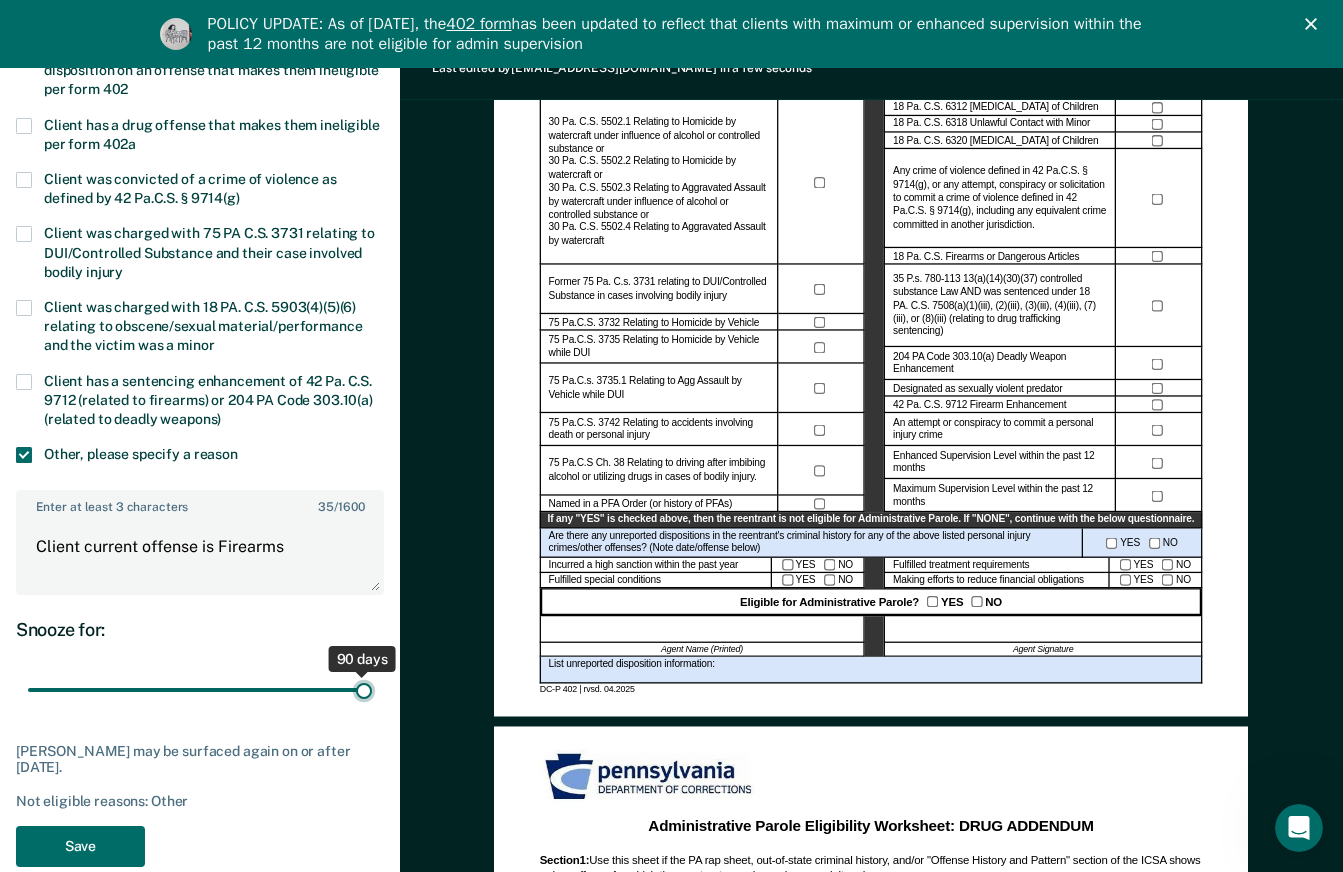 type on "90" 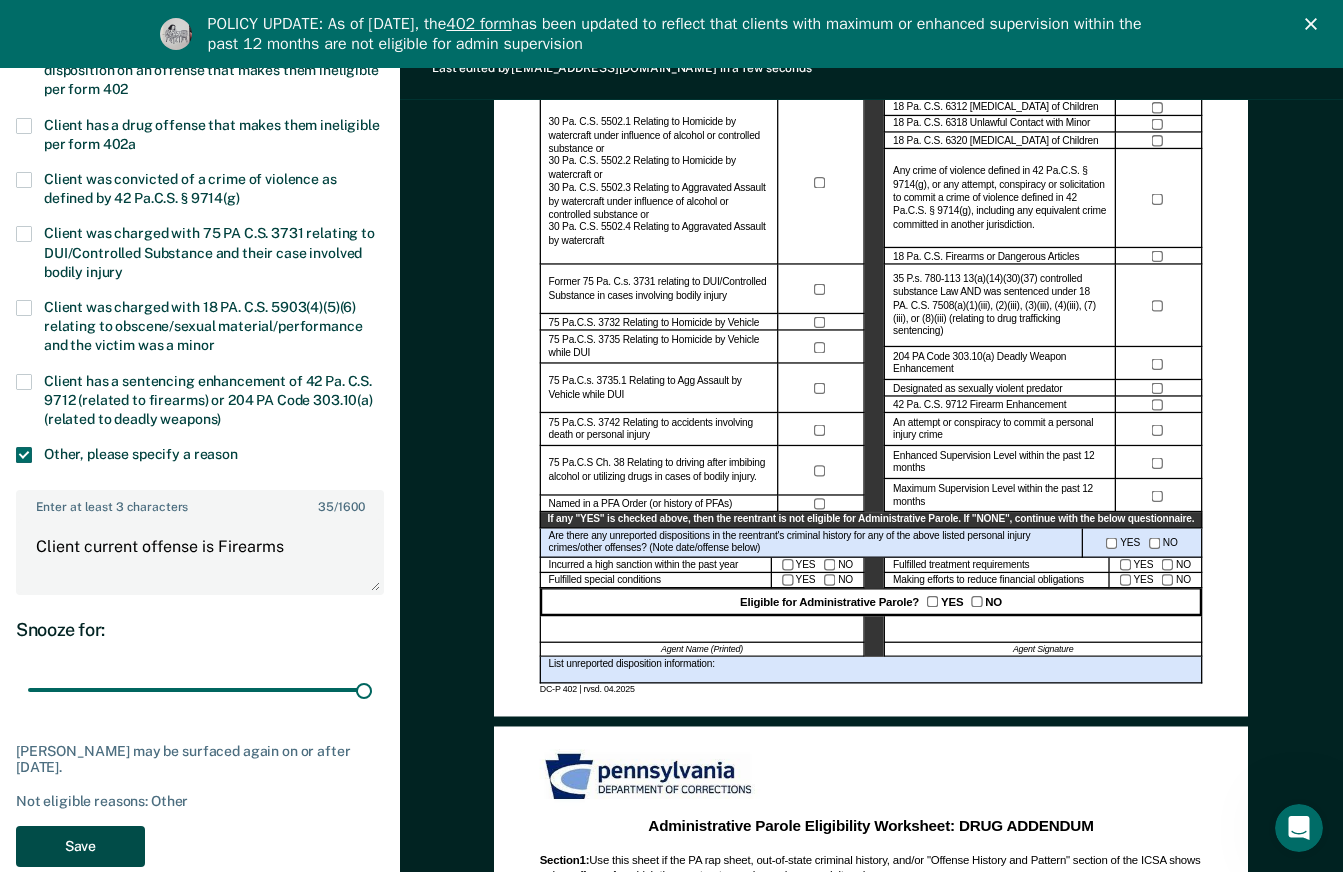 click on "Save" at bounding box center [80, 846] 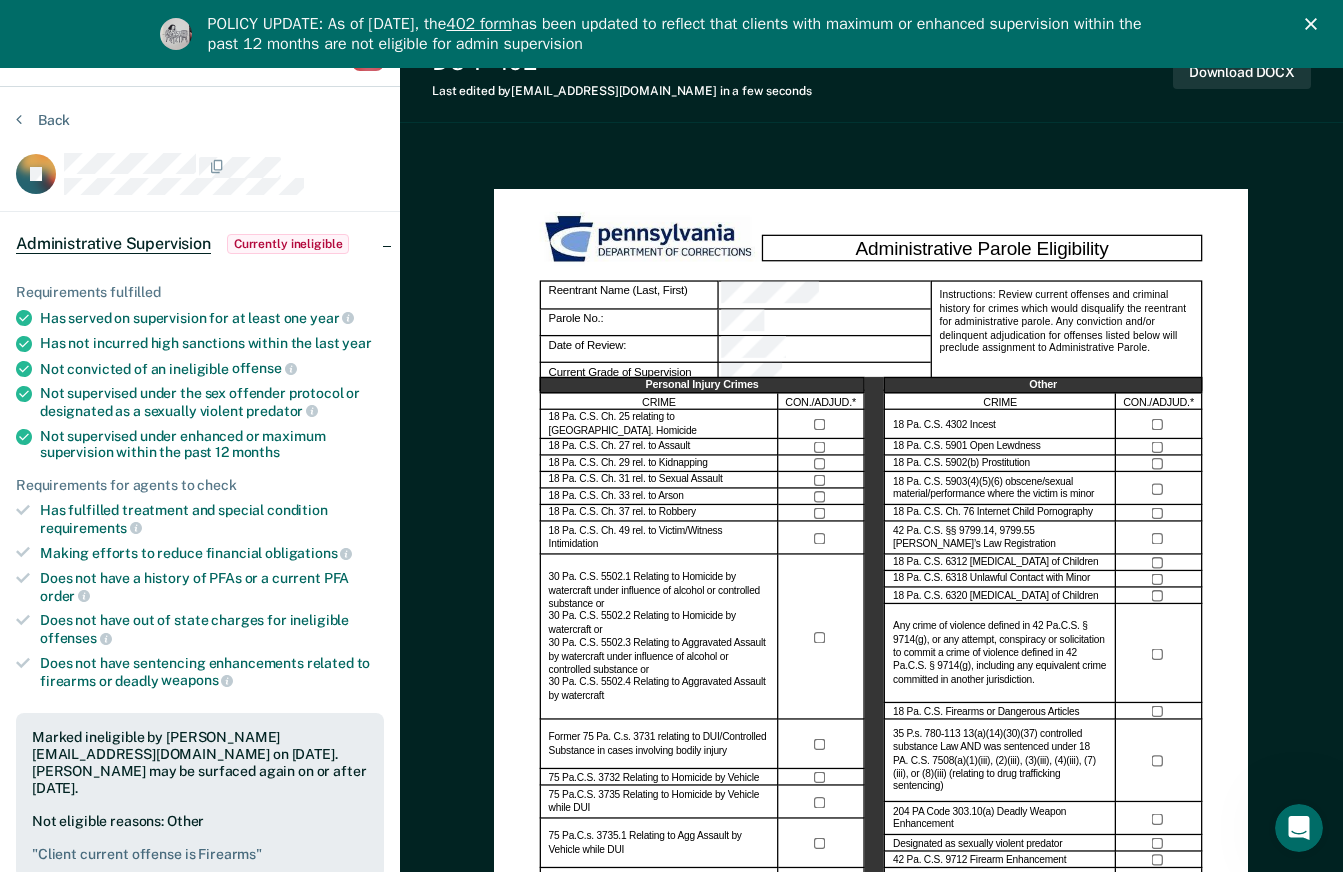 scroll, scrollTop: 0, scrollLeft: 0, axis: both 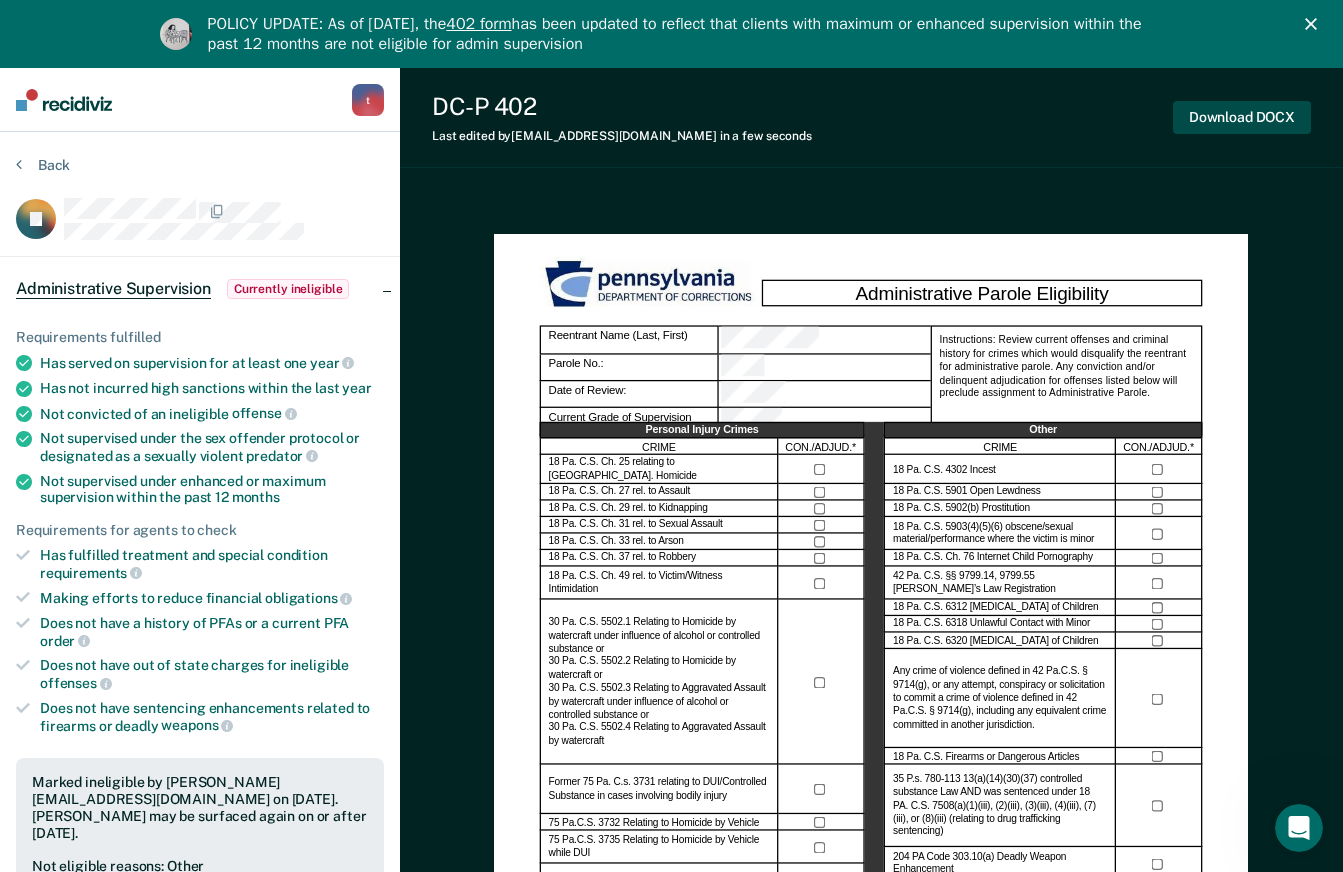click on "Download DOCX" at bounding box center (1242, 117) 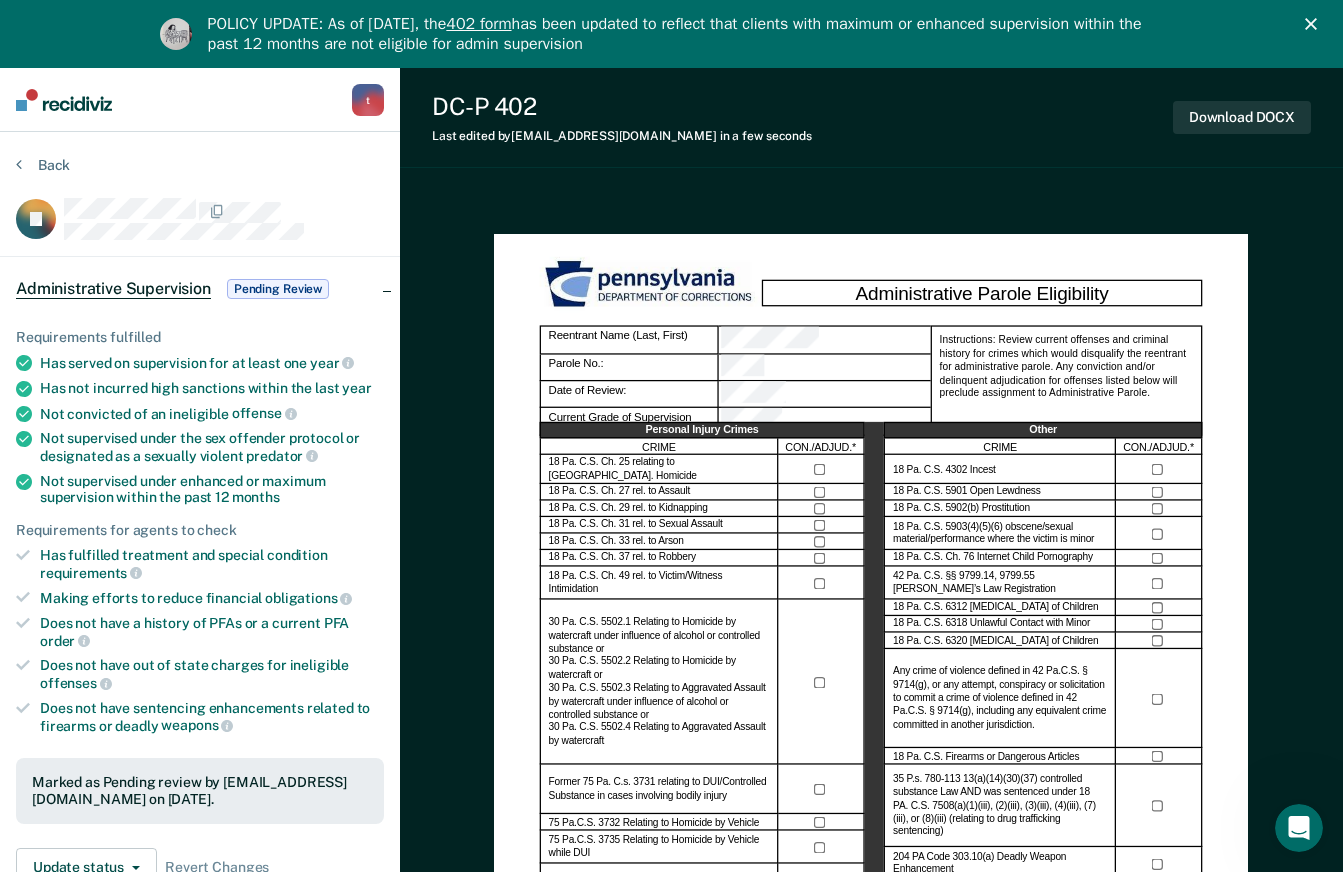 click on "DC-P 402 Last edited by  tiseymore@pa.gov   in a few seconds Download DOCX" at bounding box center (871, 118) 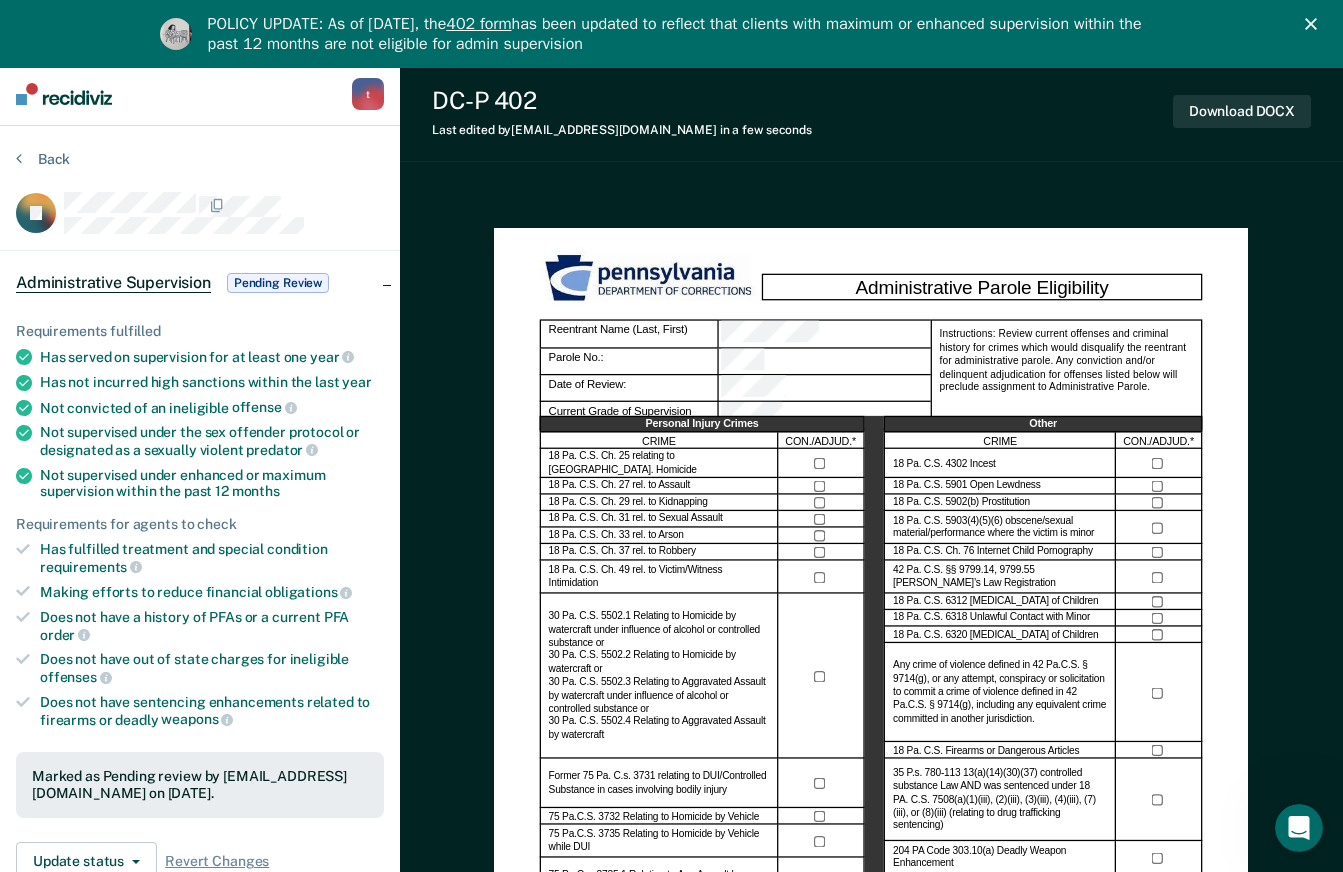 scroll, scrollTop: 0, scrollLeft: 0, axis: both 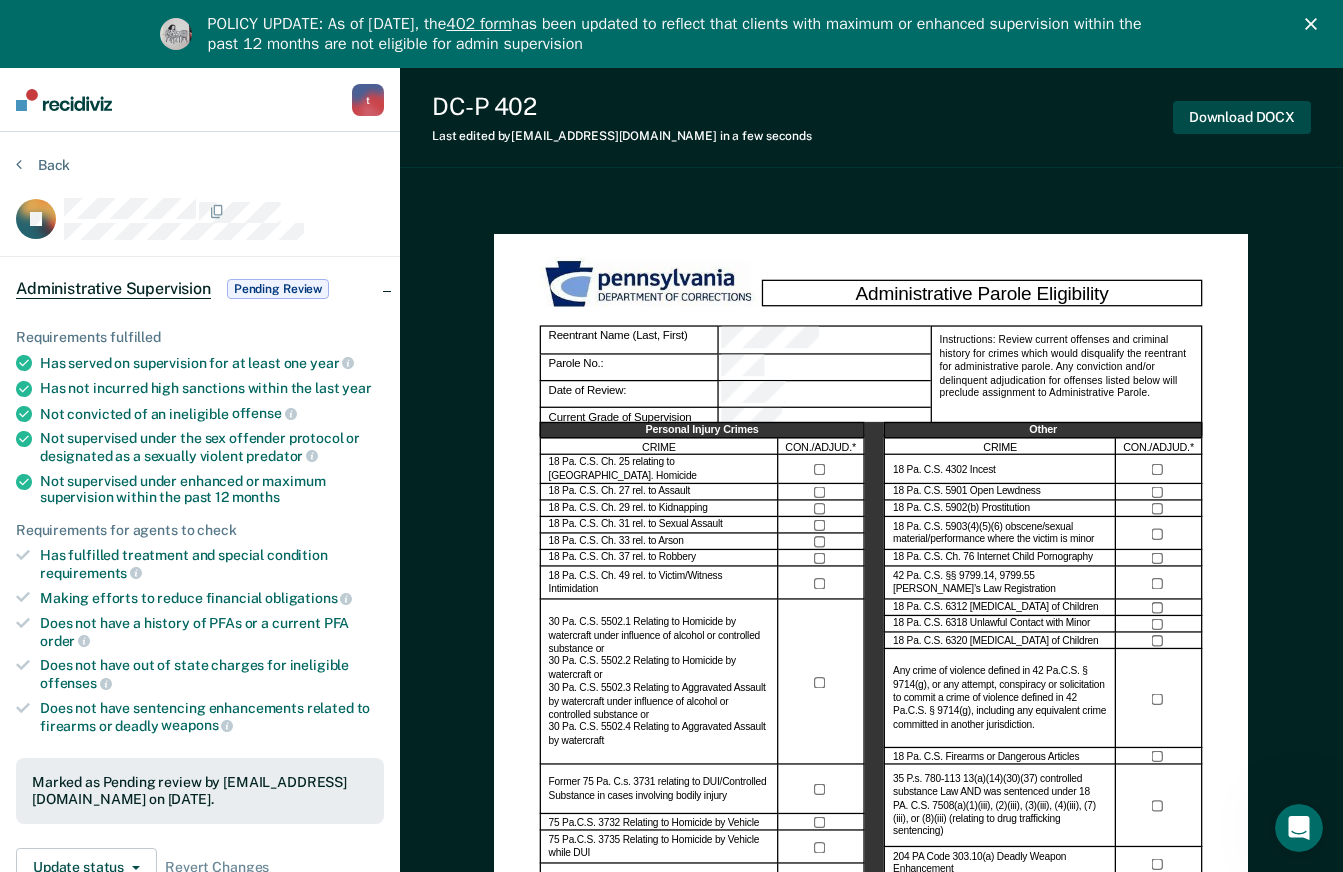 click on "Download DOCX" at bounding box center (1242, 117) 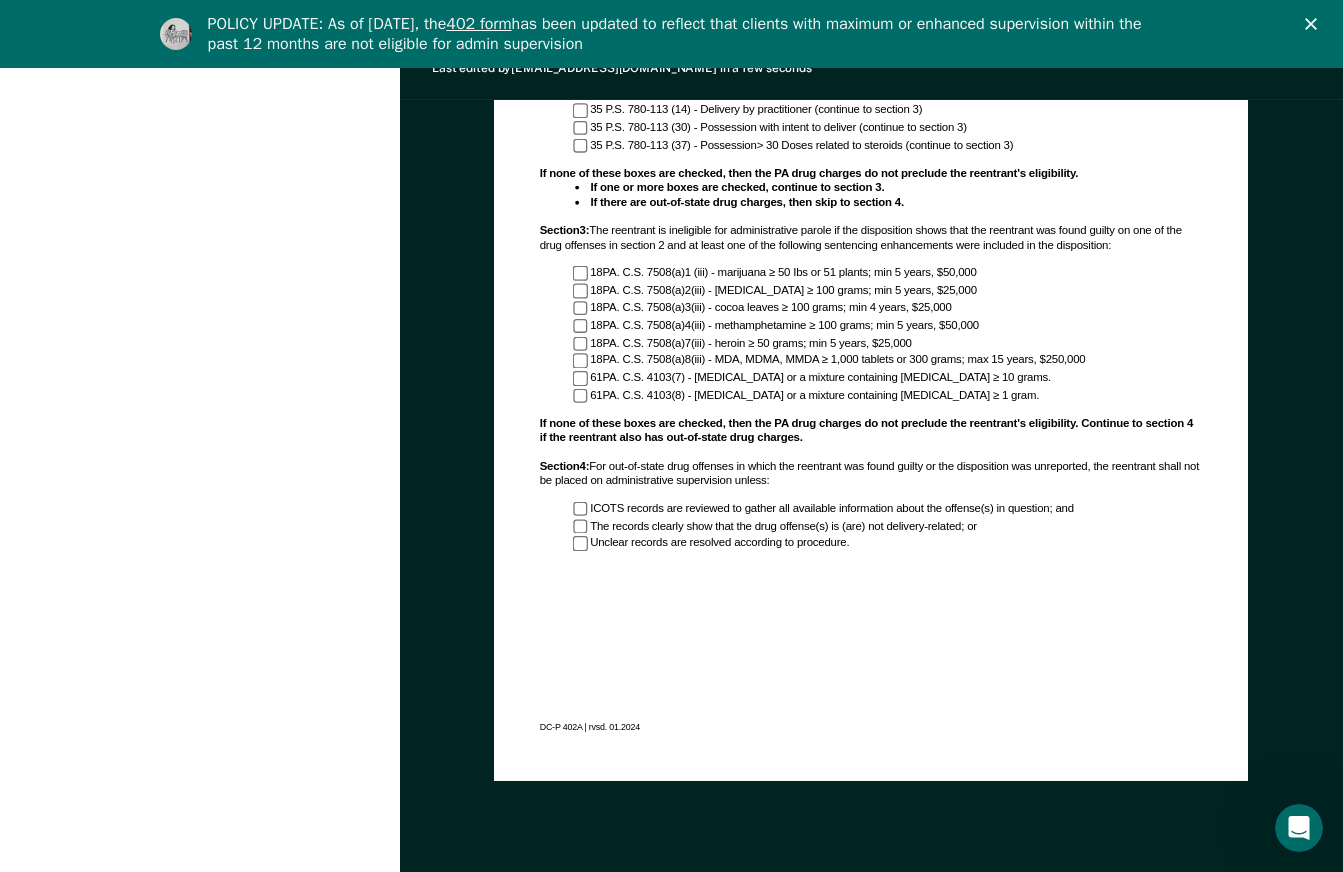 scroll, scrollTop: 1493, scrollLeft: 0, axis: vertical 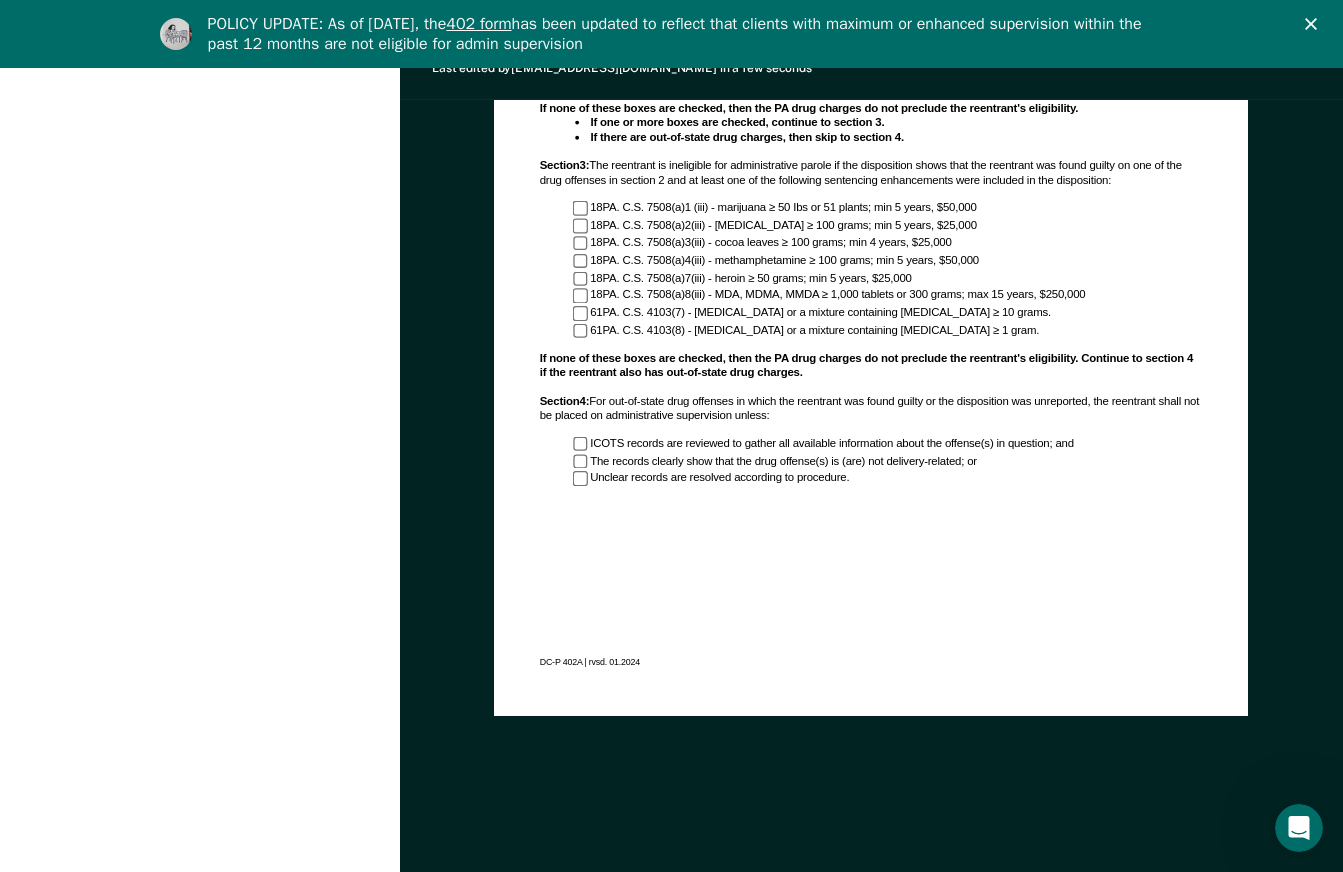 click on "Administrative Parole Eligibility Reentrant Name (Last, First) Parole No.: Date of Review: Current Grade of Supervision Instructions: Review current offenses and criminal history for crimes which would disqualify the reentrant for administrative parole. Any conviction and/or delinquent adjudication for offenses listed below will preclude assignment to Administrative Parole. Personal Injury Crimes CRIME CON./ADJUD.* 18 Pa. C.S. Ch. 25 relating to Crim. Homicide 18 Pa. C.S. Ch. 27 rel. to Assault 18 Pa. C.S. Ch. 29 rel. to Kidnapping 18 Pa. C.S. Ch. 31 rel. to Sexual Assault 18 Pa. C.S. Ch. 33 rel. to Arson 18 Pa. C.S. Ch. 37 rel. to Robbery 18 Pa. C.S. Ch. 49 rel. to Victim/Witness Intimidation Former 75 Pa. C.s. 3731 relating to DUI/Controlled Substance in cases involving bodily injury 75 Pa.C.S. 3732 Relating to Homicide by Vehicle 75 Pa.C.S. 3735 Relating to Homicide by Vehicle while DUI 75 Pa.C.s. 3735.1 Relating to Agg Assault by Vehicle while DUI Named in a PFA Order (or history of PFAs) Other CRIME YES" at bounding box center [871, -215] 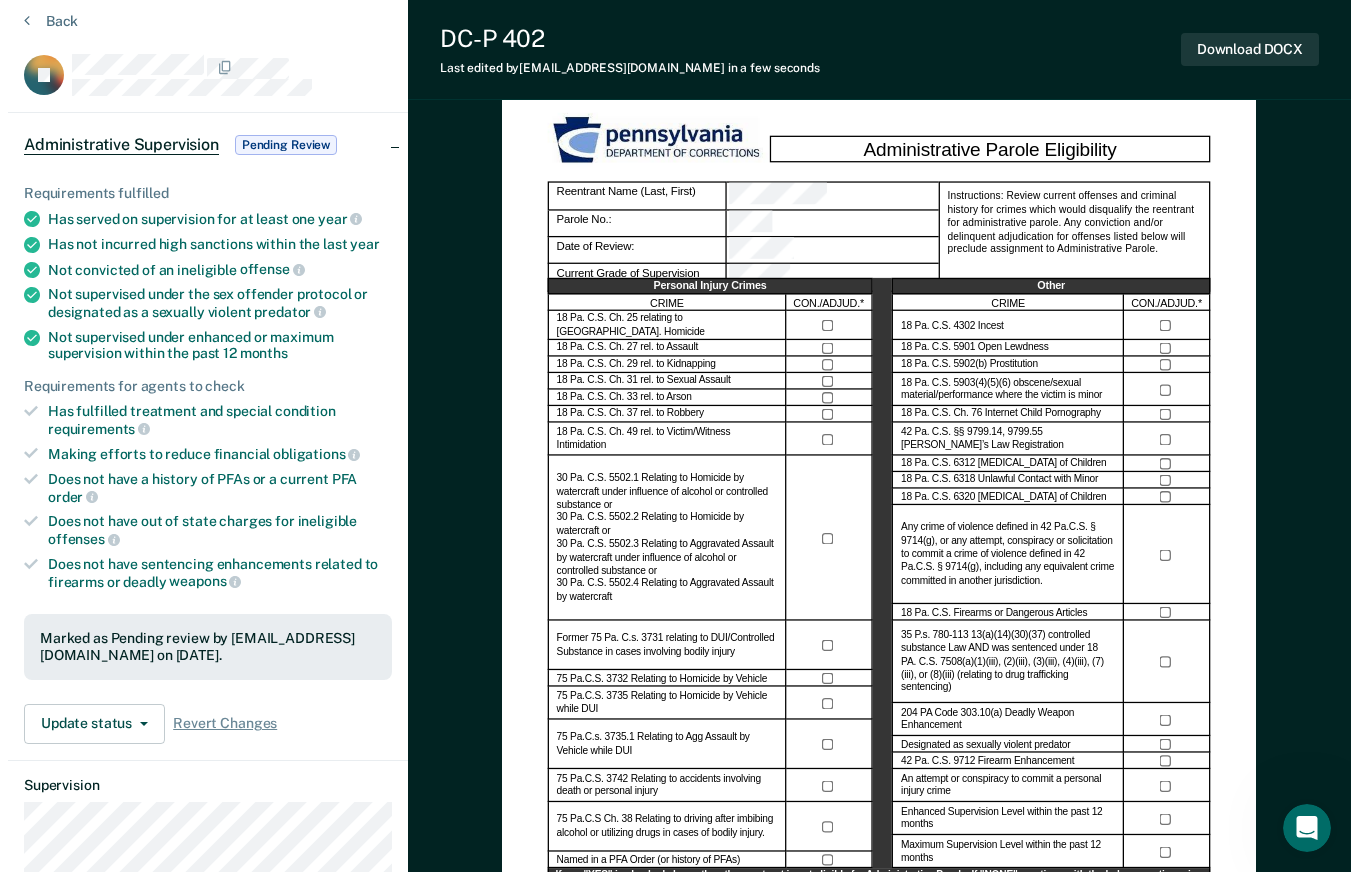 scroll, scrollTop: 0, scrollLeft: 0, axis: both 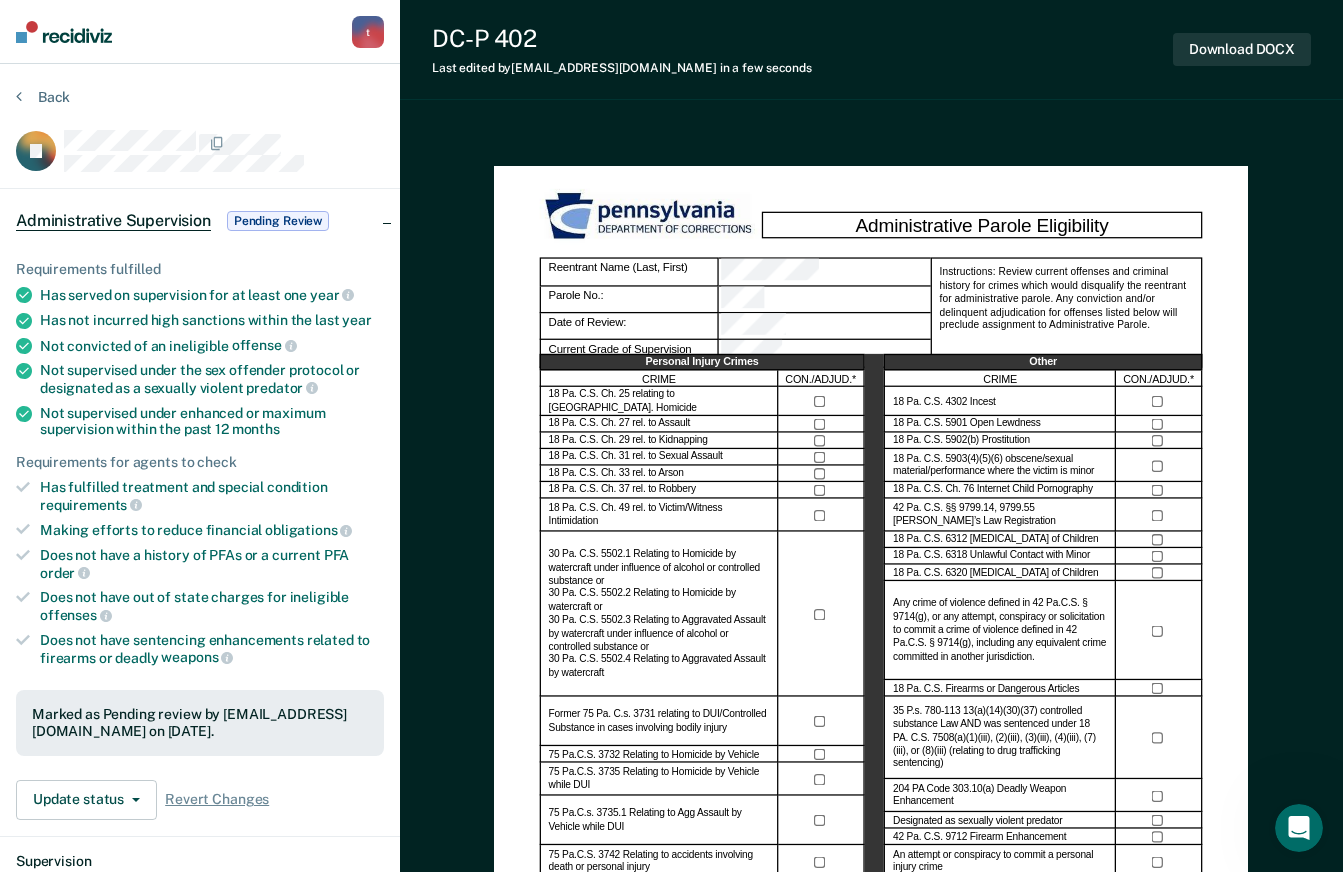 click on "t" at bounding box center [368, 32] 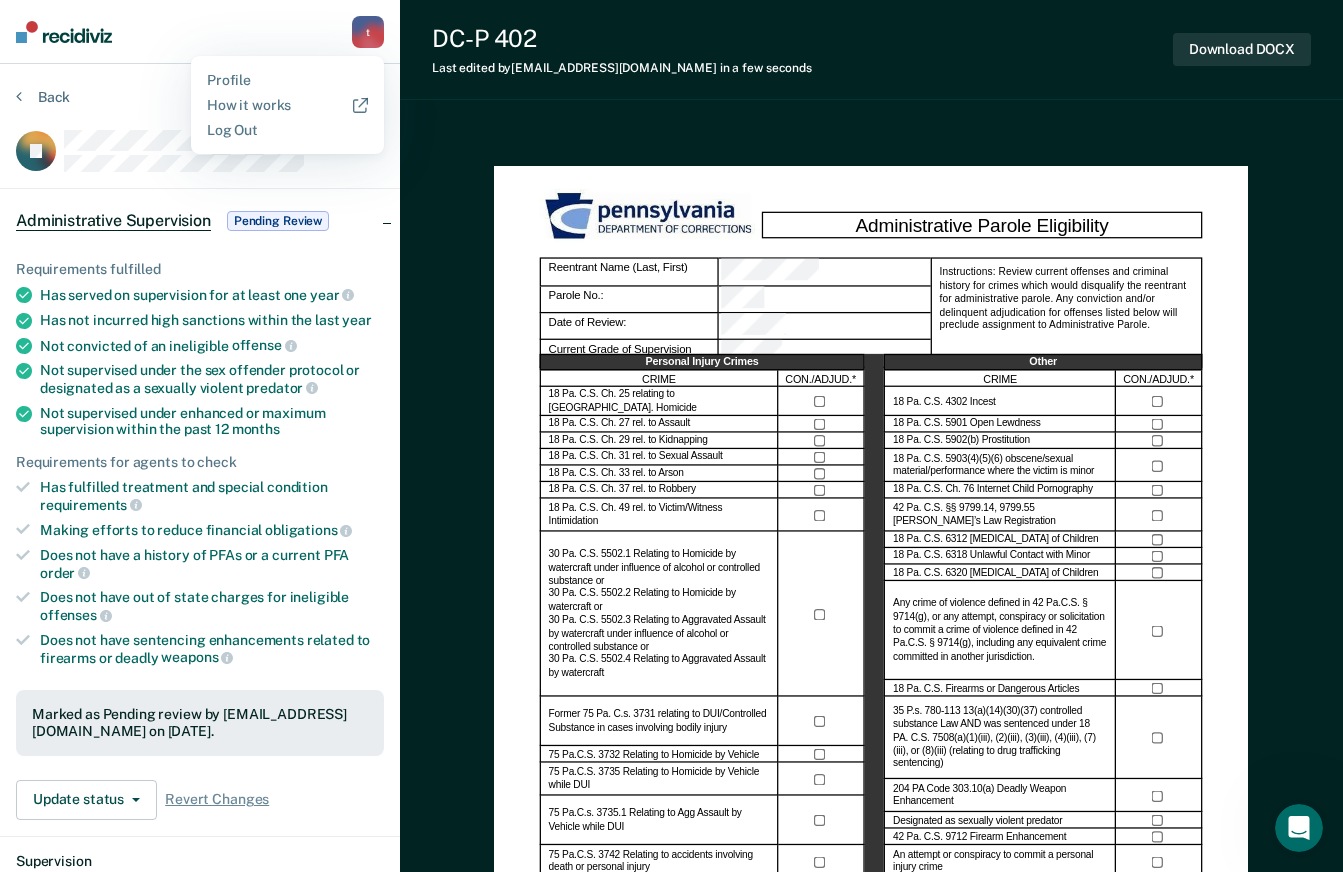 click at bounding box center (64, 32) 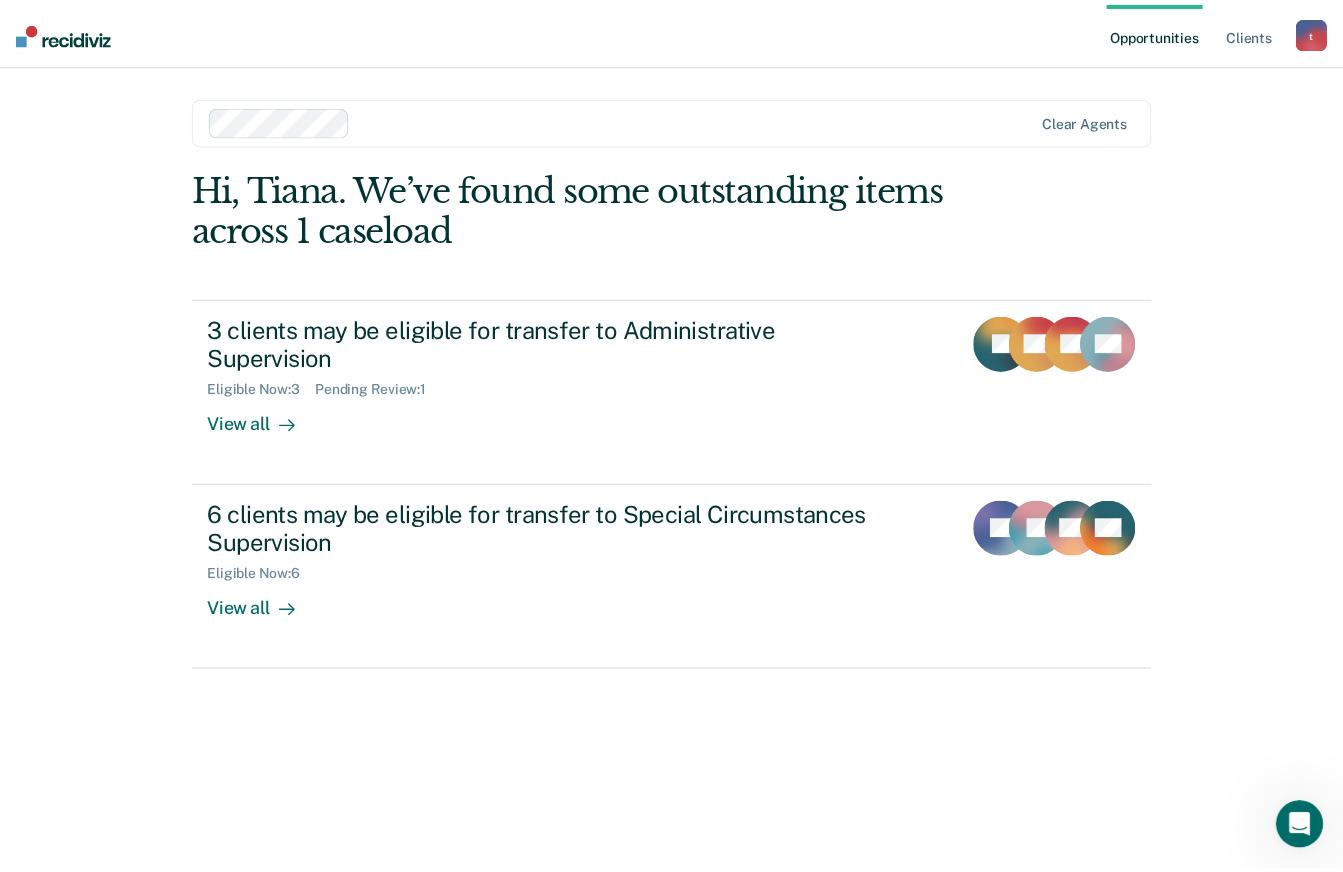 scroll, scrollTop: 0, scrollLeft: 0, axis: both 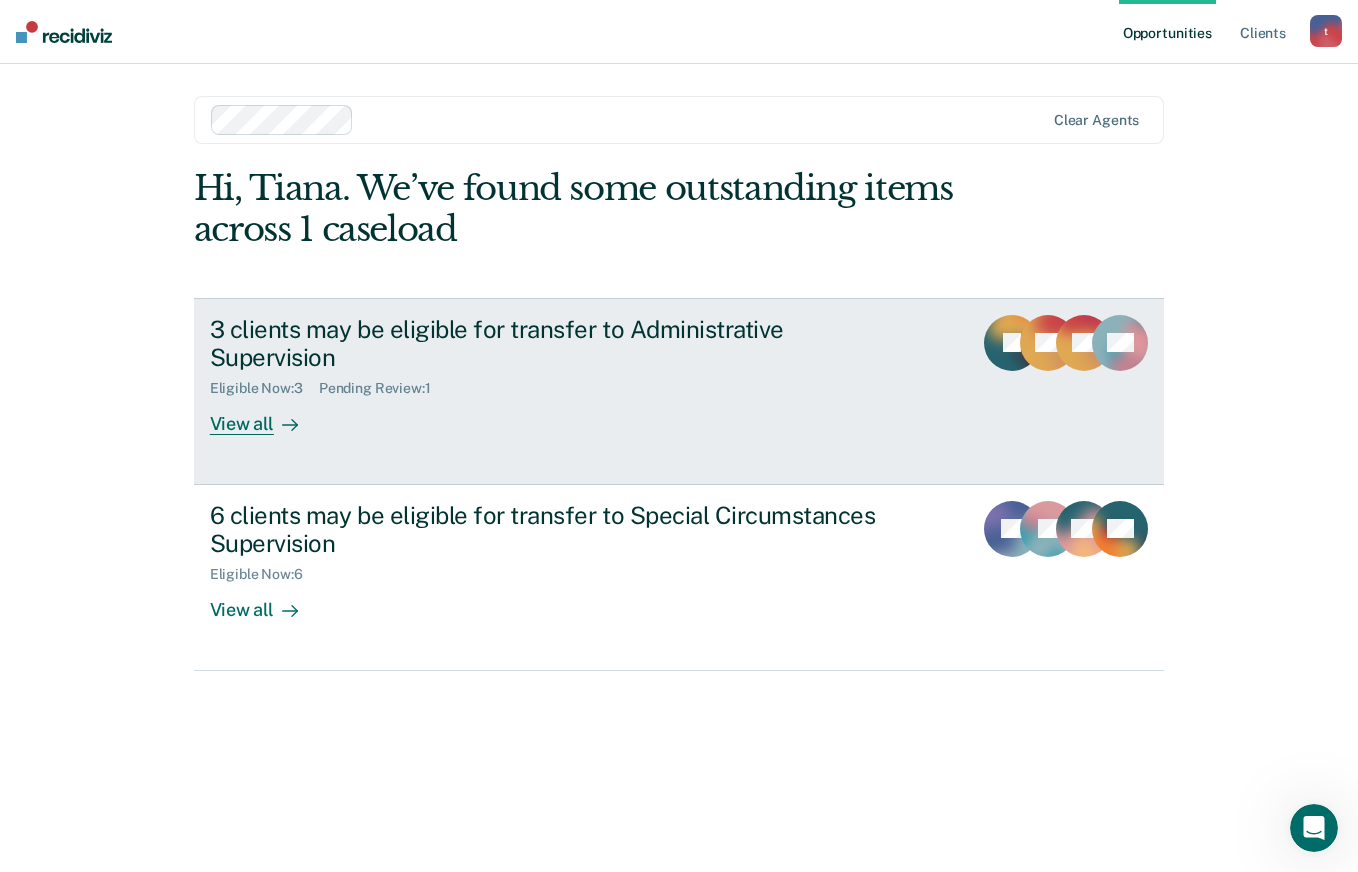 click on "3 clients may be eligible for transfer to Administrative Supervision" at bounding box center (561, 344) 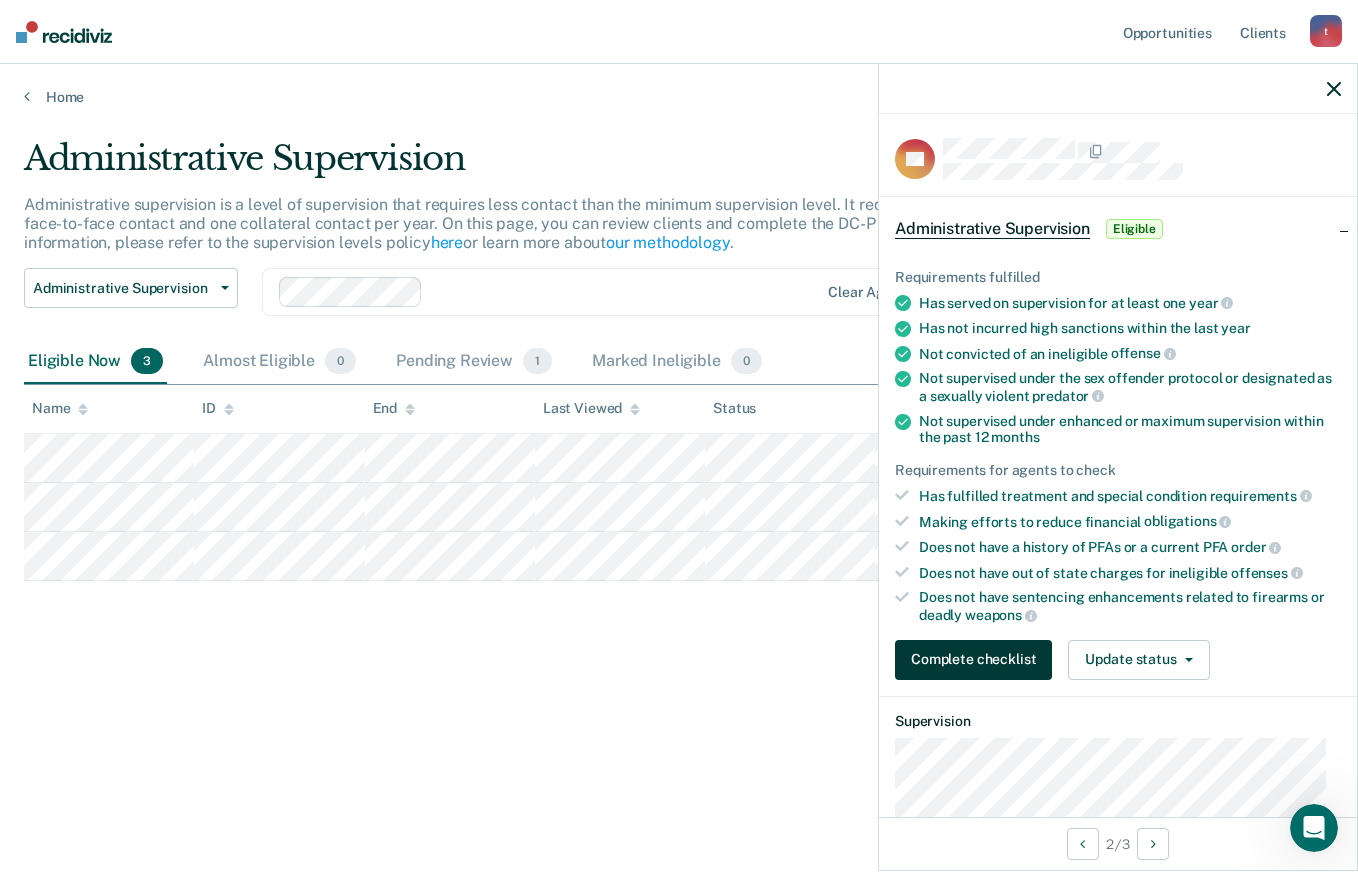 click on "Complete checklist" at bounding box center [973, 660] 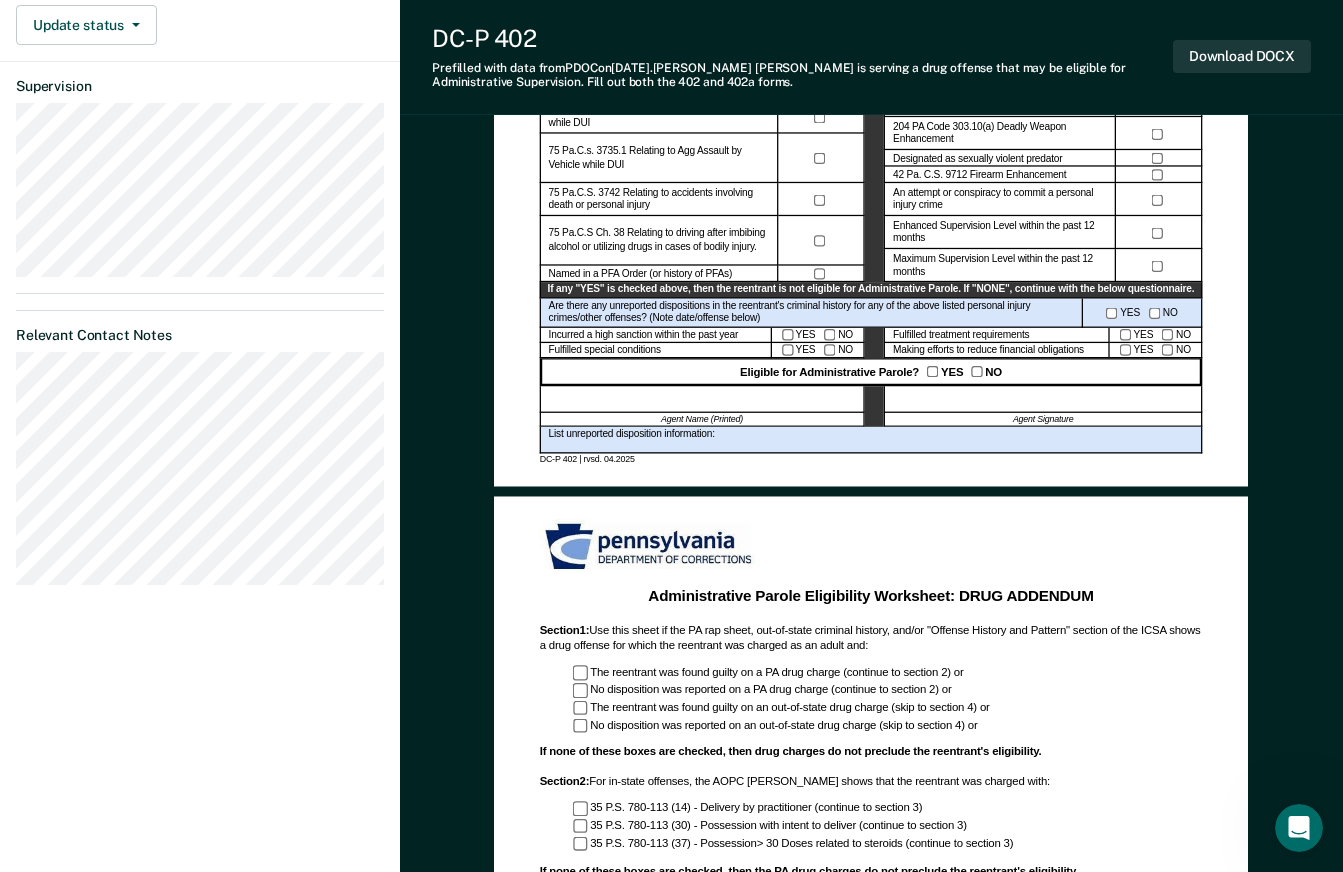 scroll, scrollTop: 700, scrollLeft: 0, axis: vertical 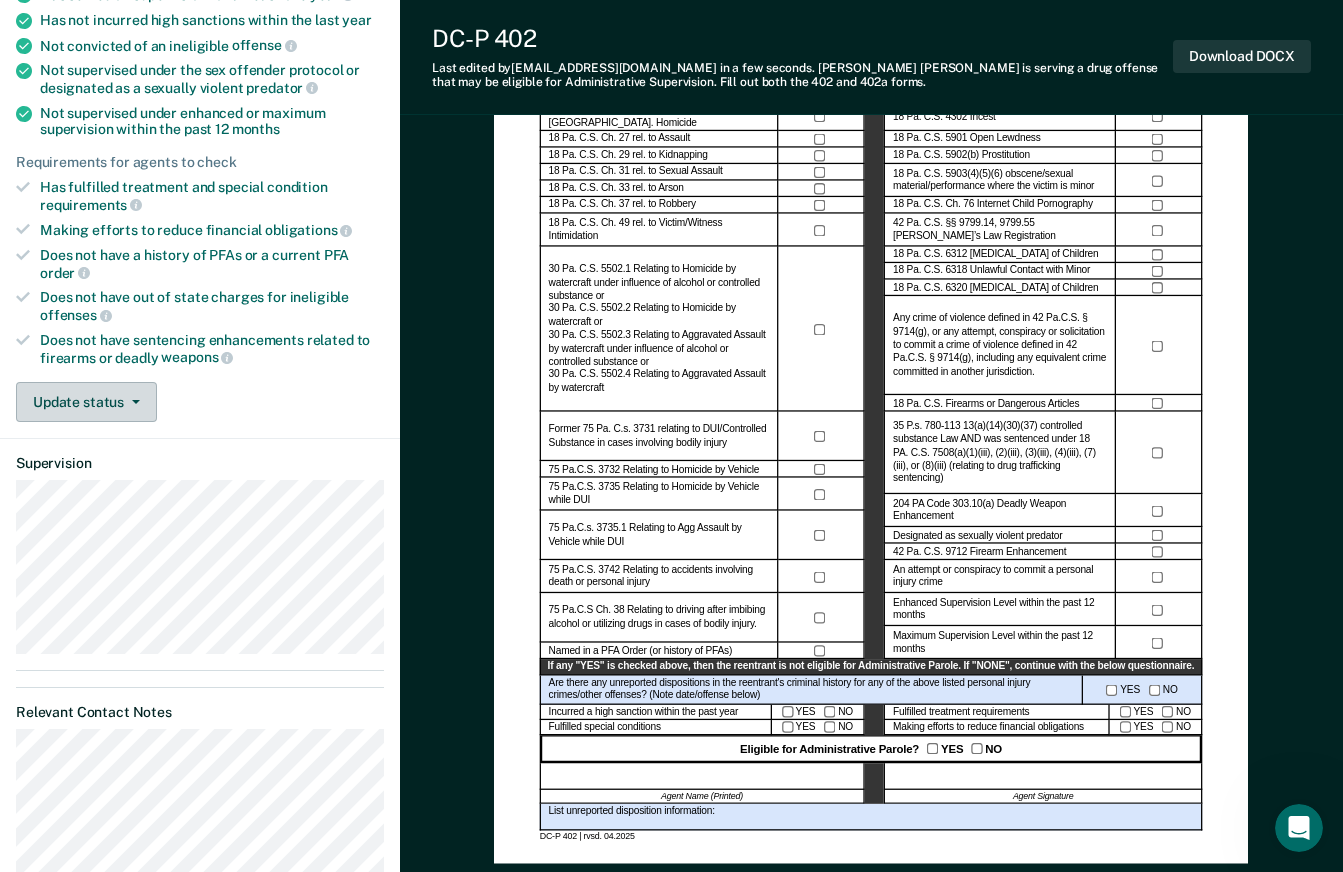 click at bounding box center (132, 402) 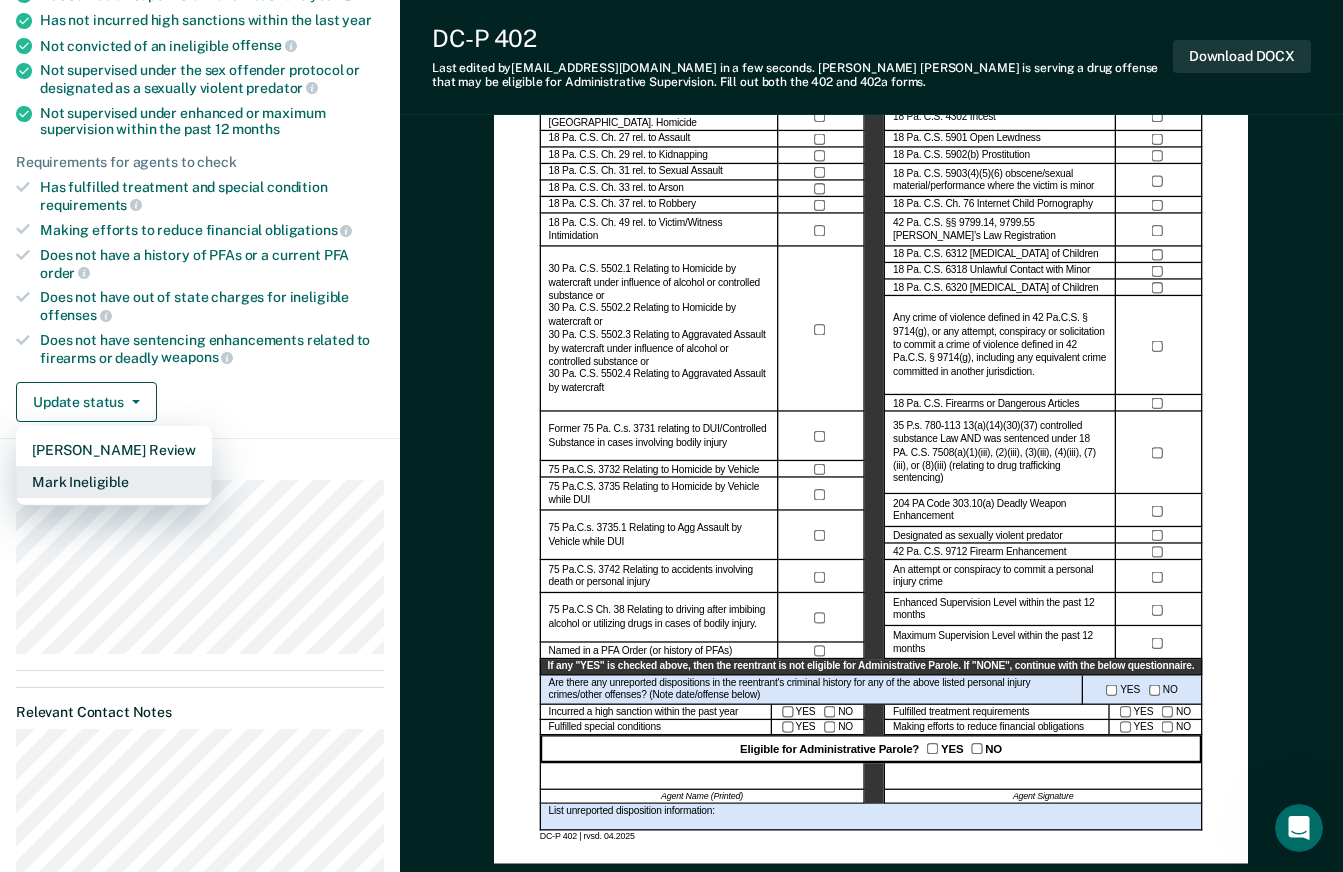 click on "Mark Ineligible" at bounding box center (114, 482) 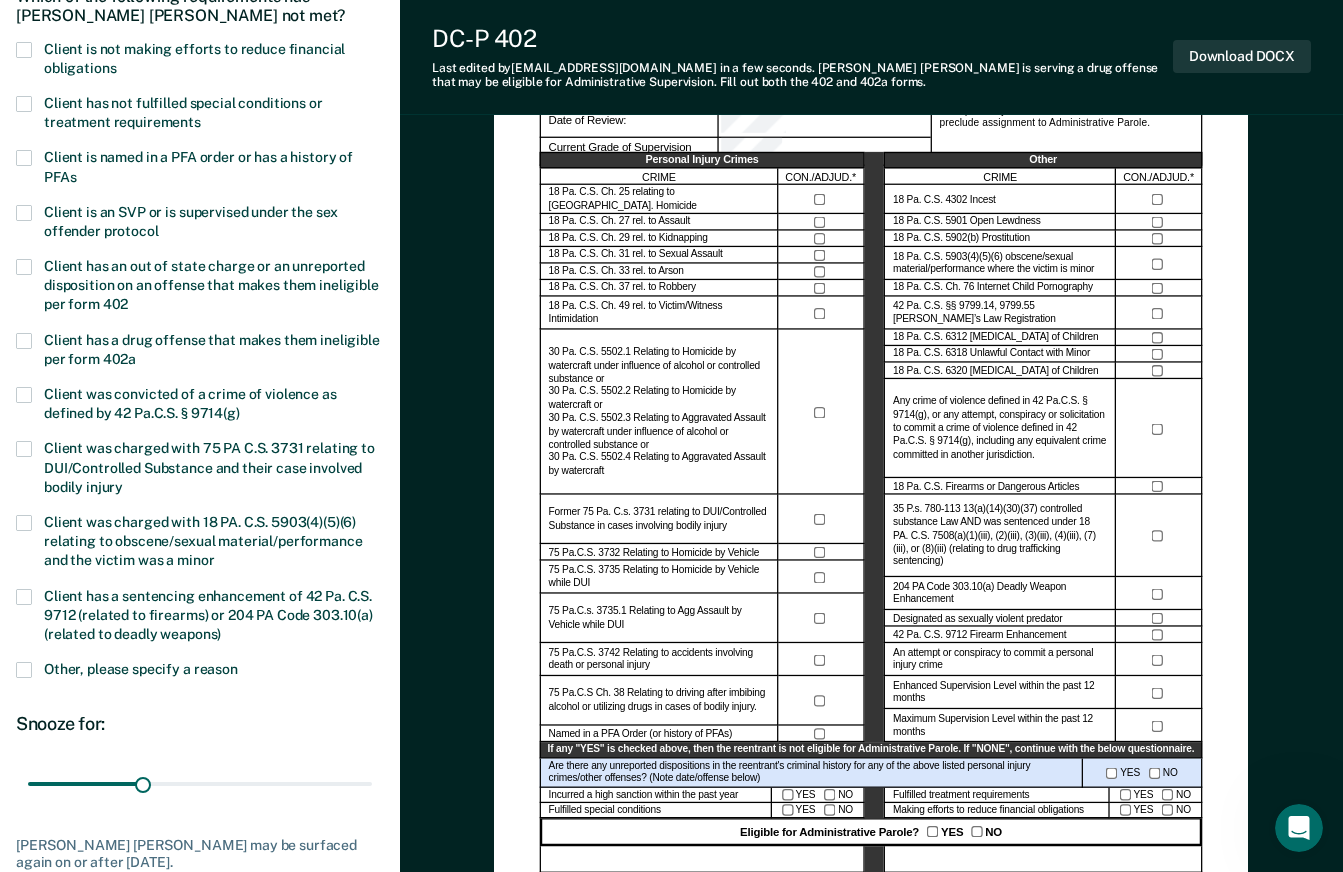 scroll, scrollTop: 100, scrollLeft: 0, axis: vertical 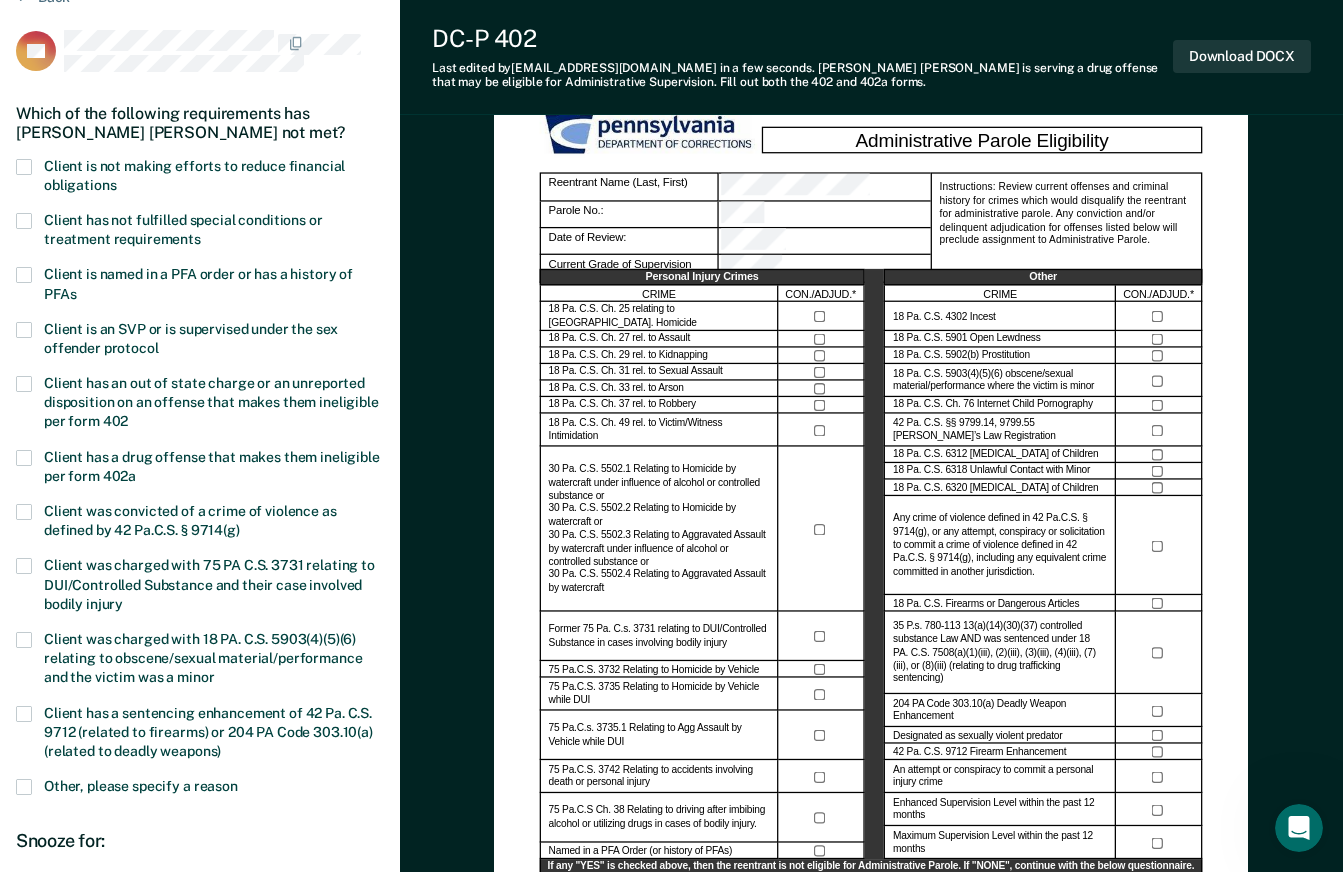 click at bounding box center (24, 458) 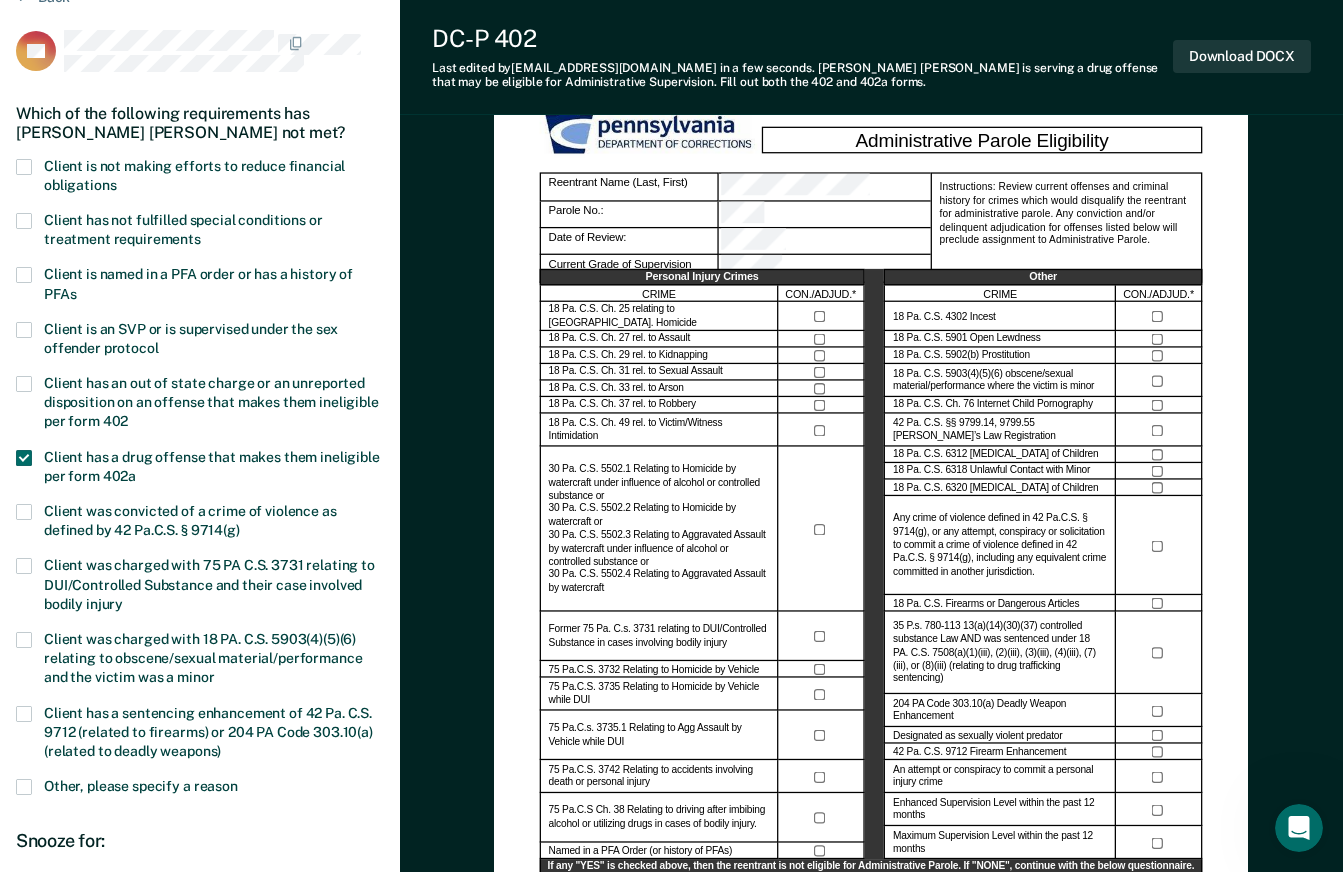click at bounding box center (24, 221) 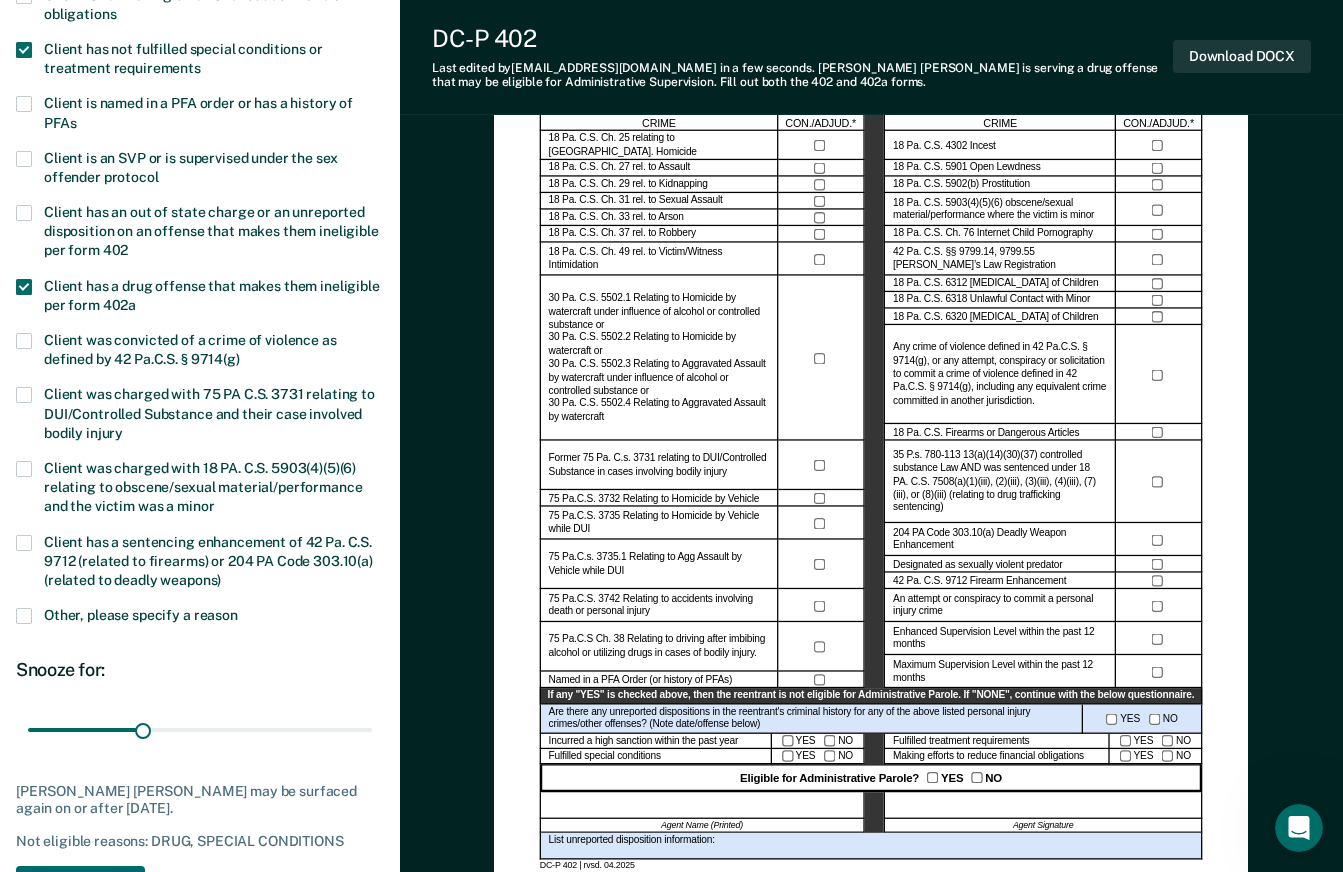 scroll, scrollTop: 500, scrollLeft: 0, axis: vertical 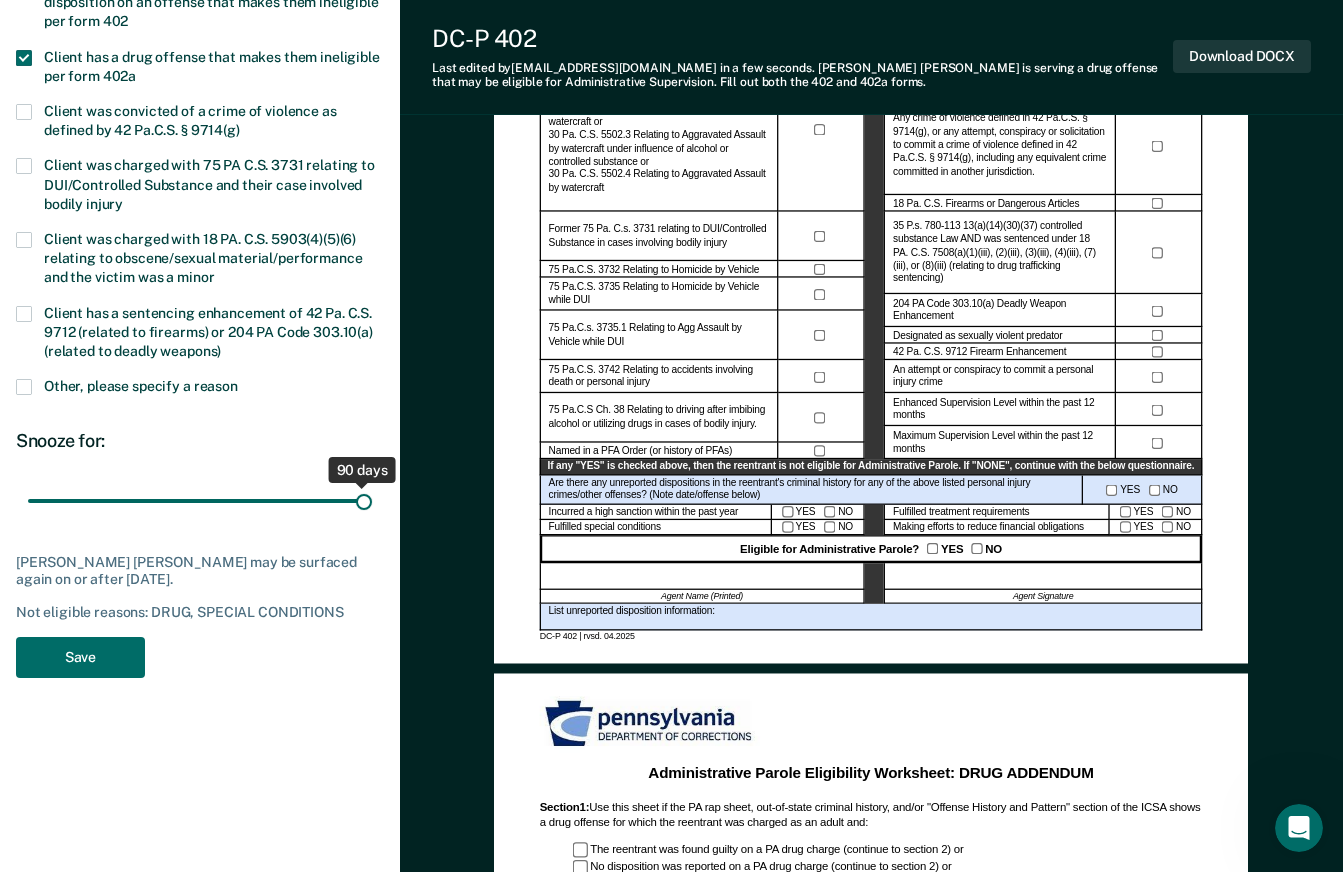 drag, startPoint x: 134, startPoint y: 501, endPoint x: 425, endPoint y: 510, distance: 291.13913 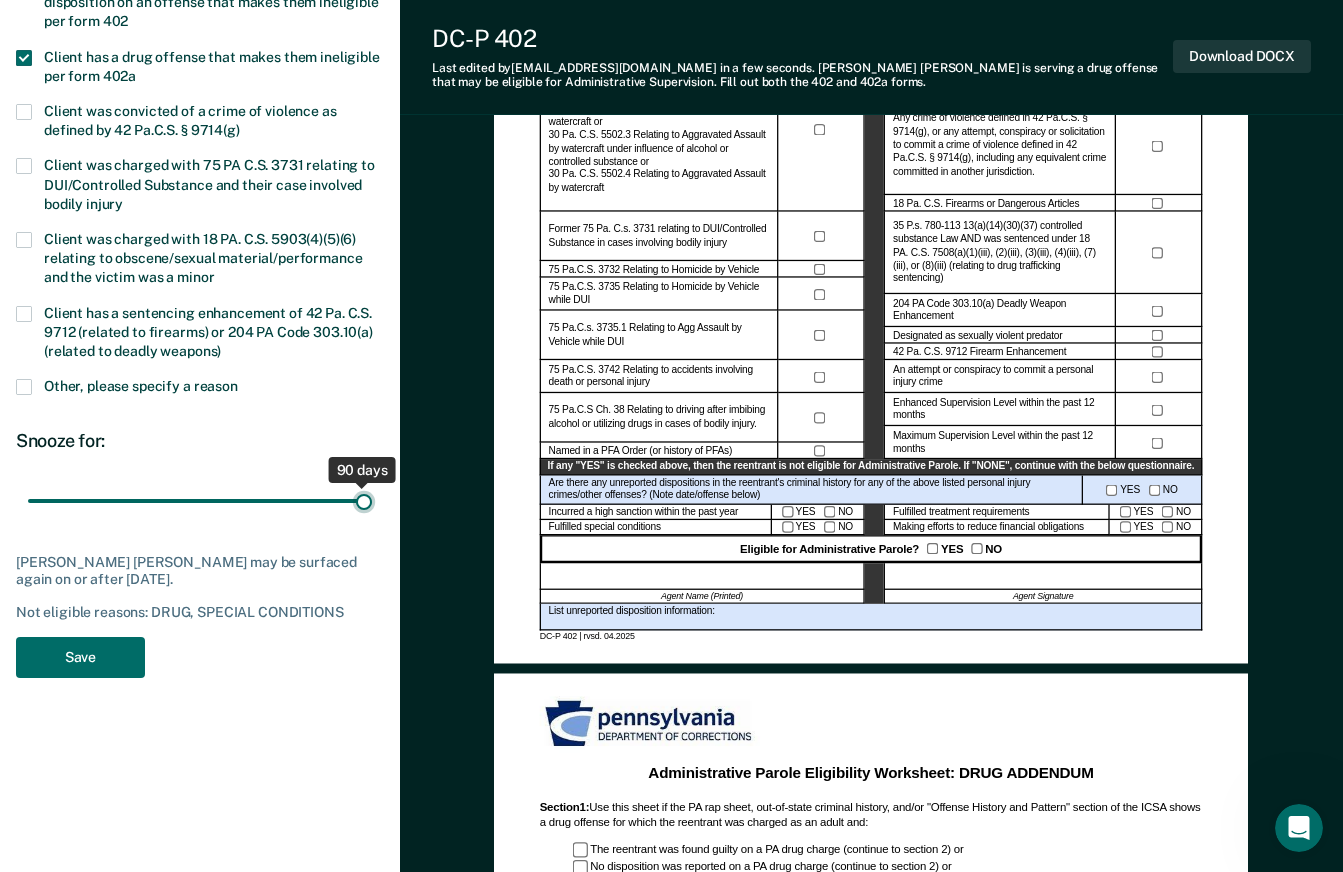 type on "90" 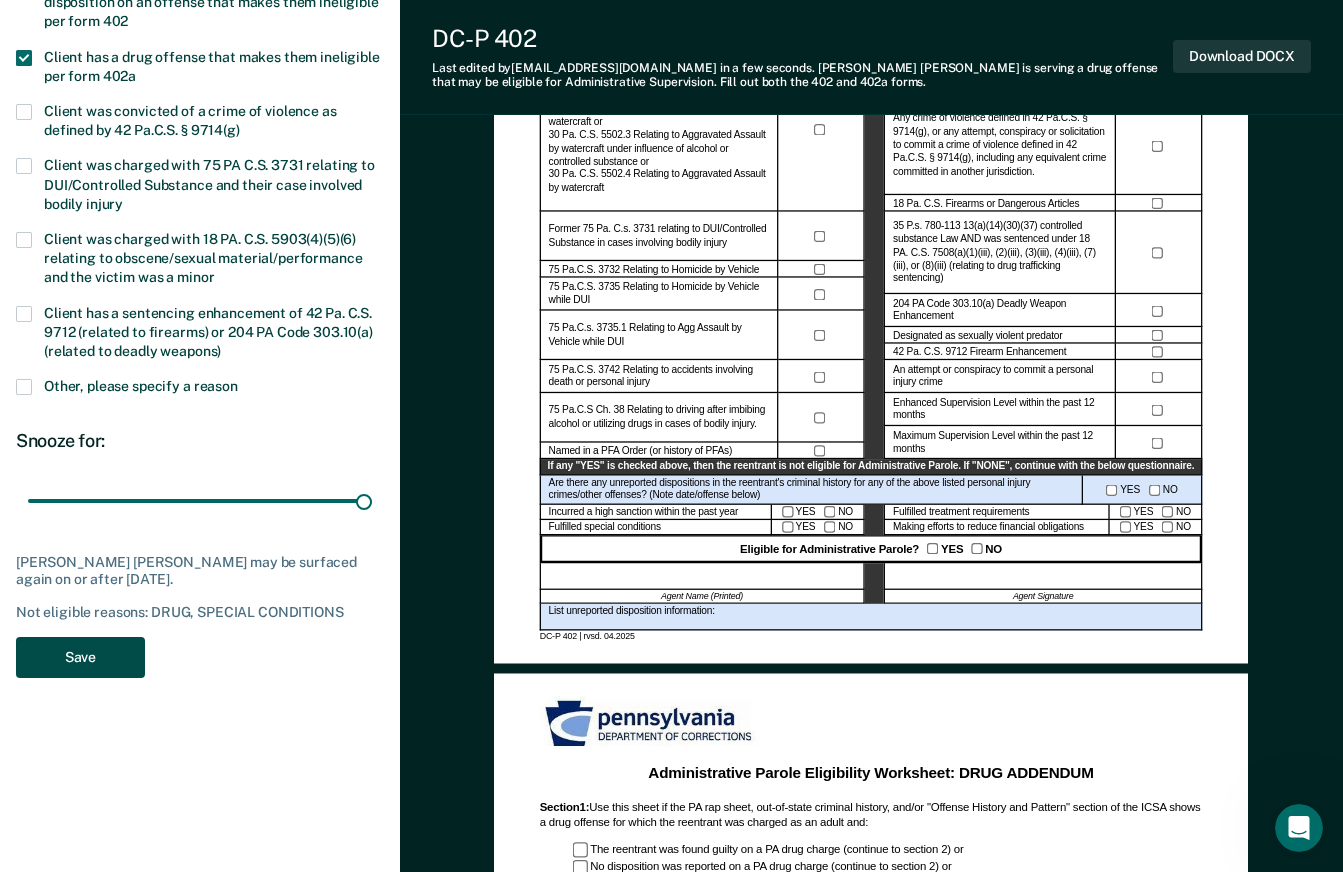 click on "Save" at bounding box center (80, 657) 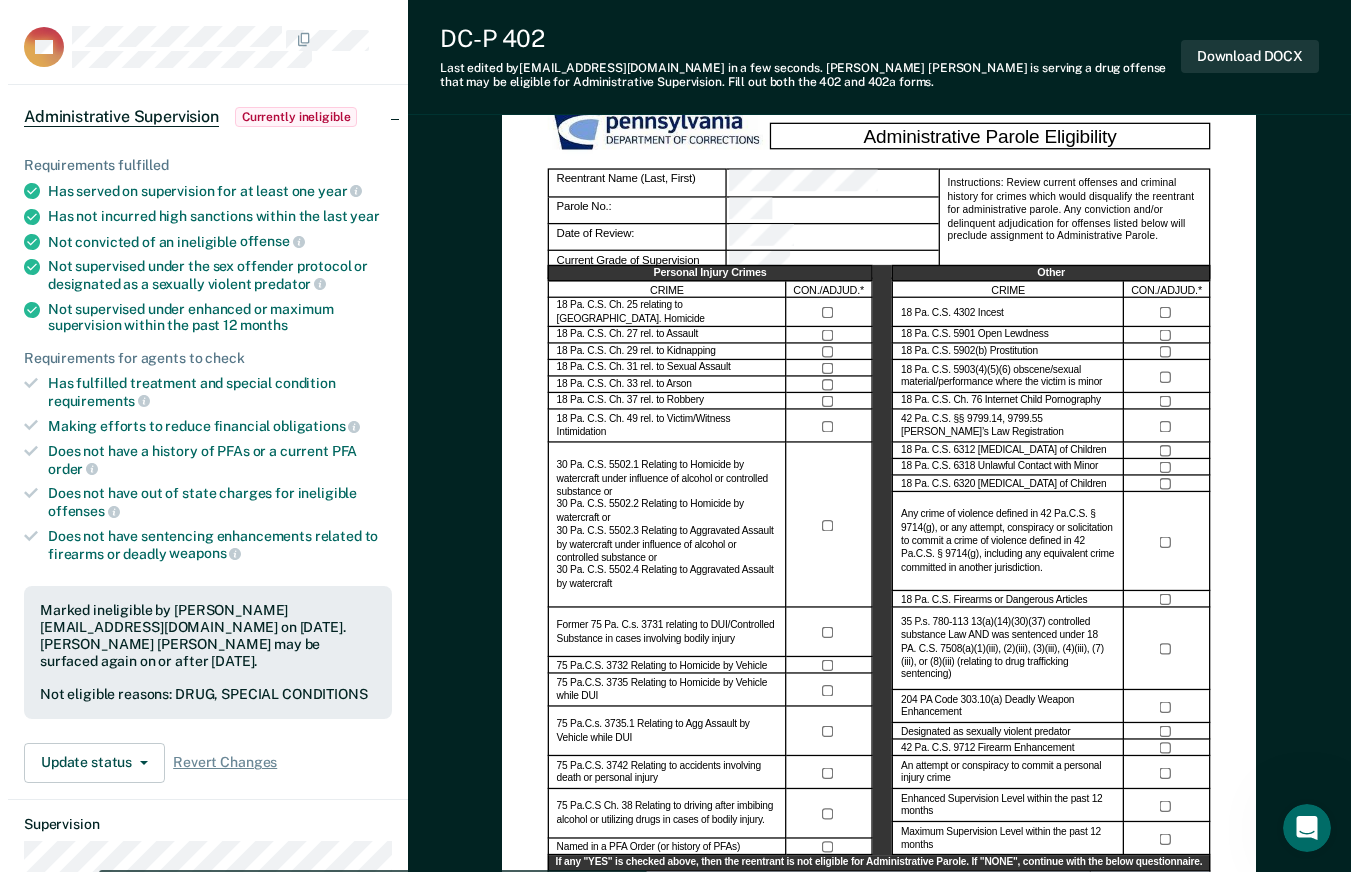 scroll, scrollTop: 0, scrollLeft: 0, axis: both 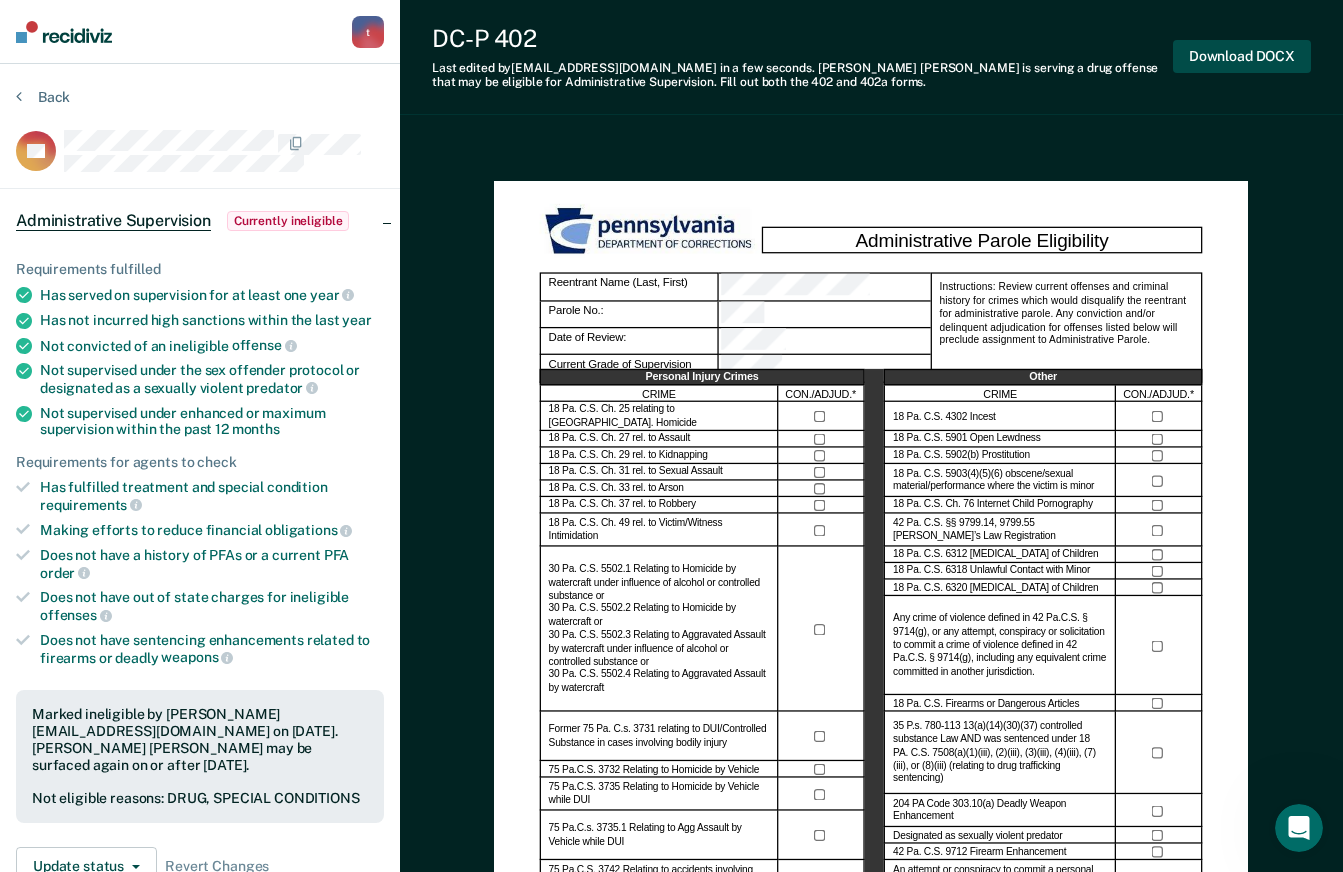 click on "Download DOCX" at bounding box center [1242, 56] 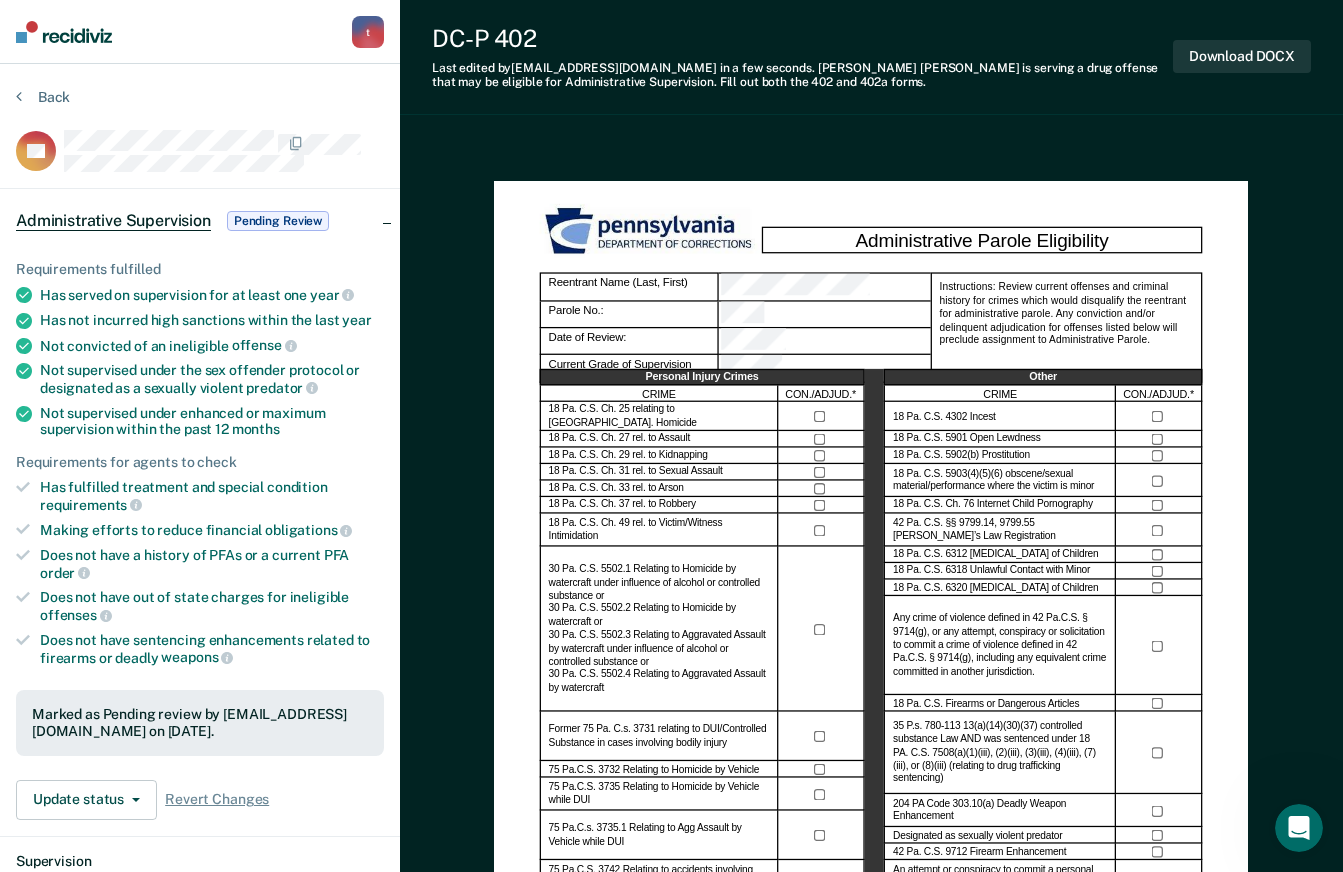 click on "Administrative Parole Eligibility Reentrant Name (Last, First) Parole No.: Date of Review: Current Grade of Supervision Instructions: Review current offenses and criminal history for crimes which would disqualify the reentrant for administrative parole. Any conviction and/or delinquent adjudication for offenses listed below will preclude assignment to Administrative Parole. Personal Injury Crimes CRIME CON./ADJUD.* 18 Pa. C.S. Ch. 25 relating to Crim. Homicide 18 Pa. C.S. Ch. 27 rel. to Assault 18 Pa. C.S. Ch. 29 rel. to Kidnapping 18 Pa. C.S. Ch. 31 rel. to Sexual Assault 18 Pa. C.S. Ch. 33 rel. to Arson 18 Pa. C.S. Ch. 37 rel. to Robbery 18 Pa. C.S. Ch. 49 rel. to Victim/Witness Intimidation Former 75 Pa. C.s. 3731 relating to DUI/Controlled Substance in cases involving bodily injury 75 Pa.C.S. 3732 Relating to Homicide by Vehicle 75 Pa.C.S. 3735 Relating to Homicide by Vehicle while DUI 75 Pa.C.s. 3735.1 Relating to Agg Assault by Vehicle while DUI Named in a PFA Order (or history of PFAs) Other CRIME YES" at bounding box center (871, 1233) 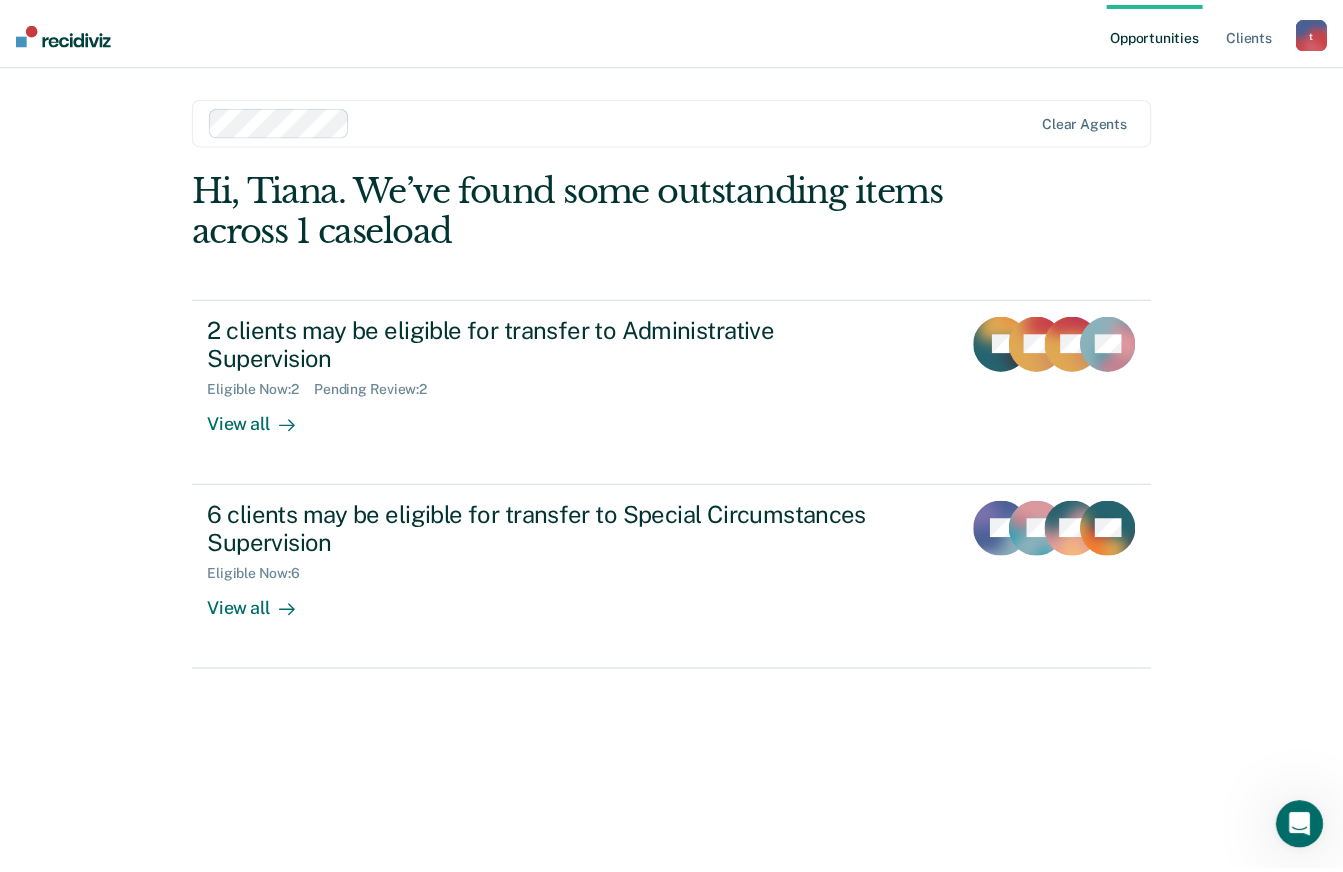 scroll, scrollTop: 0, scrollLeft: 0, axis: both 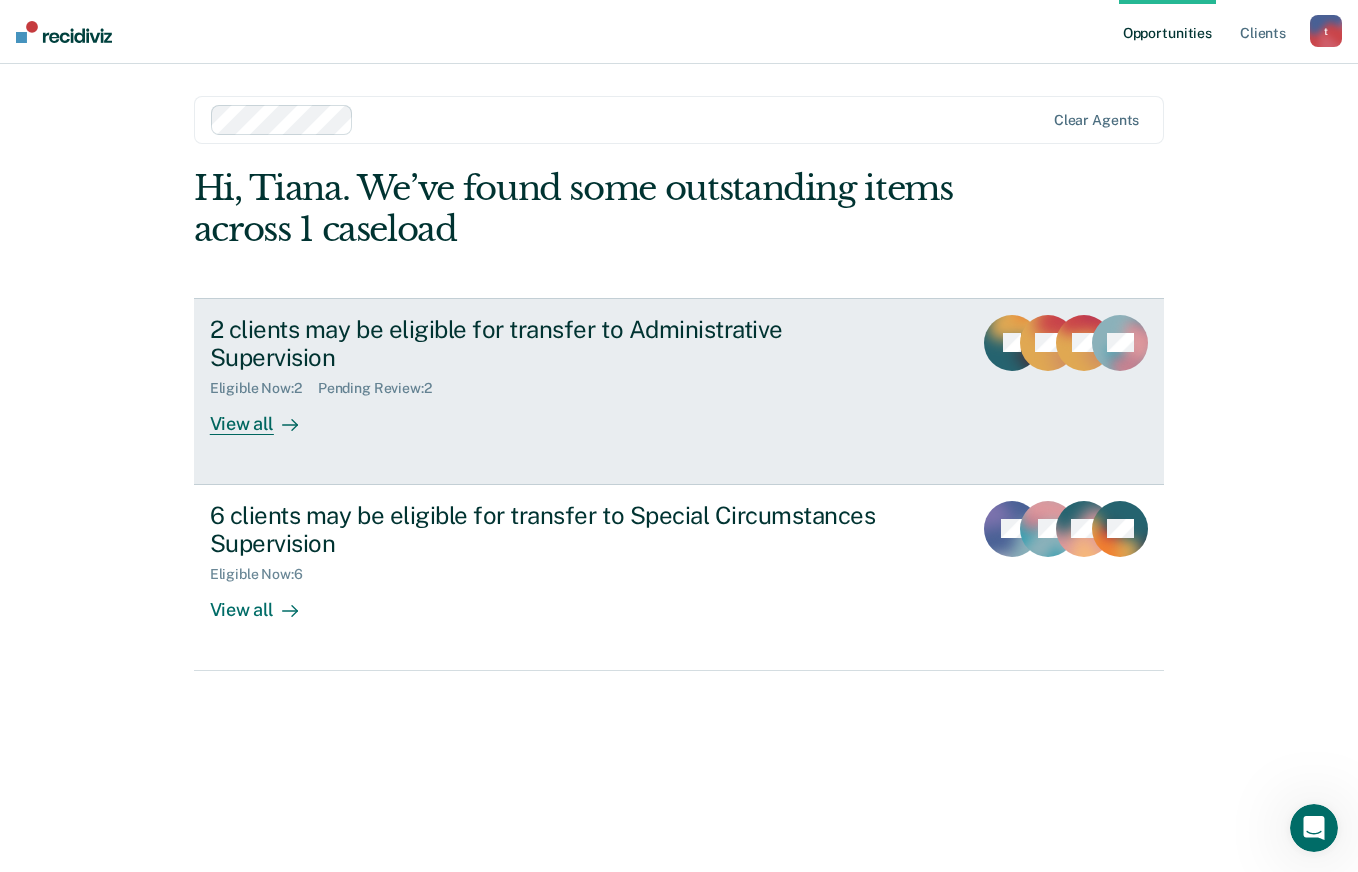 click on "View all" at bounding box center (266, 416) 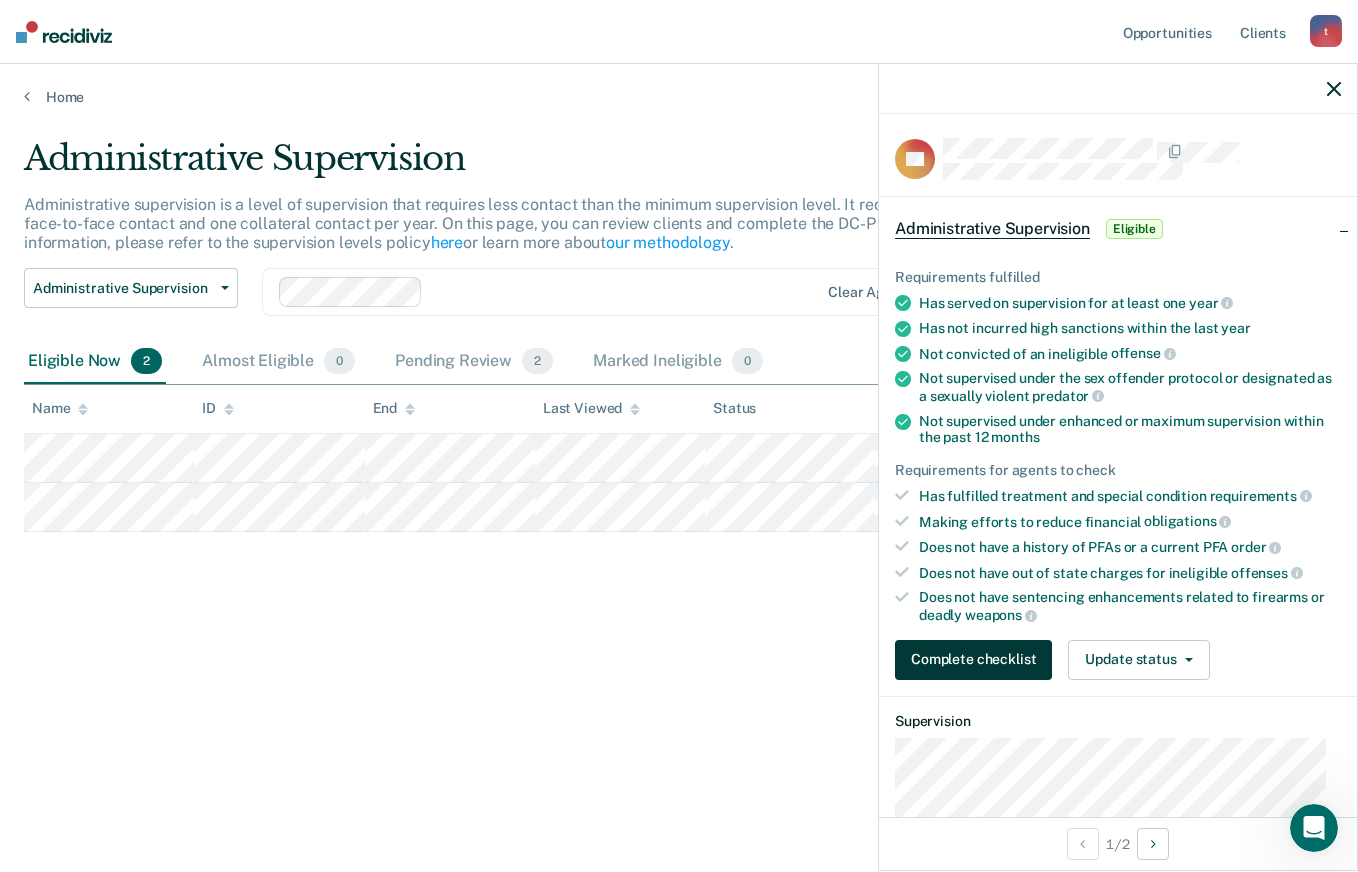 click on "Complete checklist" at bounding box center [973, 660] 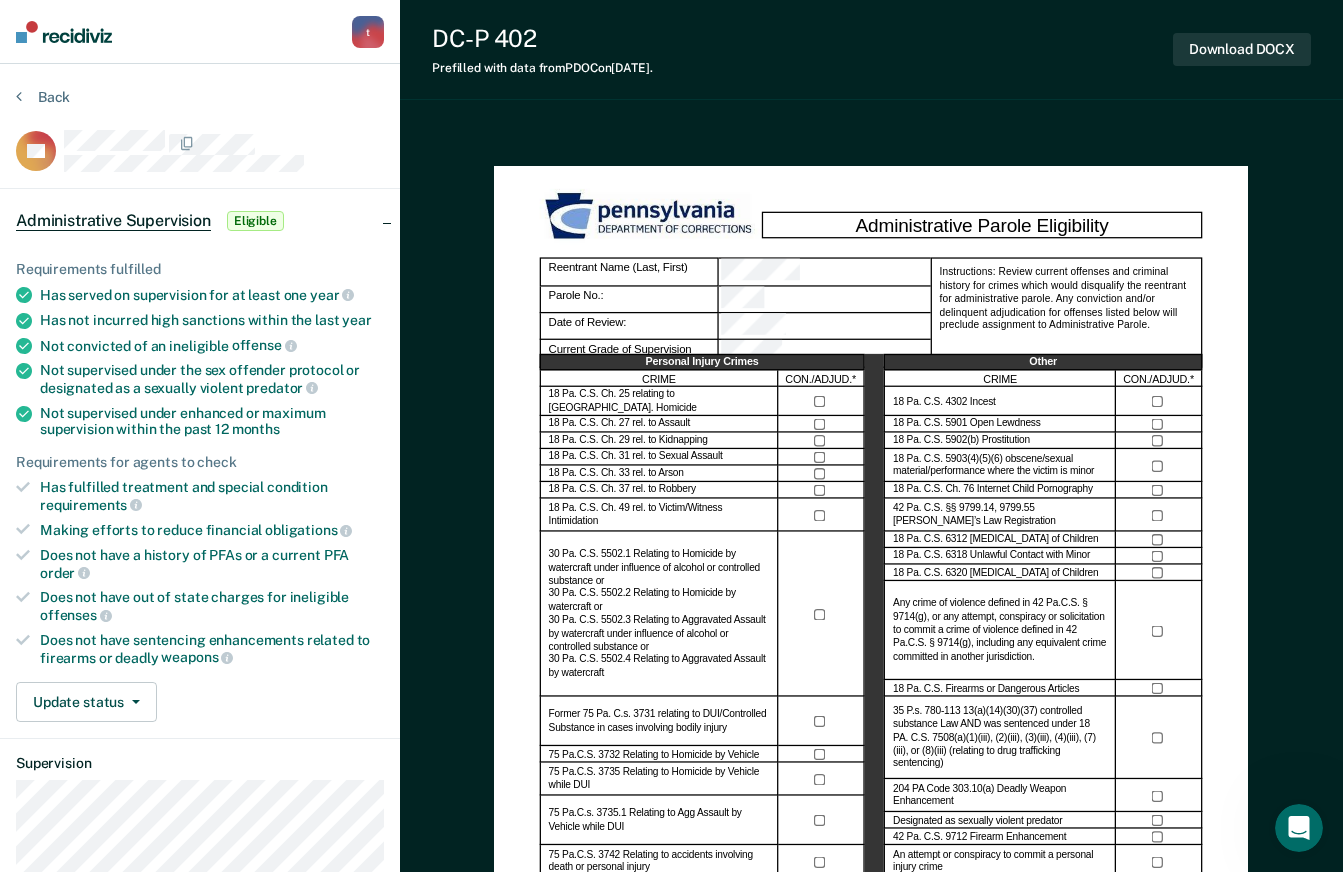 click on "DC-P 402 Prefilled with data from  PDOC  on  07-03-2025 .  Download DOCX" at bounding box center (871, 50) 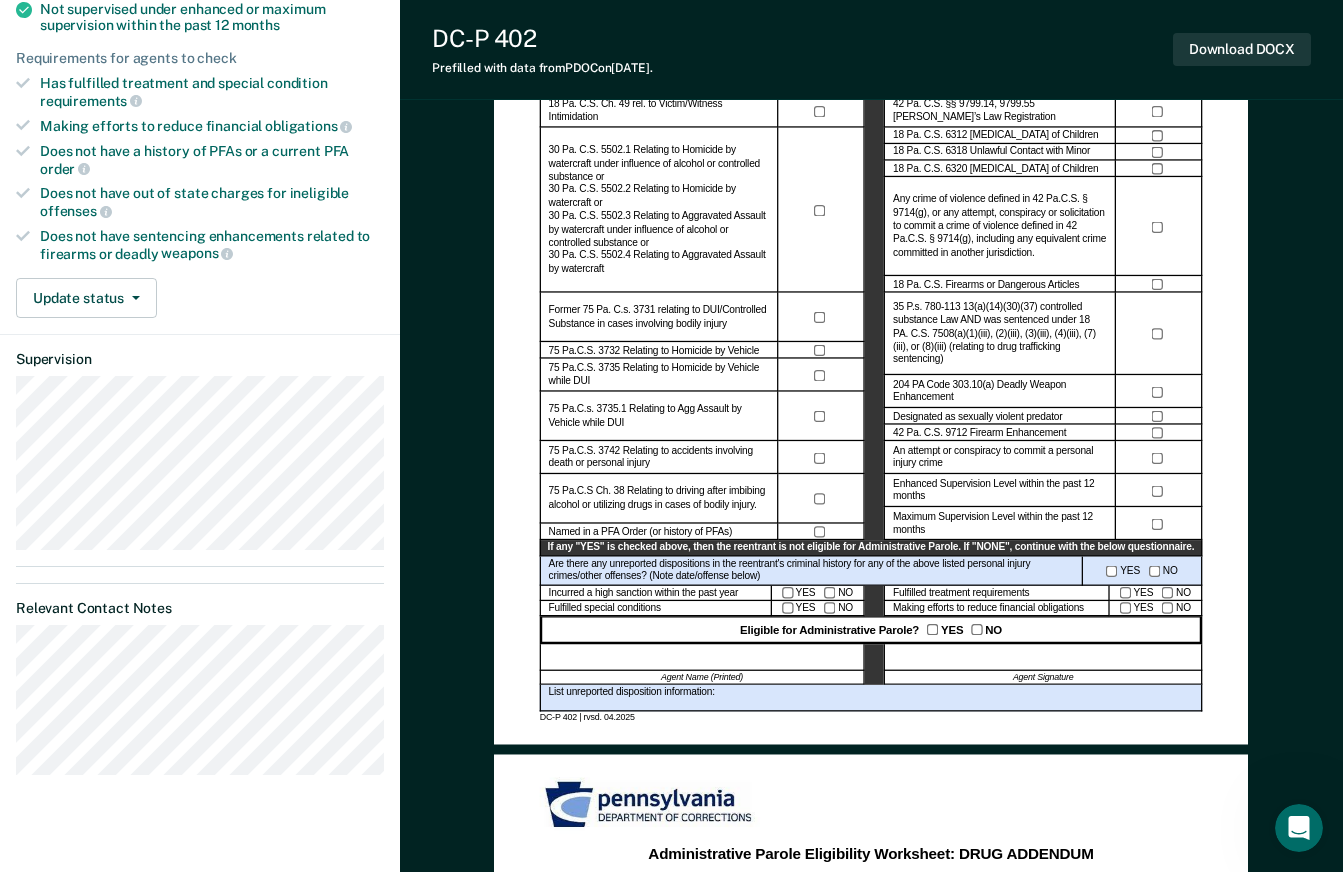 scroll, scrollTop: 500, scrollLeft: 0, axis: vertical 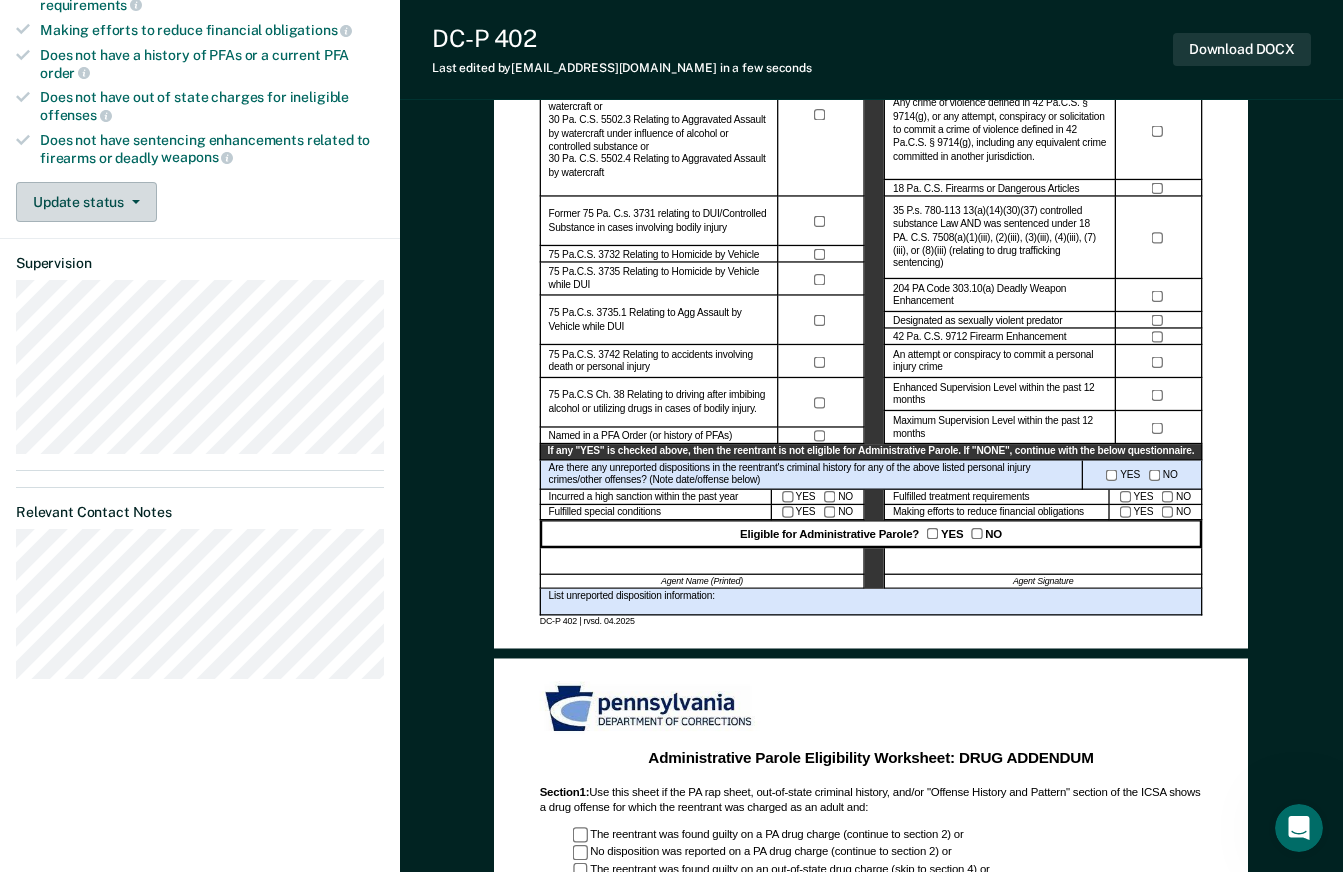 click at bounding box center (132, 202) 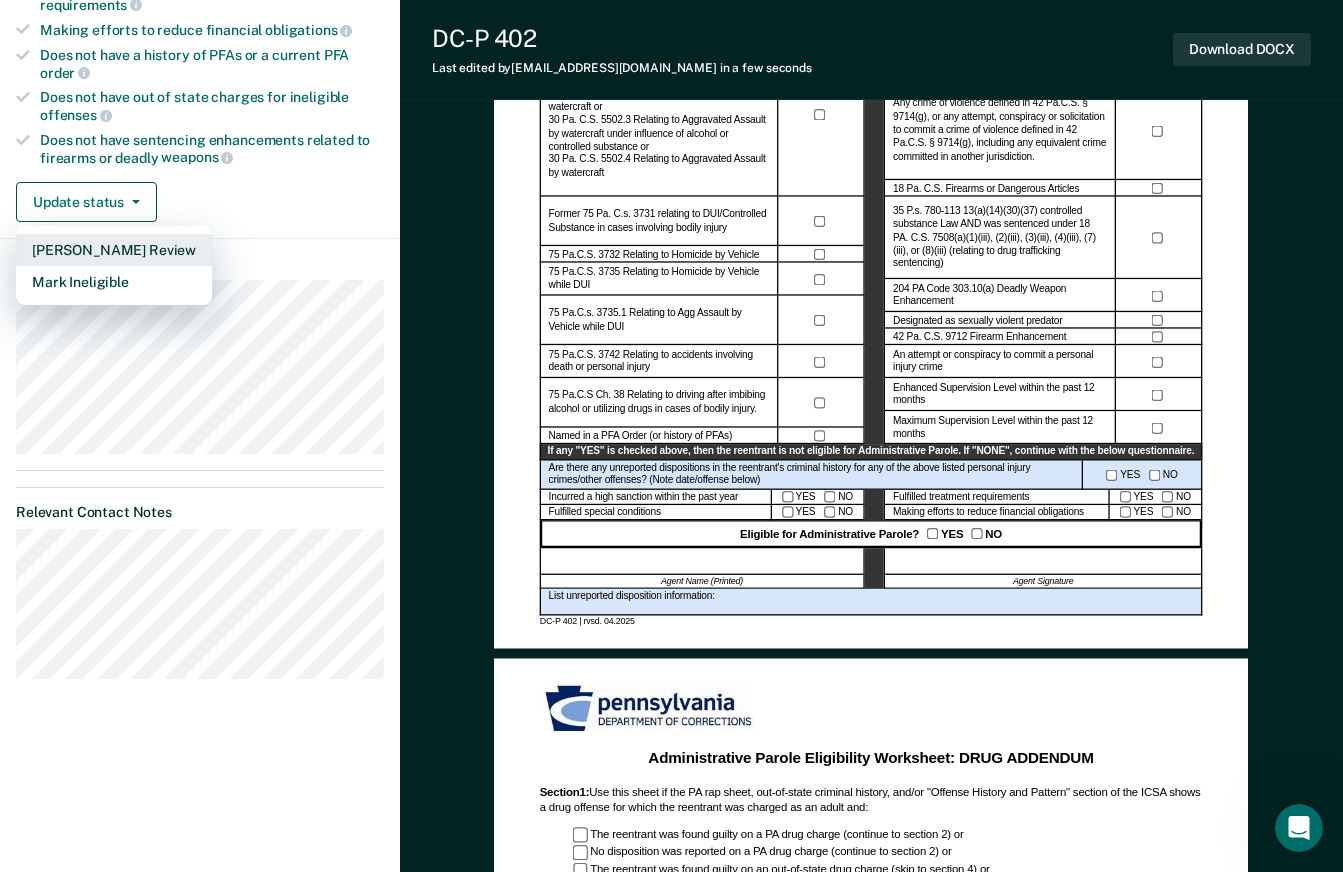 click on "Mark Pending Review" at bounding box center [114, 250] 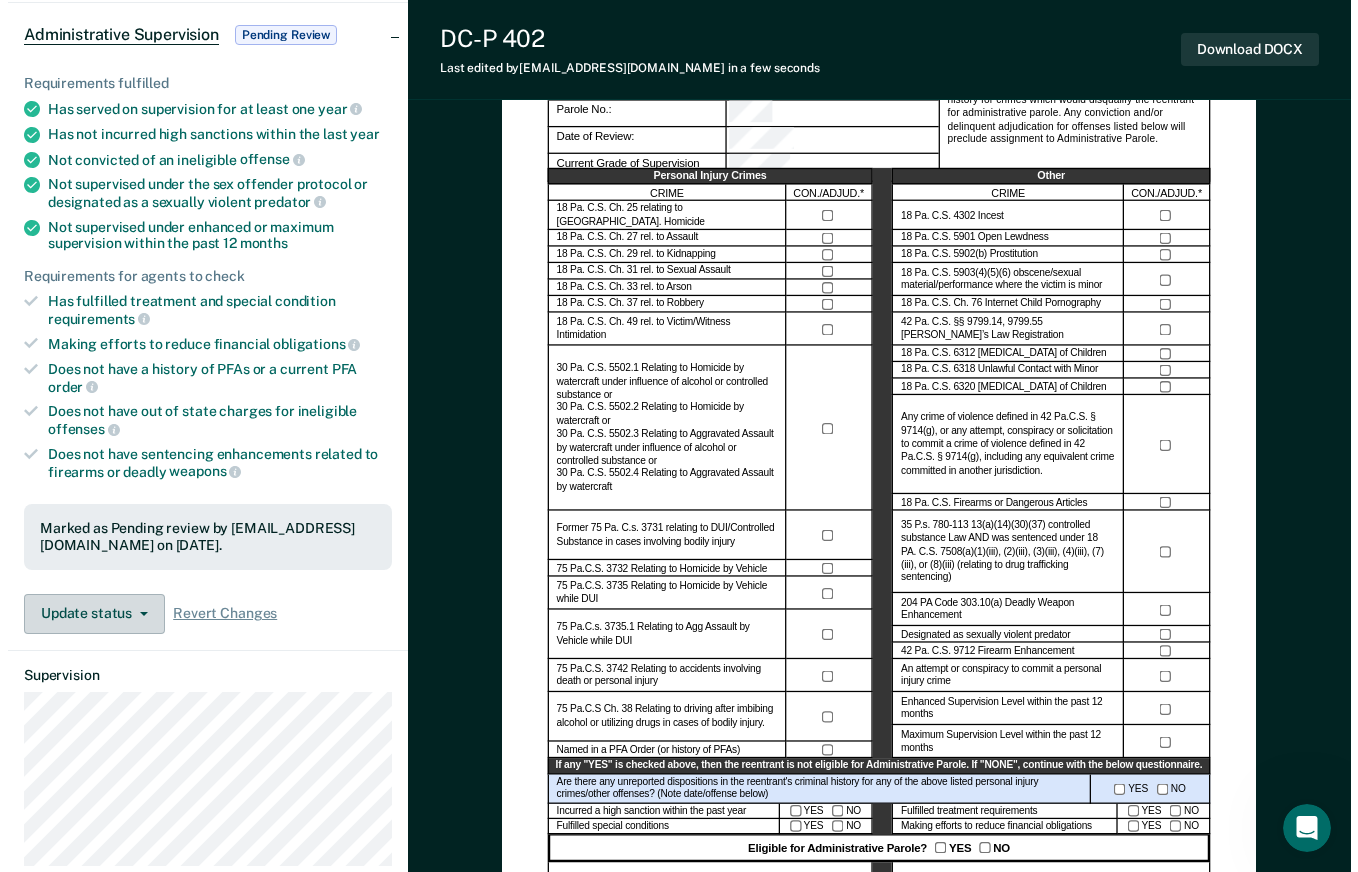 scroll, scrollTop: 0, scrollLeft: 0, axis: both 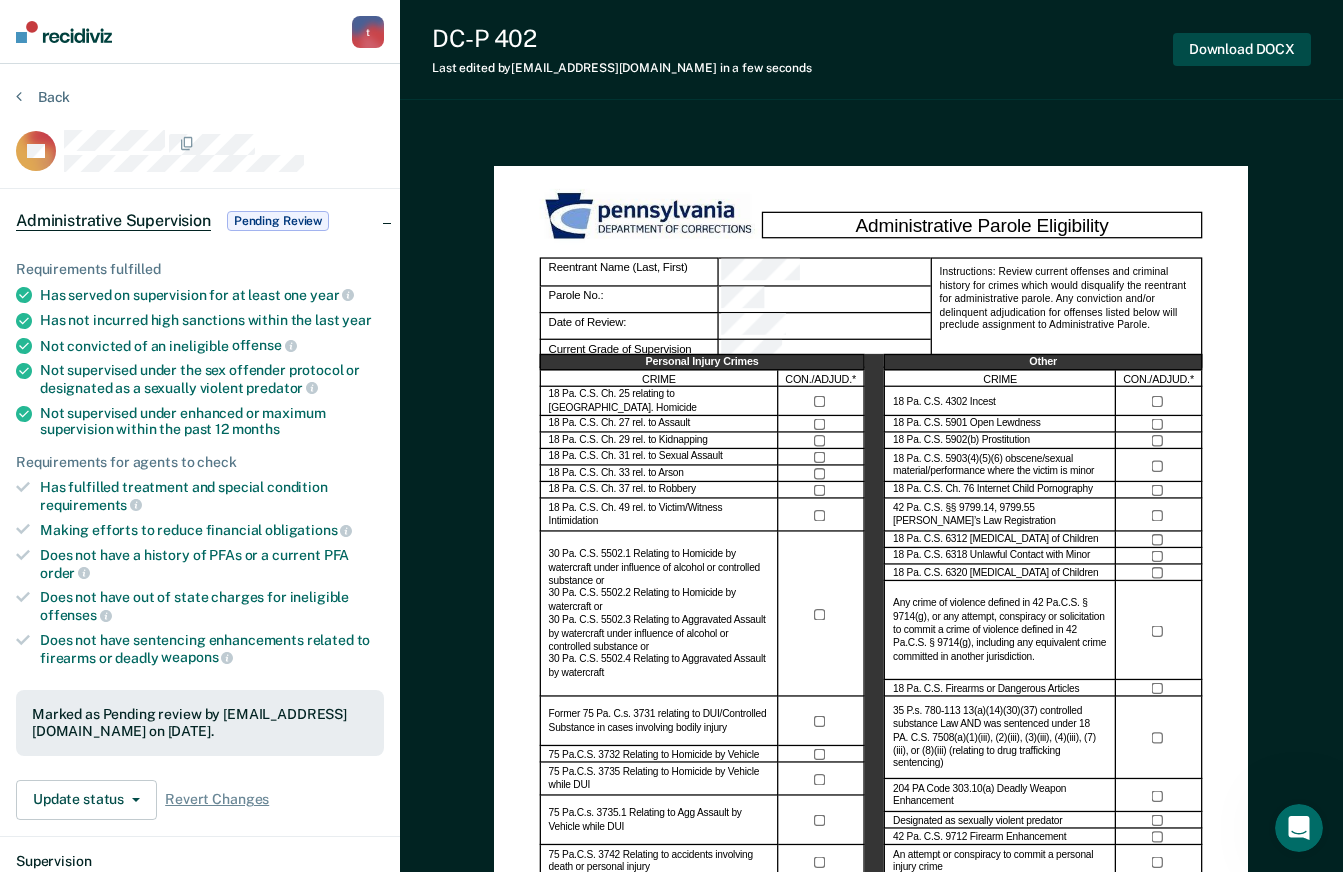 click on "Download DOCX" at bounding box center (1242, 49) 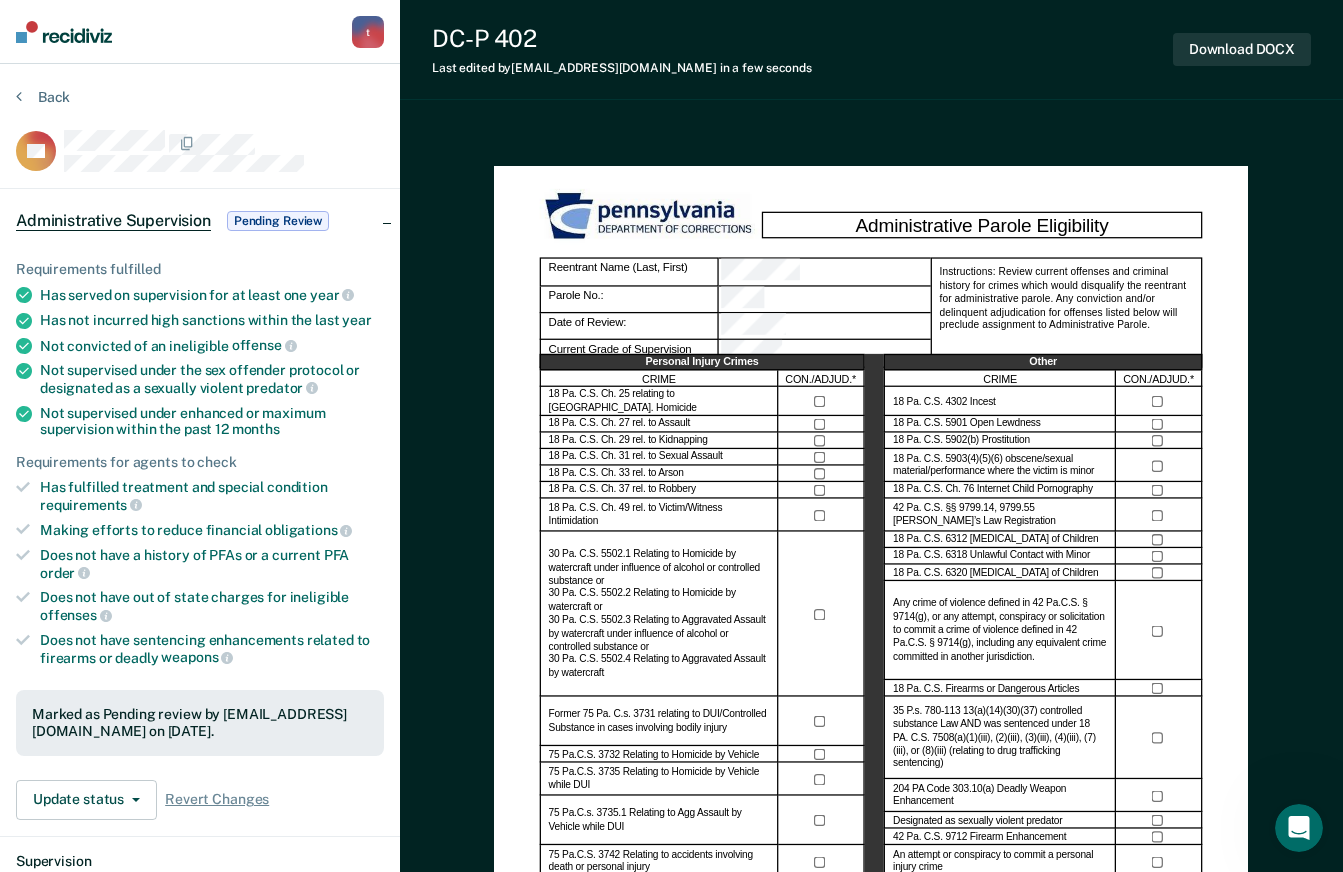 click at bounding box center (64, 32) 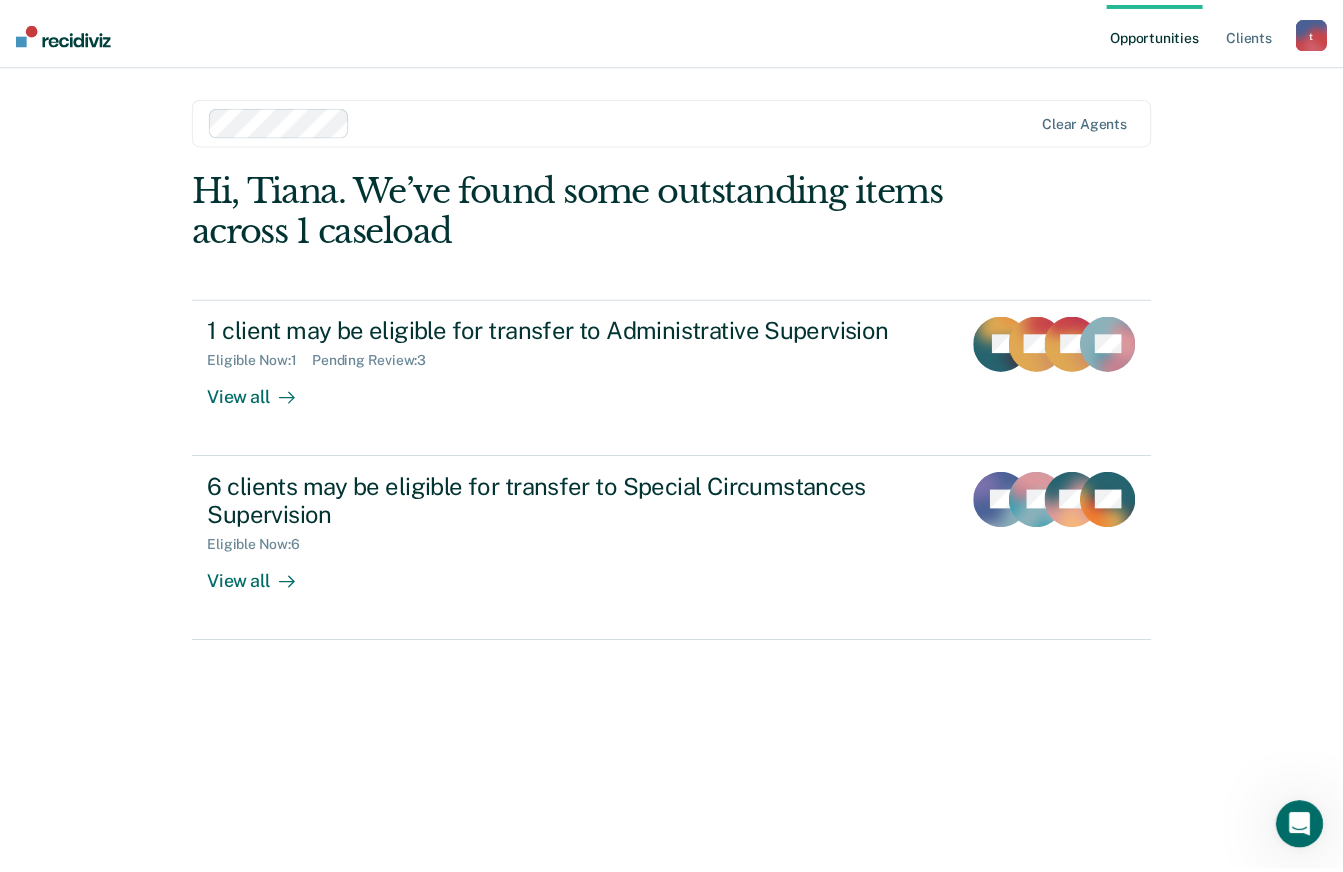 scroll, scrollTop: 0, scrollLeft: 0, axis: both 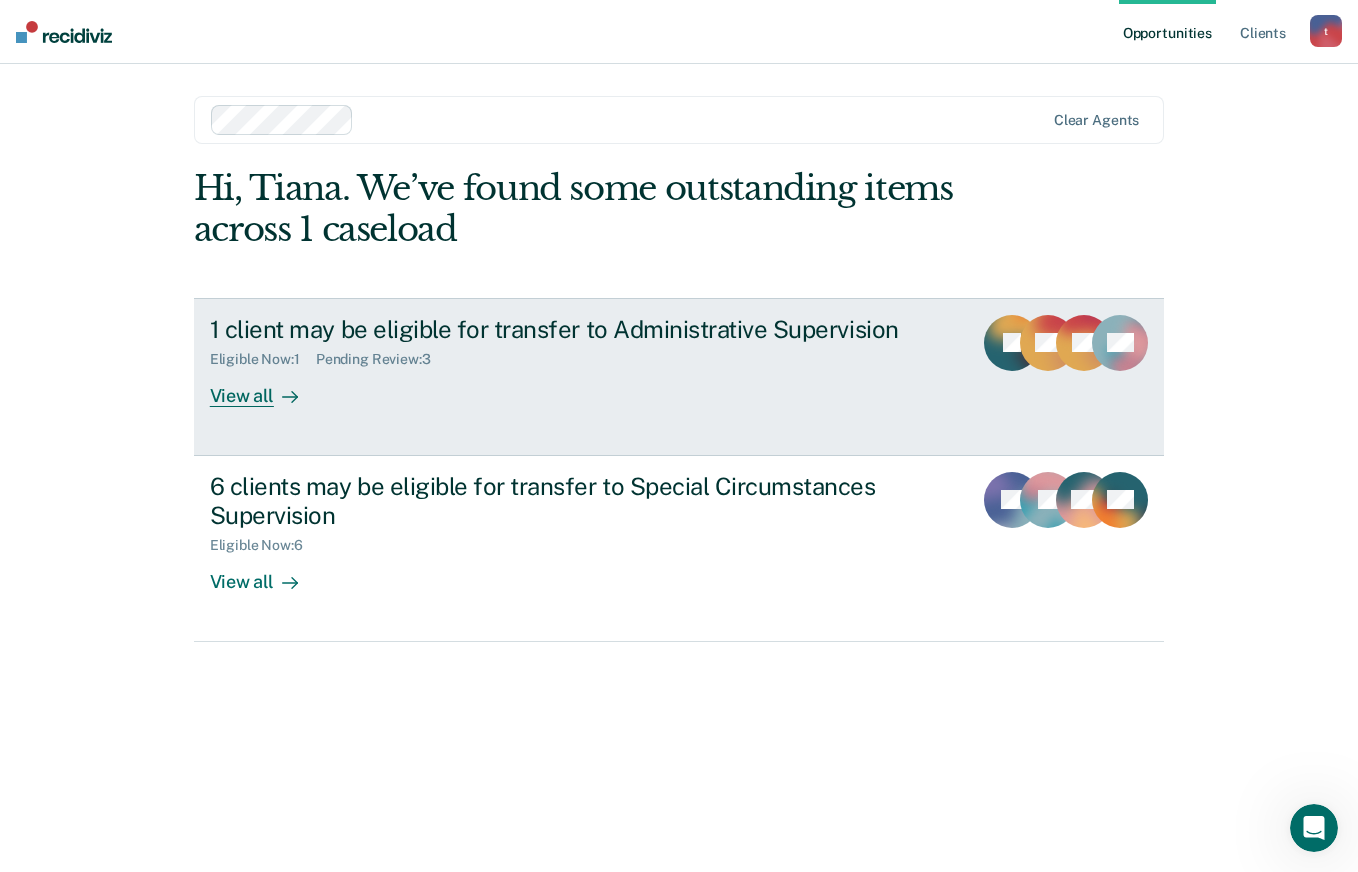 click on "View all" at bounding box center (266, 387) 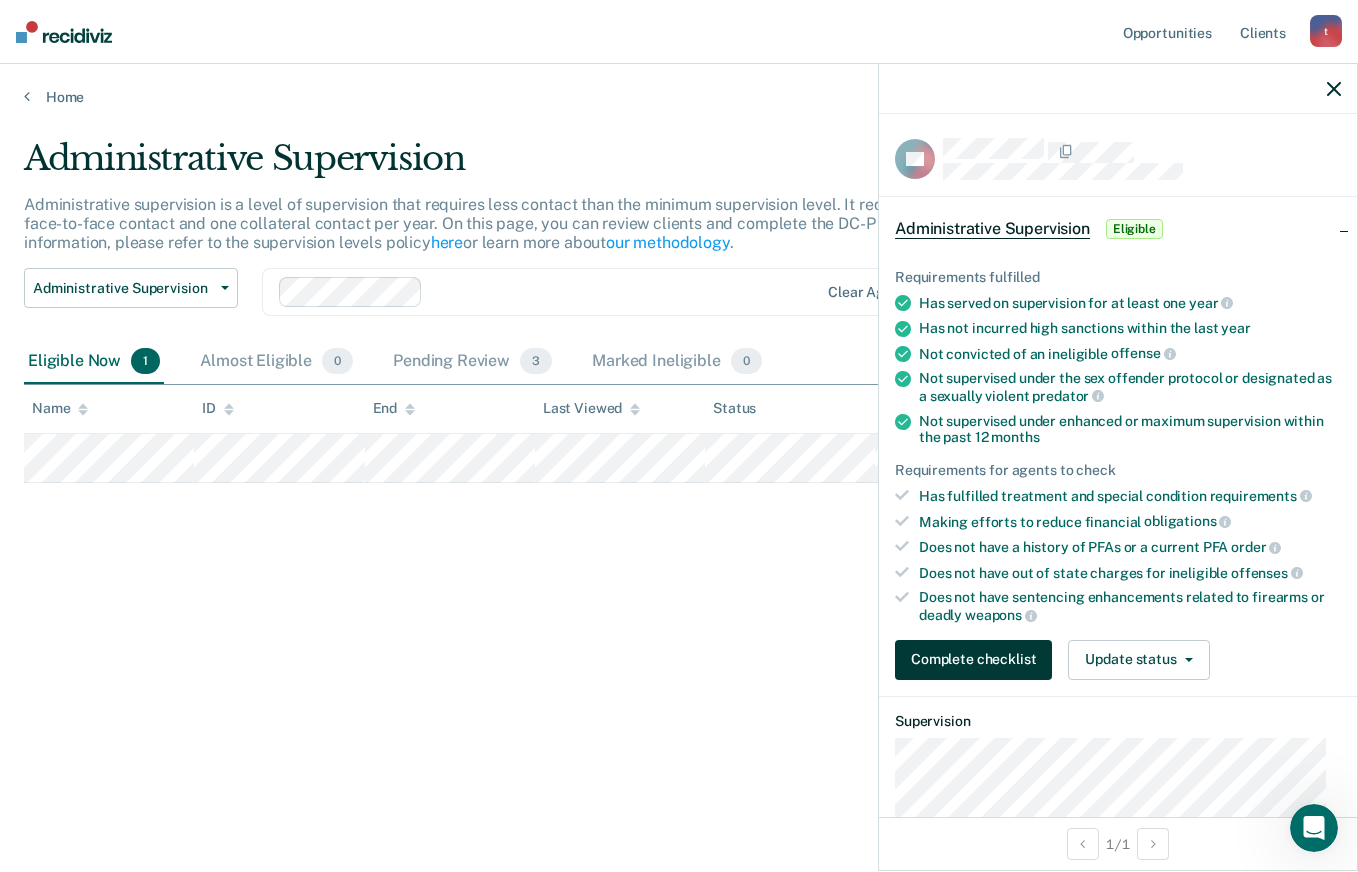 click on "Complete checklist" at bounding box center (973, 660) 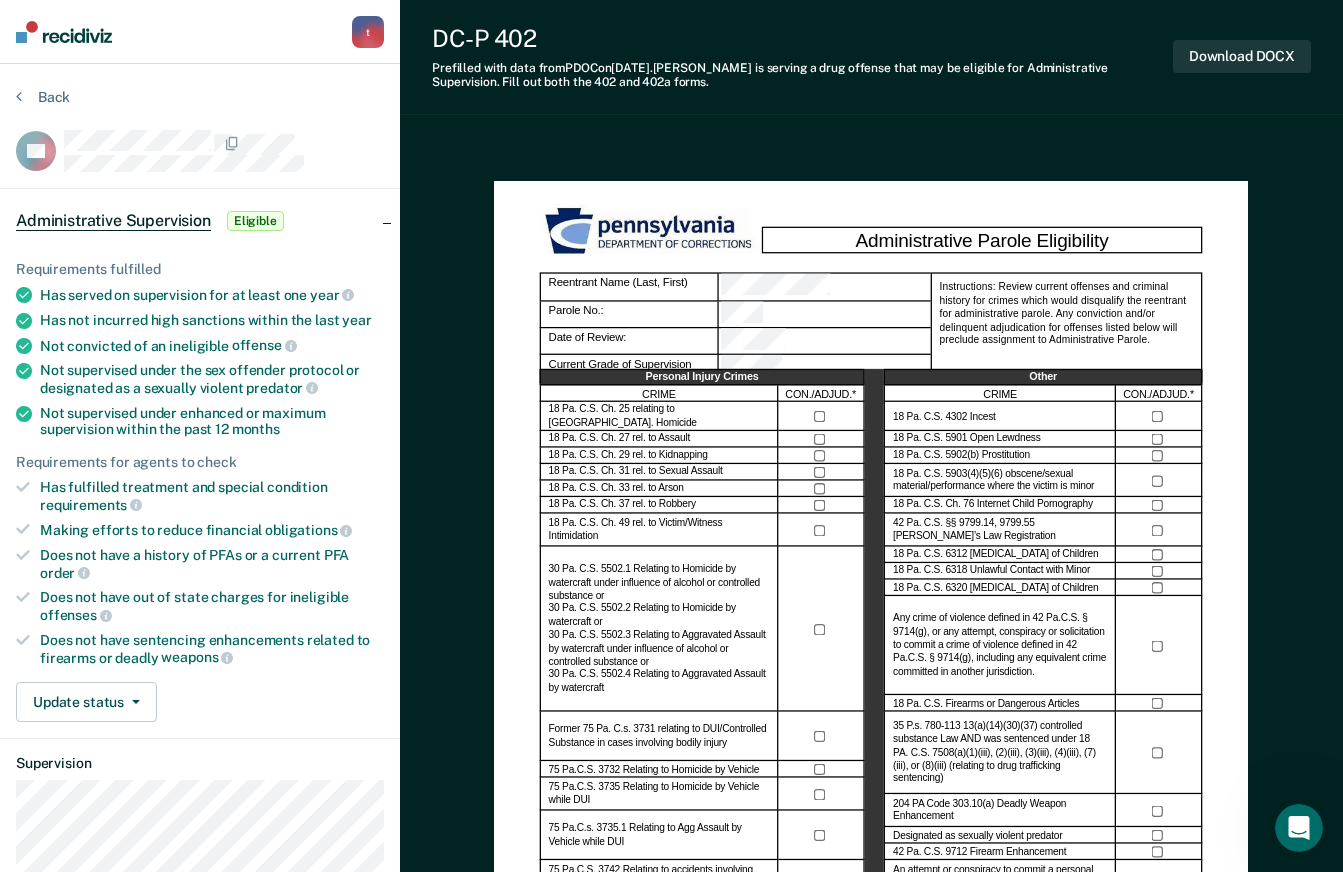 click on "Administrative Parole Eligibility Reentrant Name (Last, First) Parole No.: Date of Review: Current Grade of Supervision Instructions: Review current offenses and criminal history for crimes which would disqualify the reentrant for administrative parole. Any conviction and/or delinquent adjudication for offenses listed below will preclude assignment to Administrative Parole. Personal Injury Crimes CRIME CON./ADJUD.* 18 Pa. C.S. Ch. 25 relating to Crim. Homicide 18 Pa. C.S. Ch. 27 rel. to Assault 18 Pa. C.S. Ch. 29 rel. to Kidnapping 18 Pa. C.S. Ch. 31 rel. to Sexual Assault 18 Pa. C.S. Ch. 33 rel. to Arson 18 Pa. C.S. Ch. 37 rel. to Robbery 18 Pa. C.S. Ch. 49 rel. to Victim/Witness Intimidation Former 75 Pa. C.s. 3731 relating to DUI/Controlled Substance in cases involving bodily injury 75 Pa.C.S. 3732 Relating to Homicide by Vehicle 75 Pa.C.S. 3735 Relating to Homicide by Vehicle while DUI 75 Pa.C.s. 3735.1 Relating to Agg Assault by Vehicle while DUI Named in a PFA Order (or history of PFAs) Other CRIME YES" at bounding box center (871, 1233) 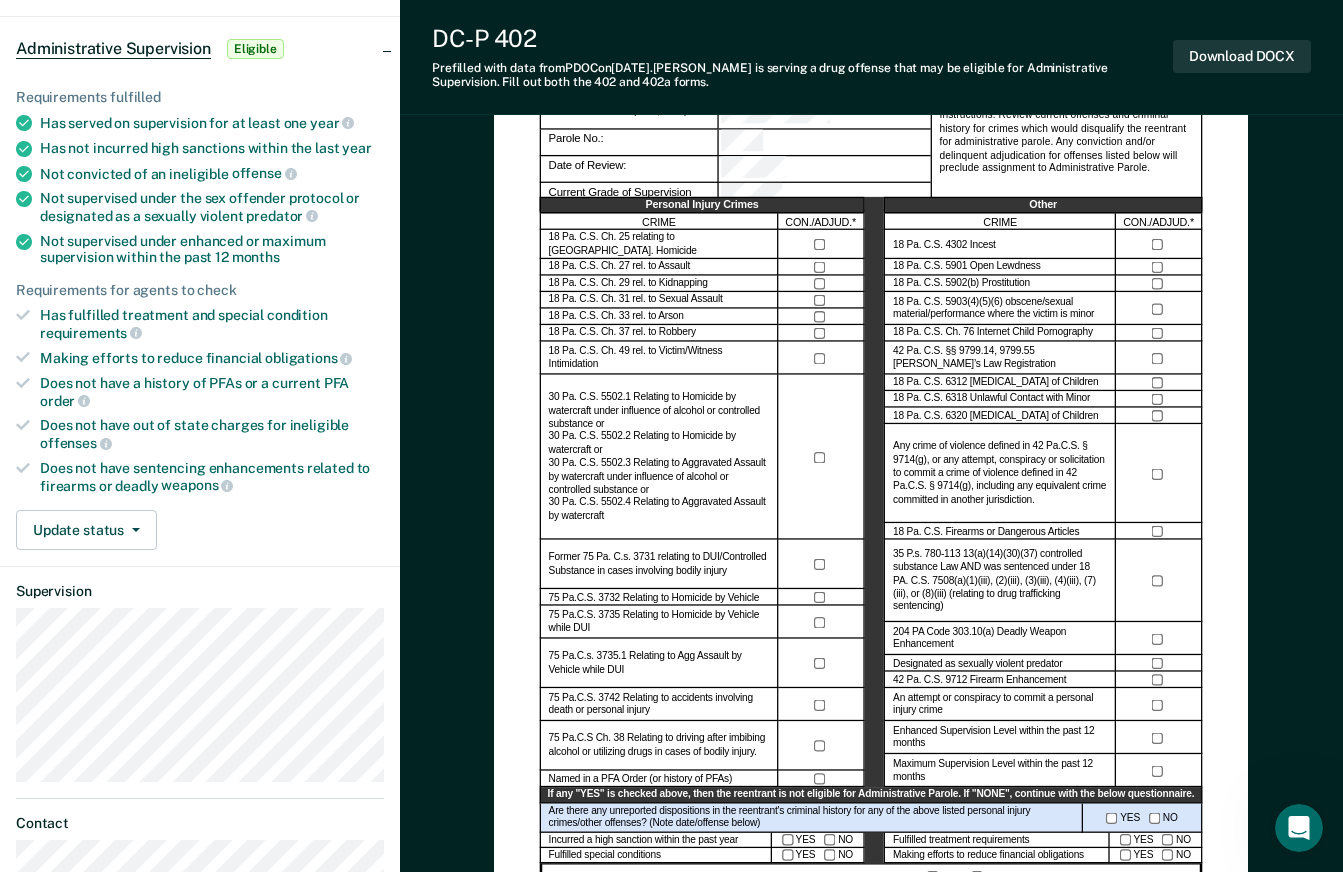 scroll, scrollTop: 300, scrollLeft: 0, axis: vertical 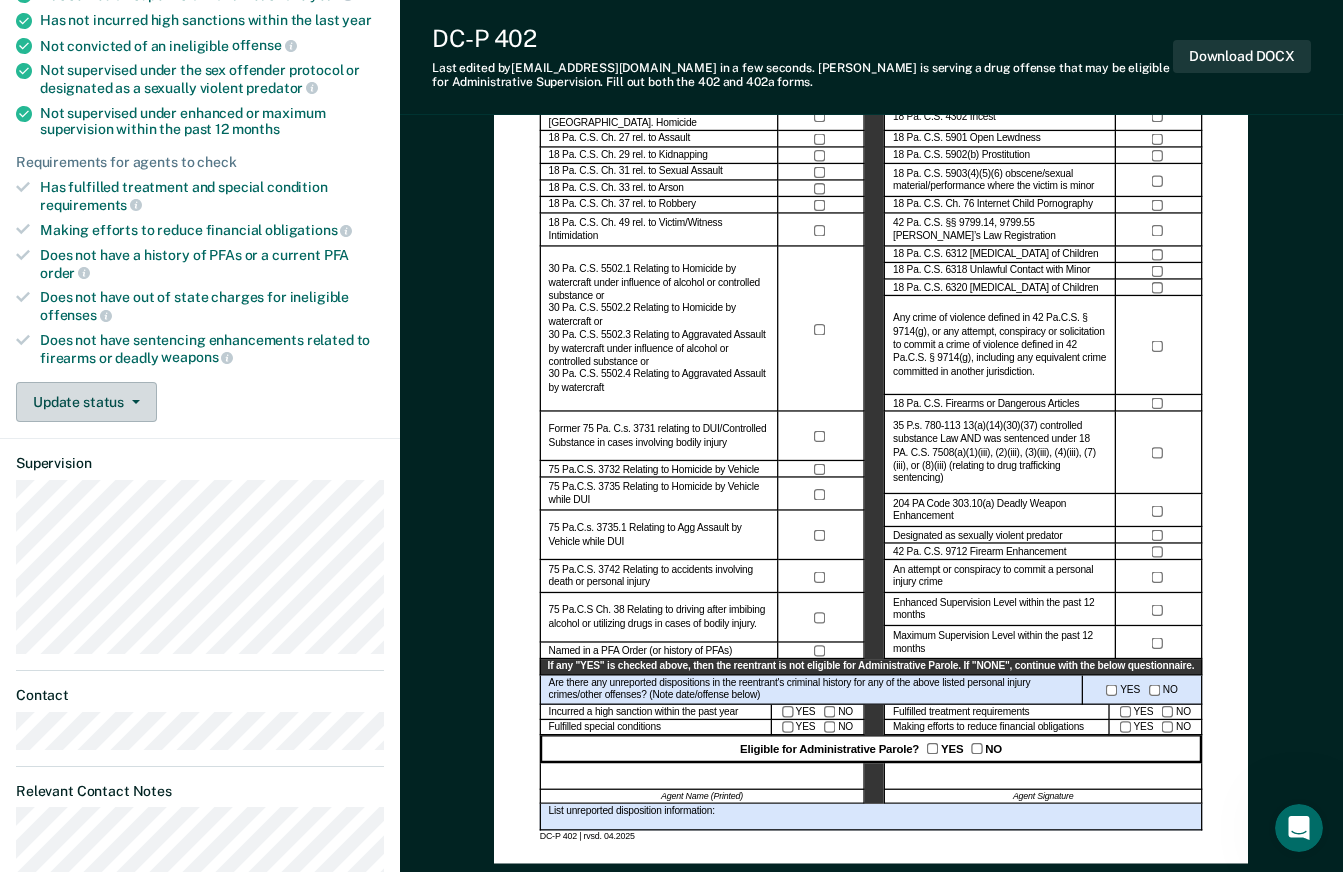 click on "Update status" at bounding box center (86, 402) 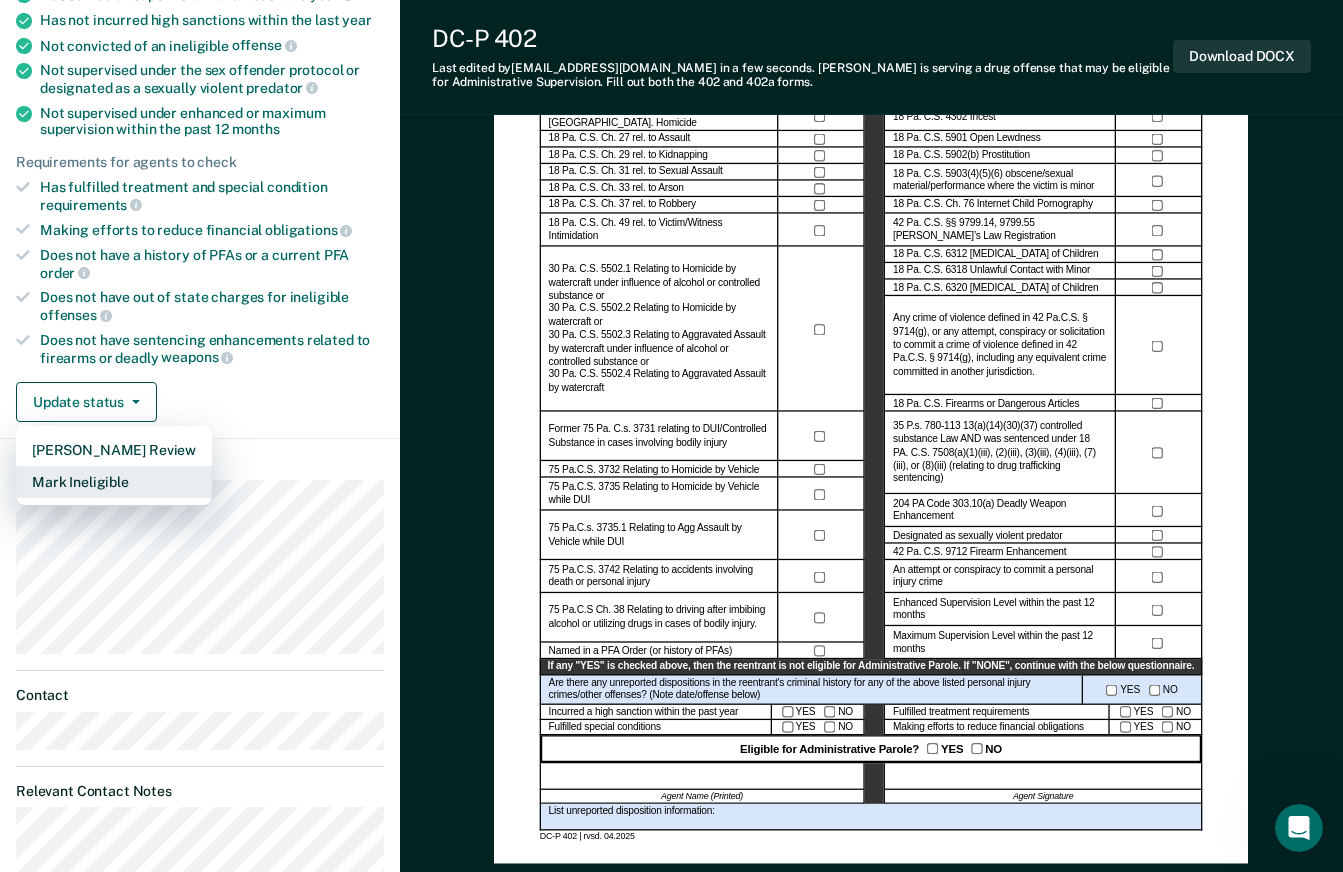click on "Mark Ineligible" at bounding box center [114, 482] 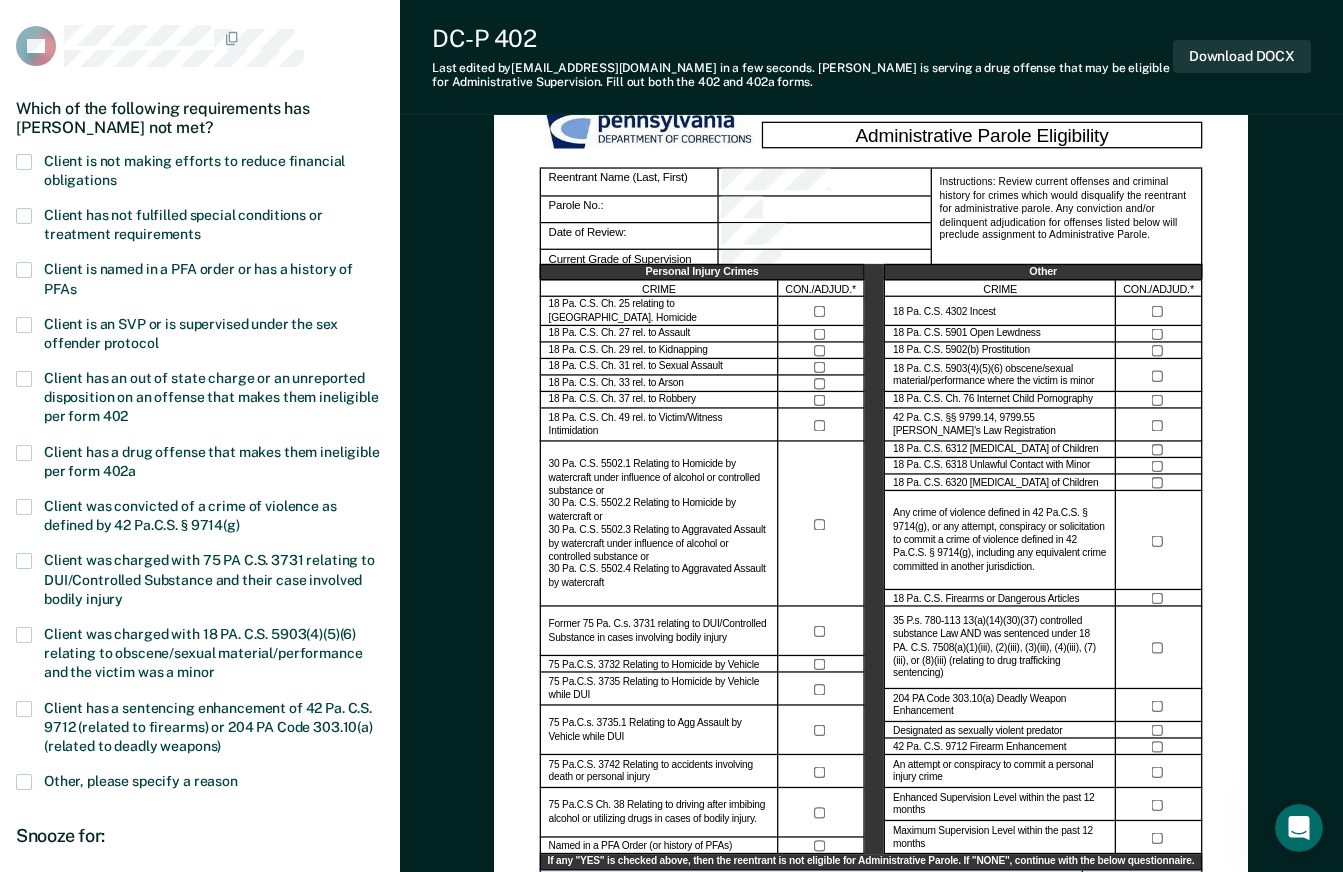 scroll, scrollTop: 100, scrollLeft: 0, axis: vertical 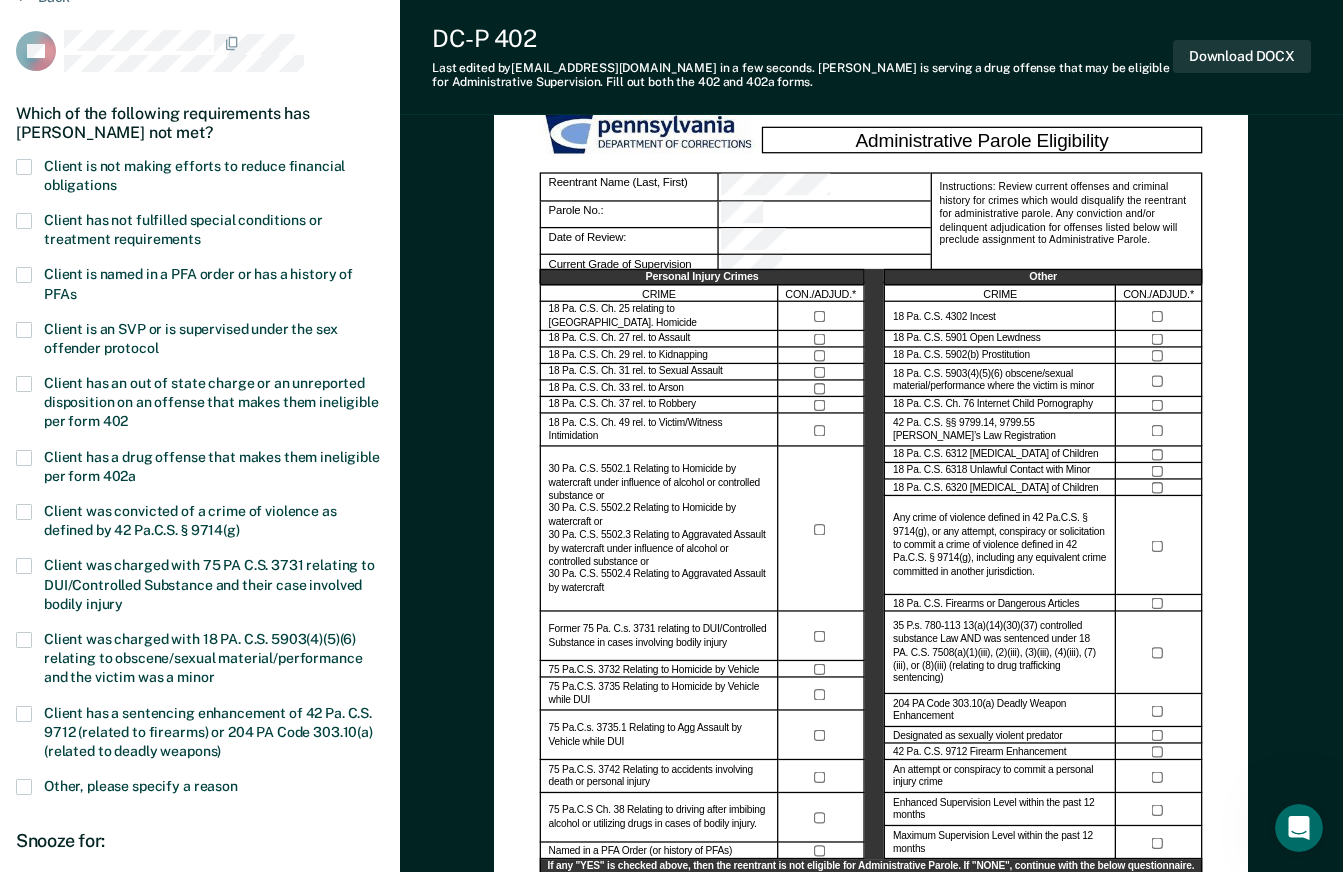 click at bounding box center [24, 167] 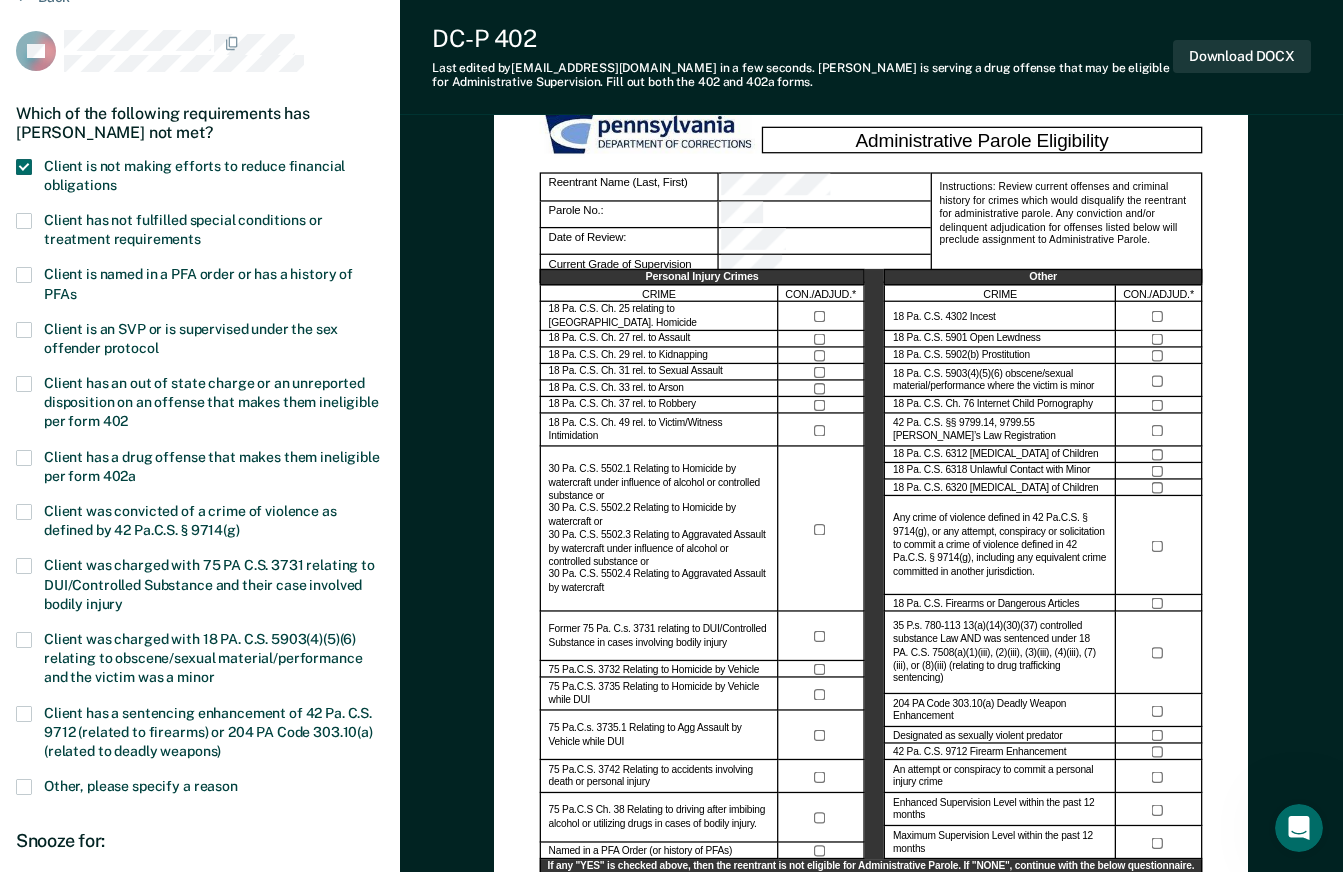 click on "Administrative Parole Eligibility Reentrant Name (Last, First) Parole No.: Date of Review: Current Grade of Supervision Instructions: Review current offenses and criminal history for crimes which would disqualify the reentrant for administrative parole. Any conviction and/or delinquent adjudication for offenses listed below will preclude assignment to Administrative Parole. Personal Injury Crimes CRIME CON./ADJUD.* 18 Pa. C.S. Ch. 25 relating to Crim. Homicide 18 Pa. C.S. Ch. 27 rel. to Assault 18 Pa. C.S. Ch. 29 rel. to Kidnapping 18 Pa. C.S. Ch. 31 rel. to Sexual Assault 18 Pa. C.S. Ch. 33 rel. to Arson 18 Pa. C.S. Ch. 37 rel. to Robbery 18 Pa. C.S. Ch. 49 rel. to Victim/Witness Intimidation Former 75 Pa. C.s. 3731 relating to DUI/Controlled Substance in cases involving bodily injury 75 Pa.C.S. 3732 Relating to Homicide by Vehicle 75 Pa.C.S. 3735 Relating to Homicide by Vehicle while DUI 75 Pa.C.s. 3735.1 Relating to Agg Assault by Vehicle while DUI Named in a PFA Order (or history of PFAs) Other CRIME YES" at bounding box center (871, 572) 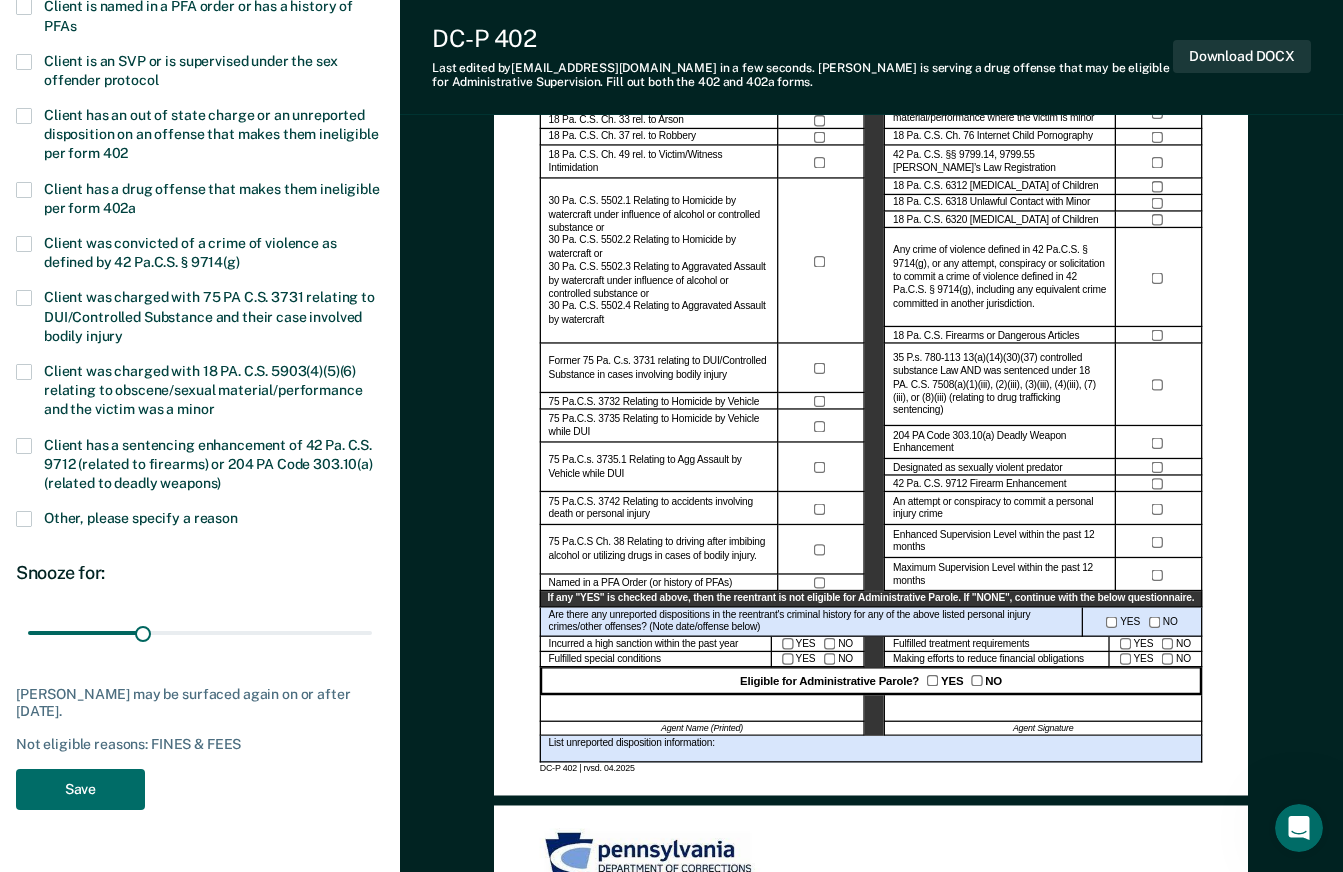 scroll, scrollTop: 400, scrollLeft: 0, axis: vertical 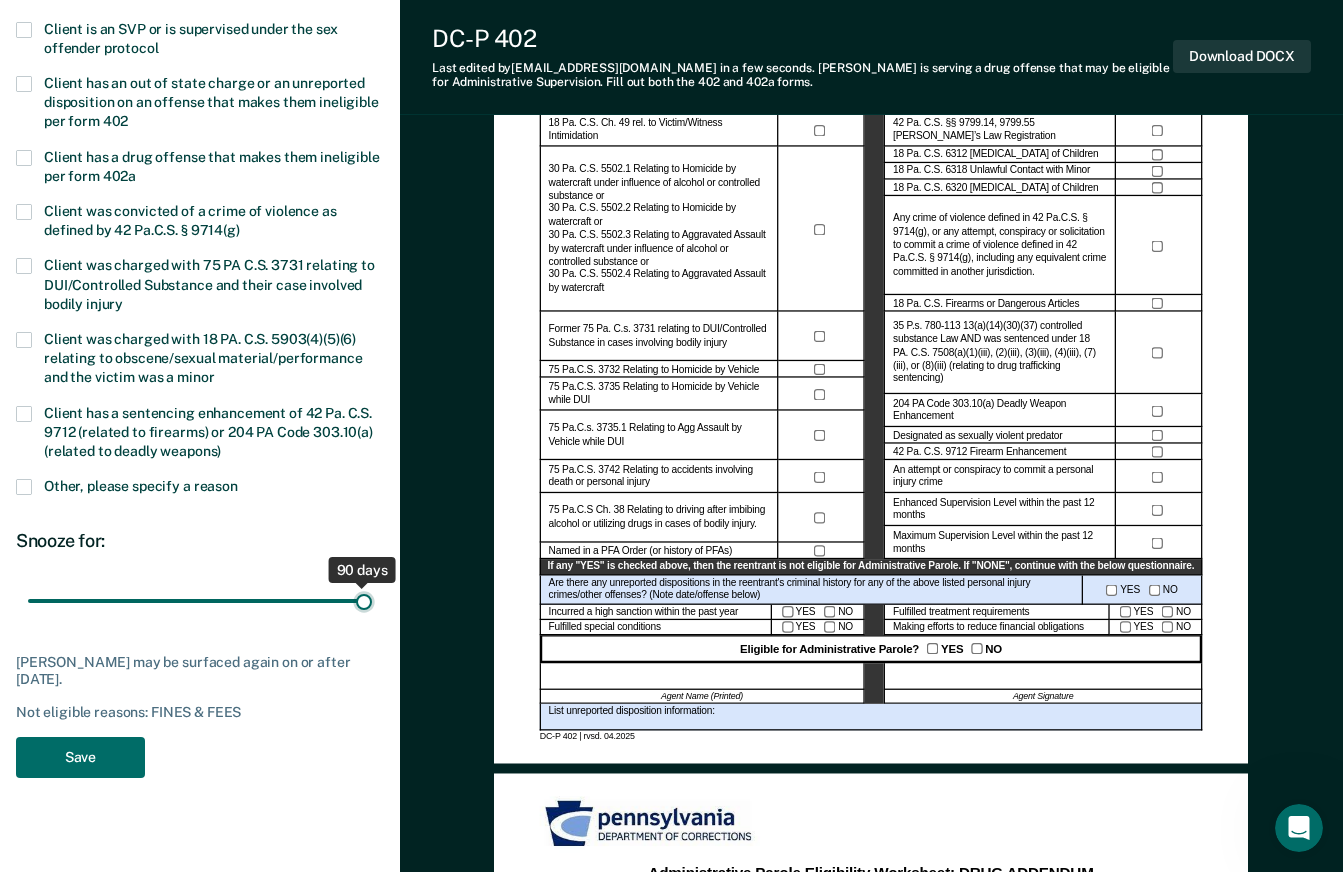 drag, startPoint x: 142, startPoint y: 603, endPoint x: 363, endPoint y: 605, distance: 221.00905 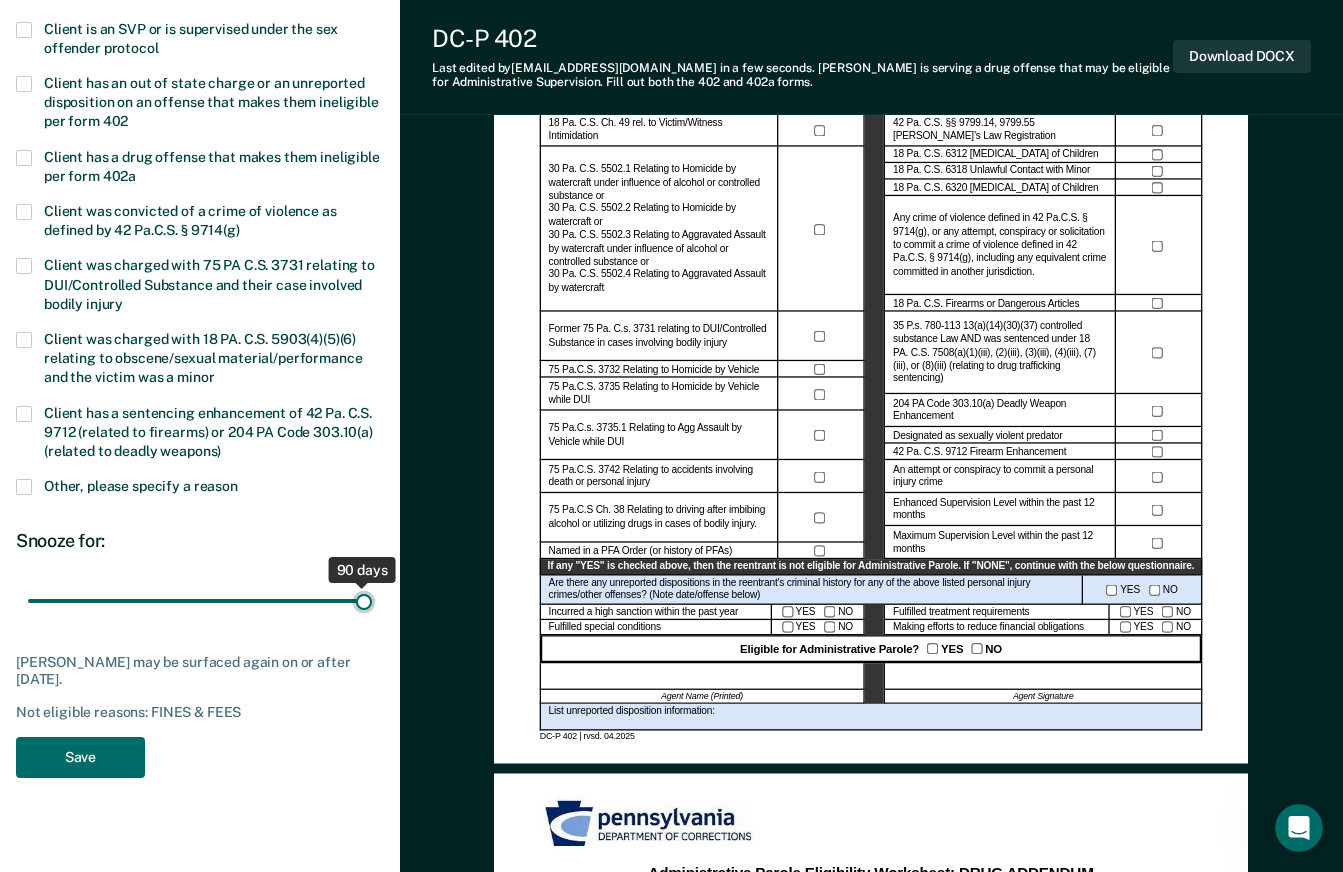 type on "90" 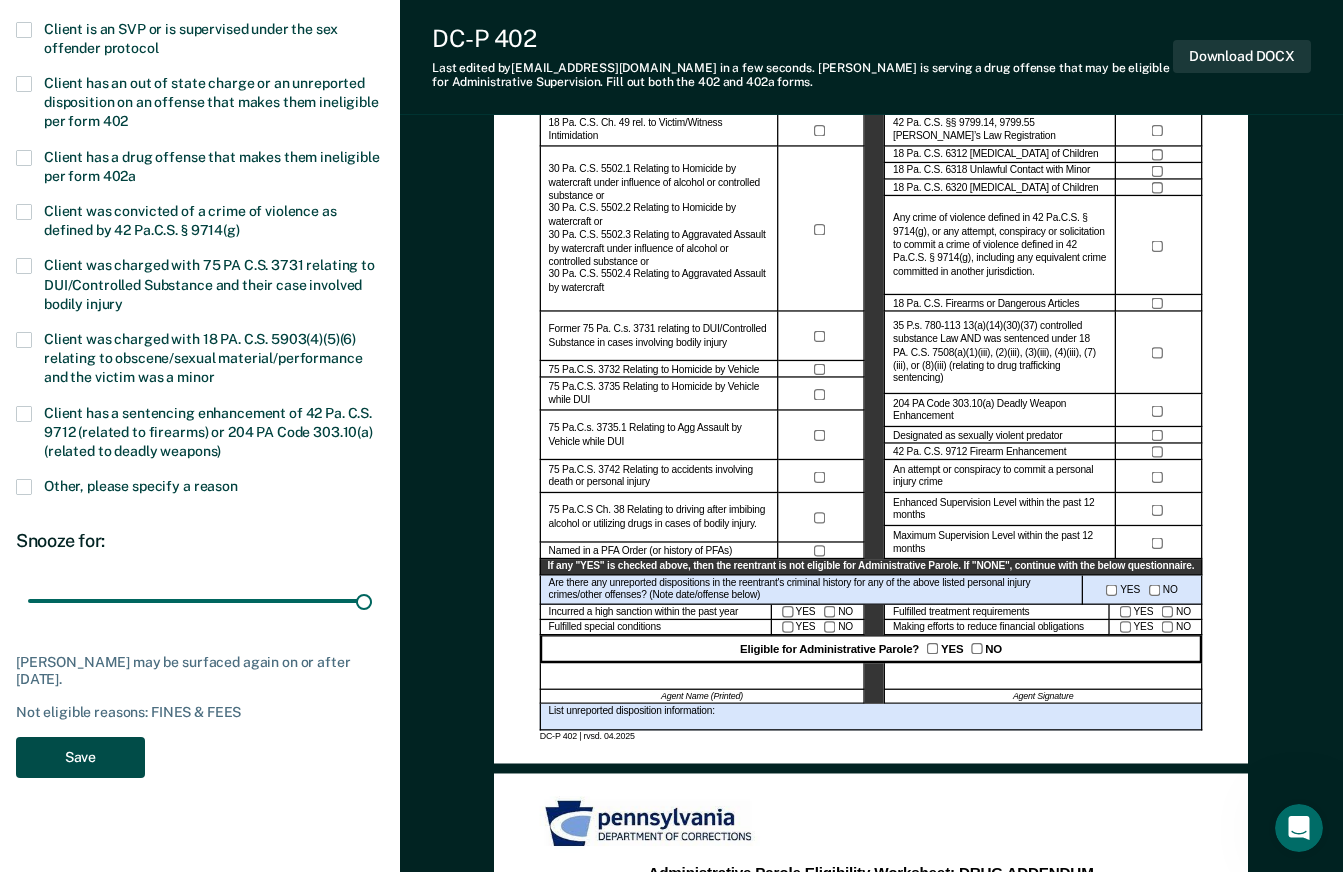 click on "Save" at bounding box center [80, 757] 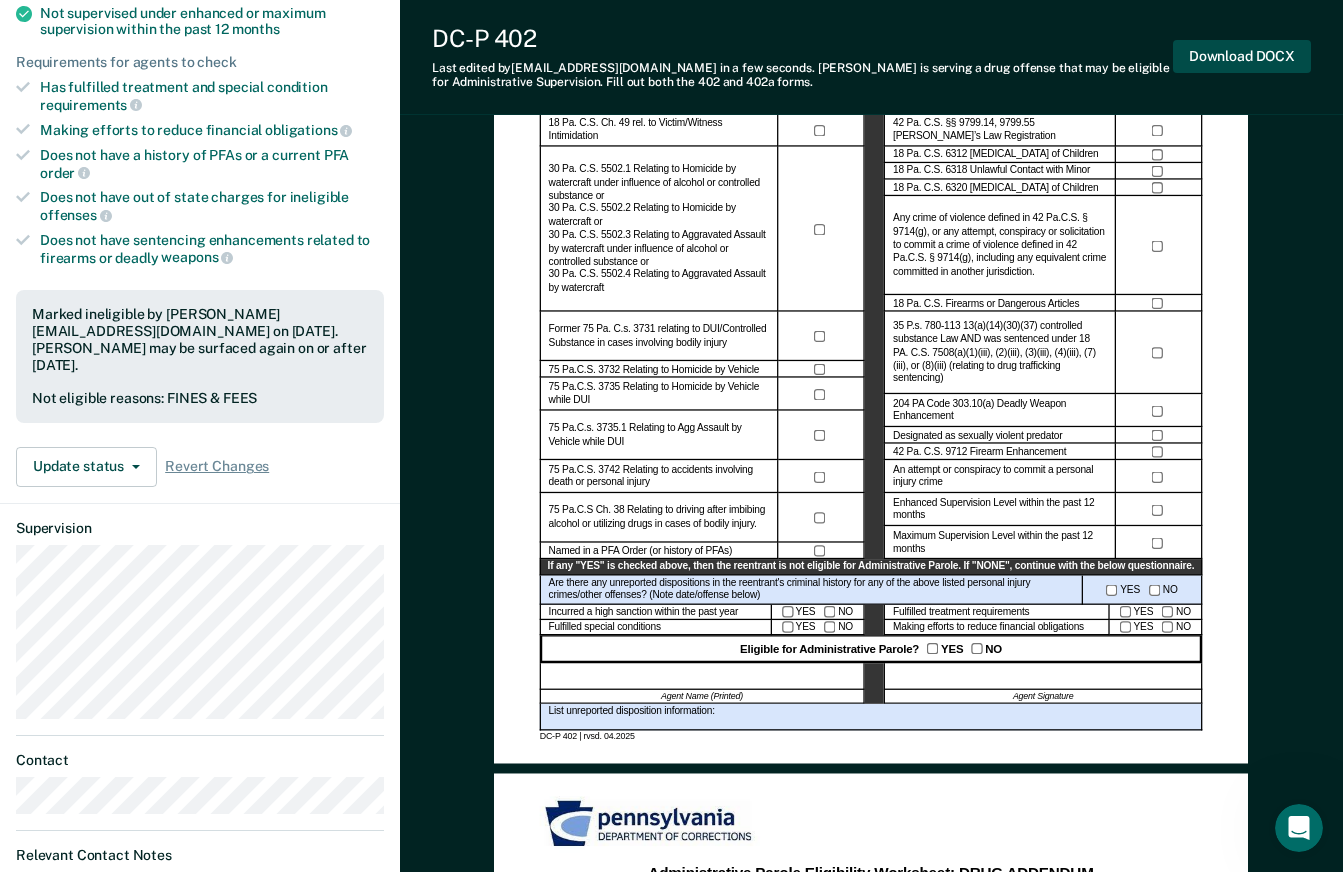 click on "Download DOCX" at bounding box center (1242, 56) 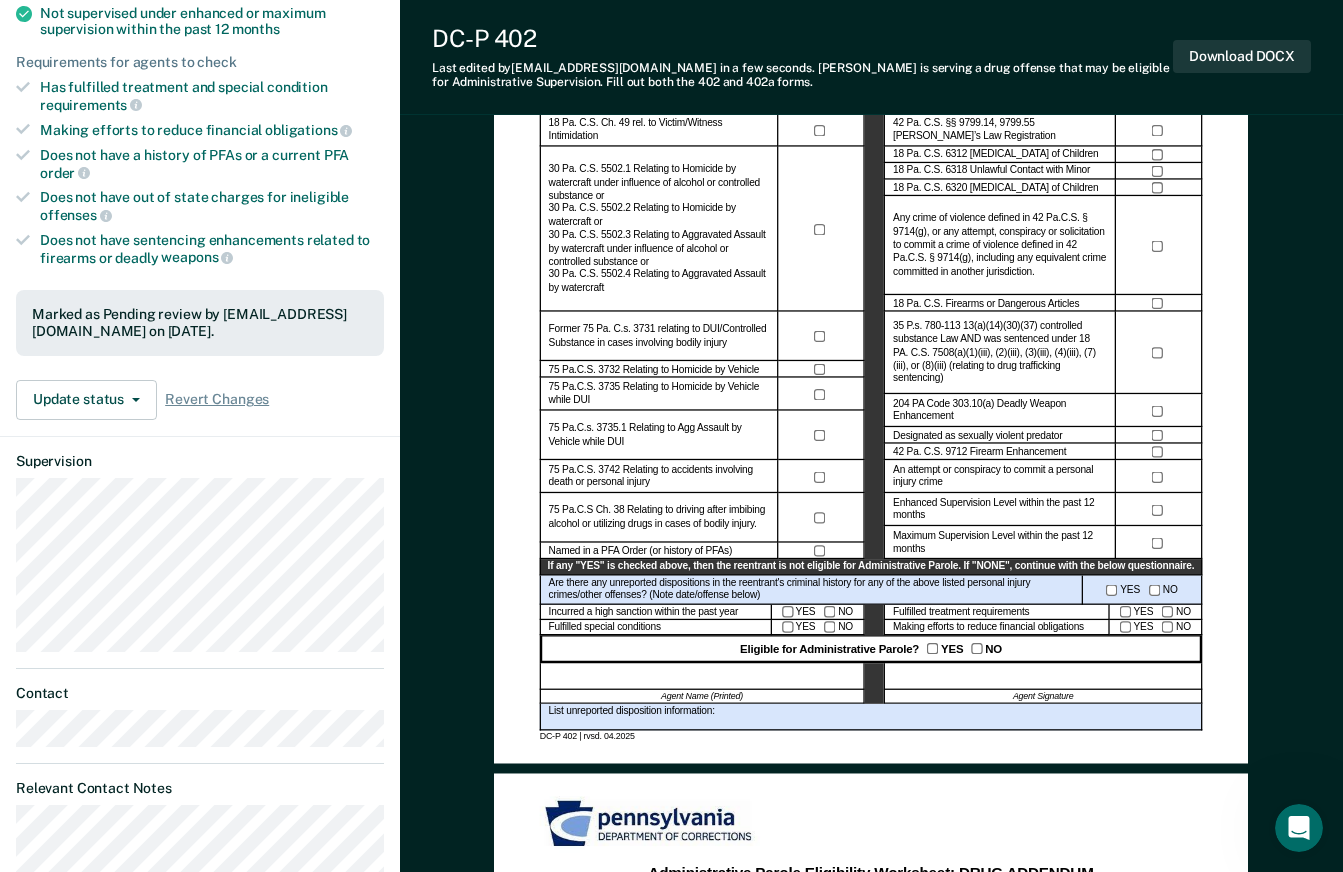 click on "Administrative Parole Eligibility Reentrant Name (Last, First) Parole No.: Date of Review: Current Grade of Supervision Instructions: Review current offenses and criminal history for crimes which would disqualify the reentrant for administrative parole. Any conviction and/or delinquent adjudication for offenses listed below will preclude assignment to Administrative Parole. Personal Injury Crimes CRIME CON./ADJUD.* 18 Pa. C.S. Ch. 25 relating to Crim. Homicide 18 Pa. C.S. Ch. 27 rel. to Assault 18 Pa. C.S. Ch. 29 rel. to Kidnapping 18 Pa. C.S. Ch. 31 rel. to Sexual Assault 18 Pa. C.S. Ch. 33 rel. to Arson 18 Pa. C.S. Ch. 37 rel. to Robbery 18 Pa. C.S. Ch. 49 rel. to Victim/Witness Intimidation Former 75 Pa. C.s. 3731 relating to DUI/Controlled Substance in cases involving bodily injury 75 Pa.C.S. 3732 Relating to Homicide by Vehicle 75 Pa.C.S. 3735 Relating to Homicide by Vehicle while DUI 75 Pa.C.s. 3735.1 Relating to Agg Assault by Vehicle while DUI Named in a PFA Order (or history of PFAs) Other CRIME YES" at bounding box center (871, 833) 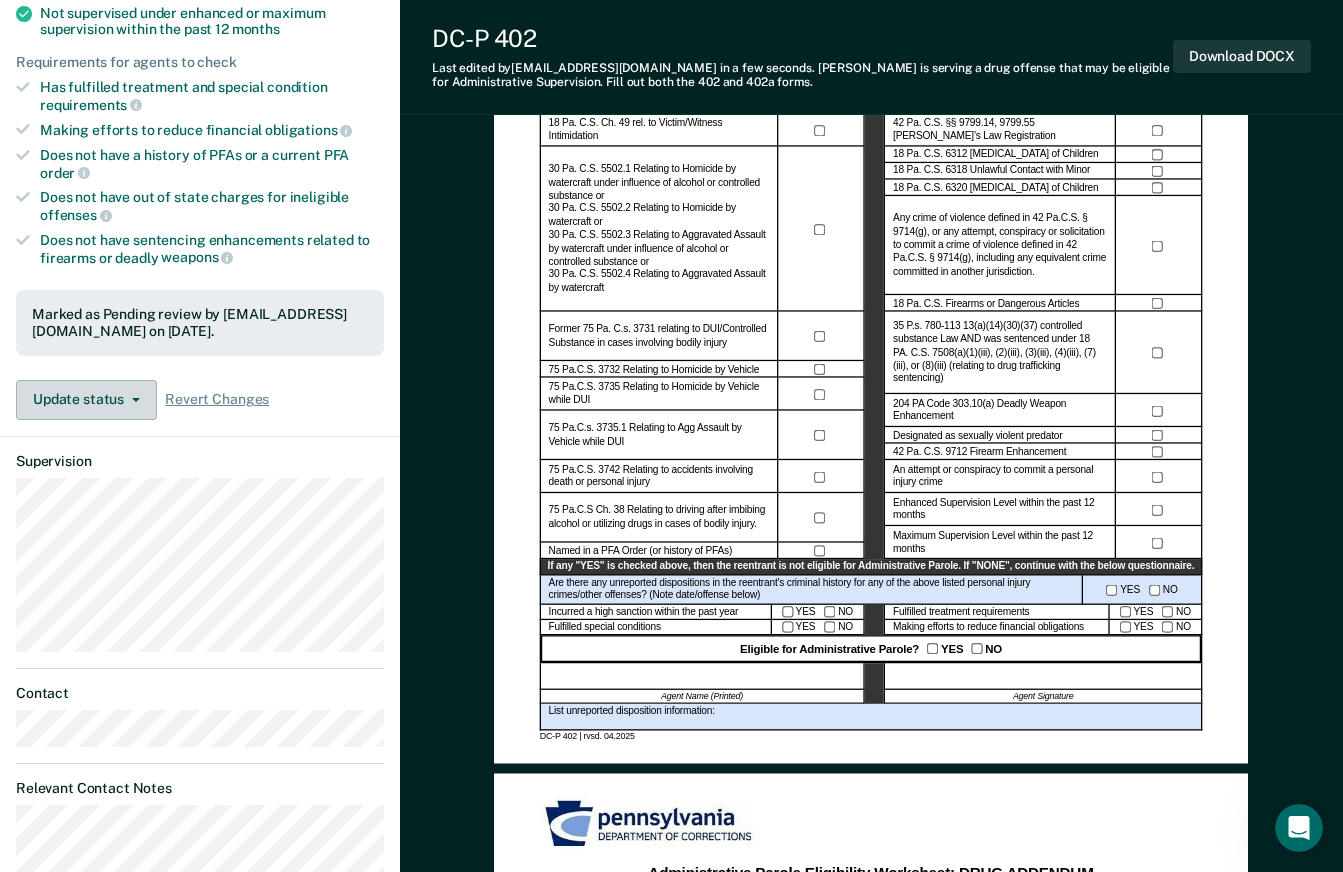 click on "Update status" at bounding box center (86, 400) 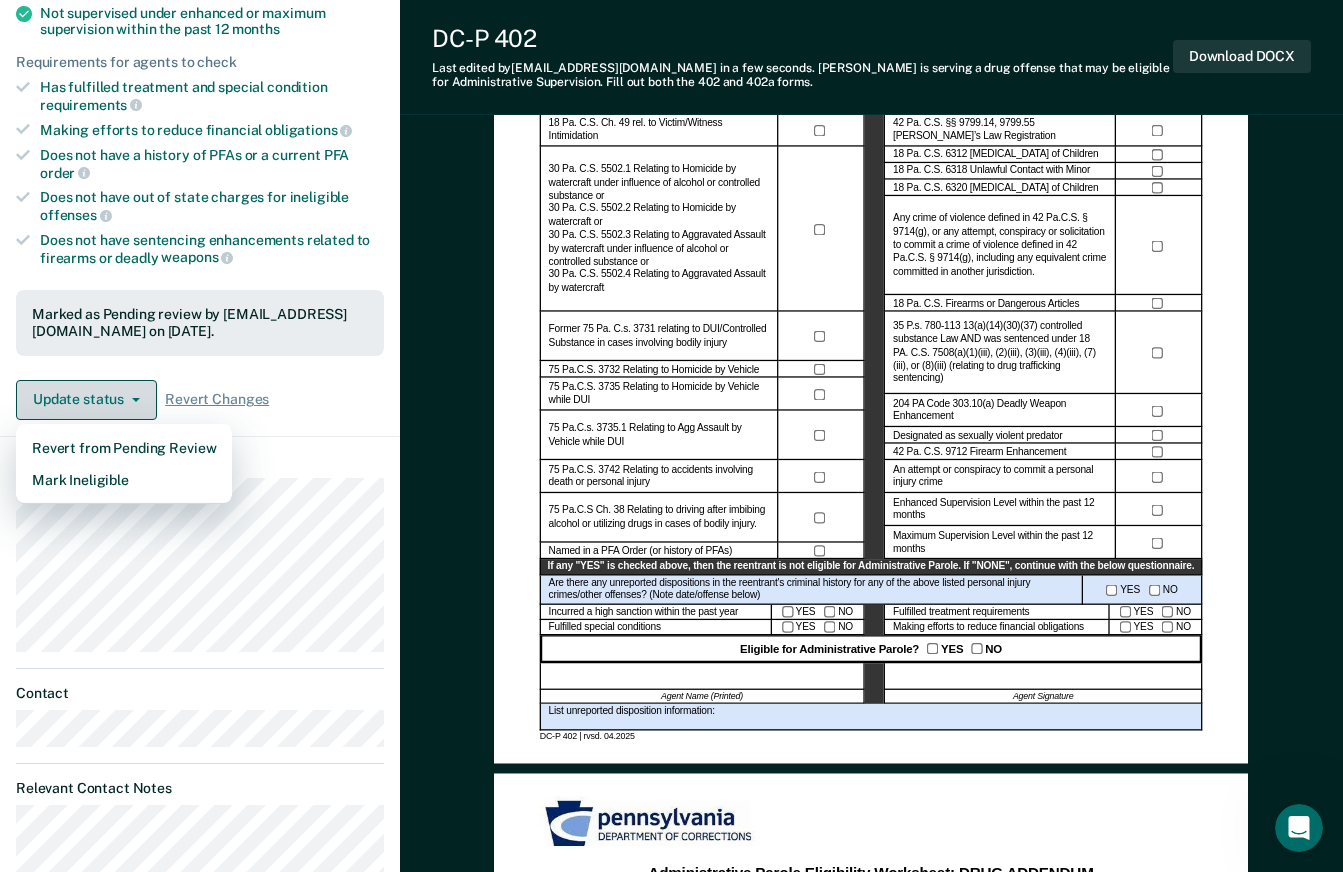 click on "Update status" at bounding box center [86, 400] 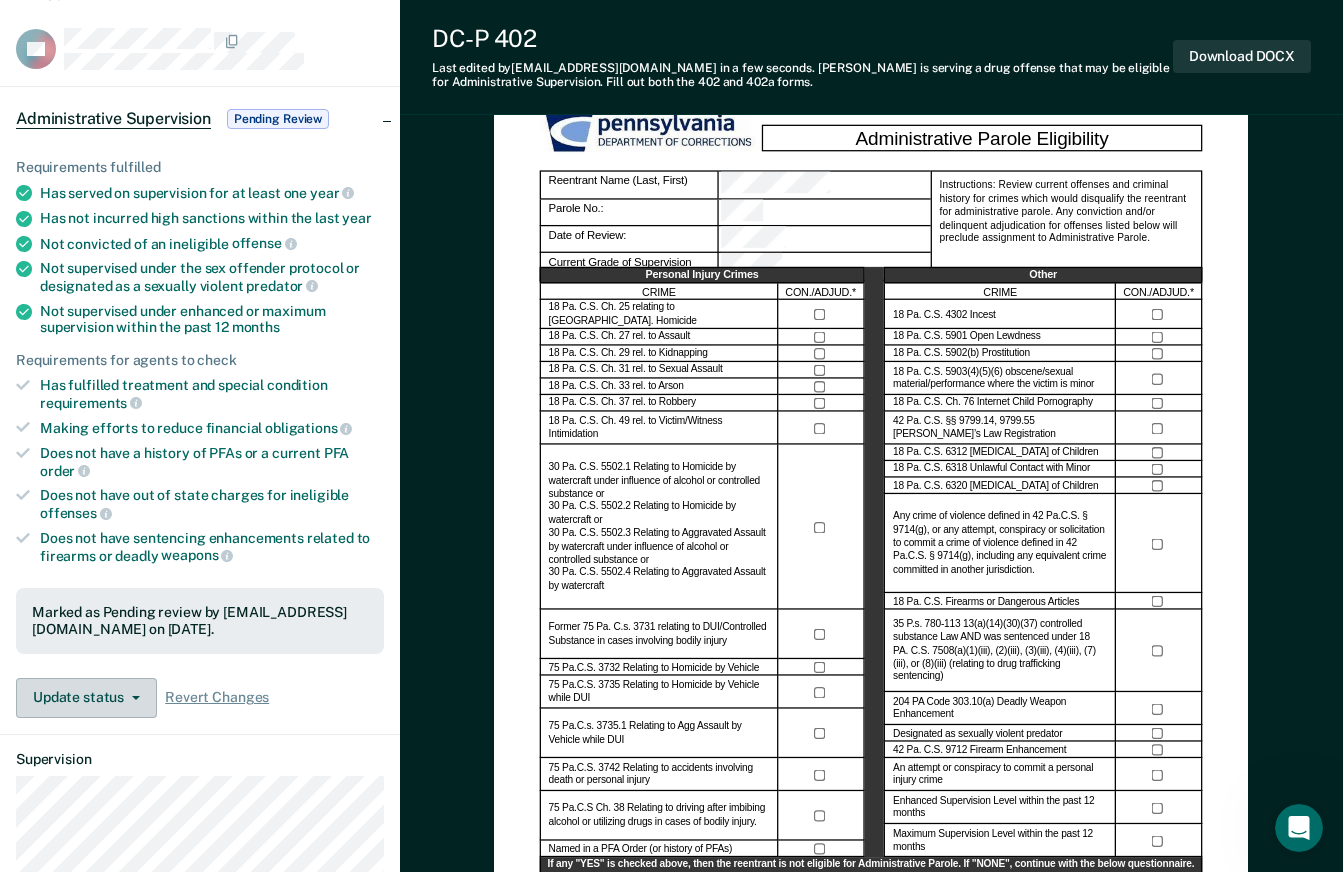 scroll, scrollTop: 300, scrollLeft: 0, axis: vertical 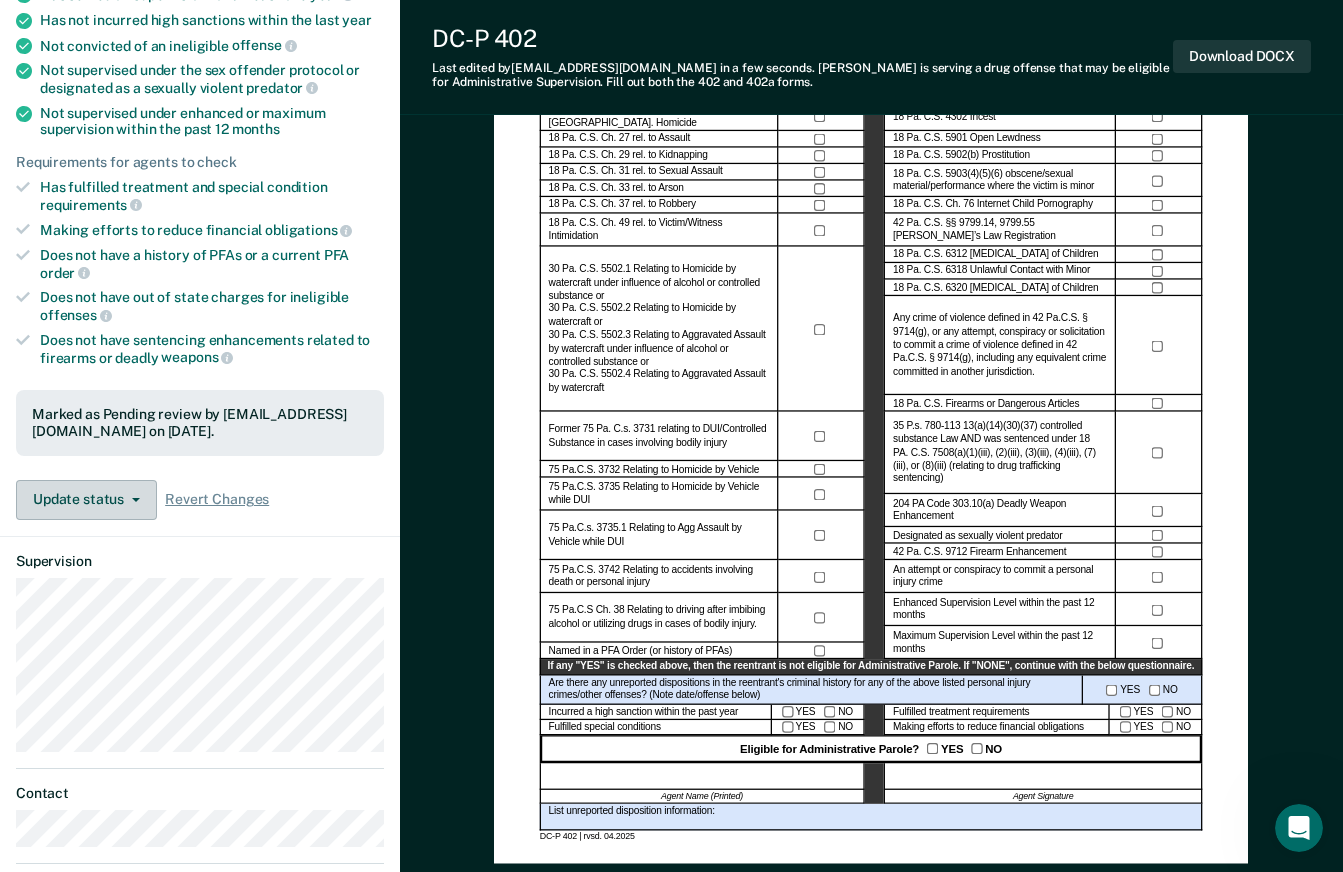 click on "Update status" at bounding box center [86, 500] 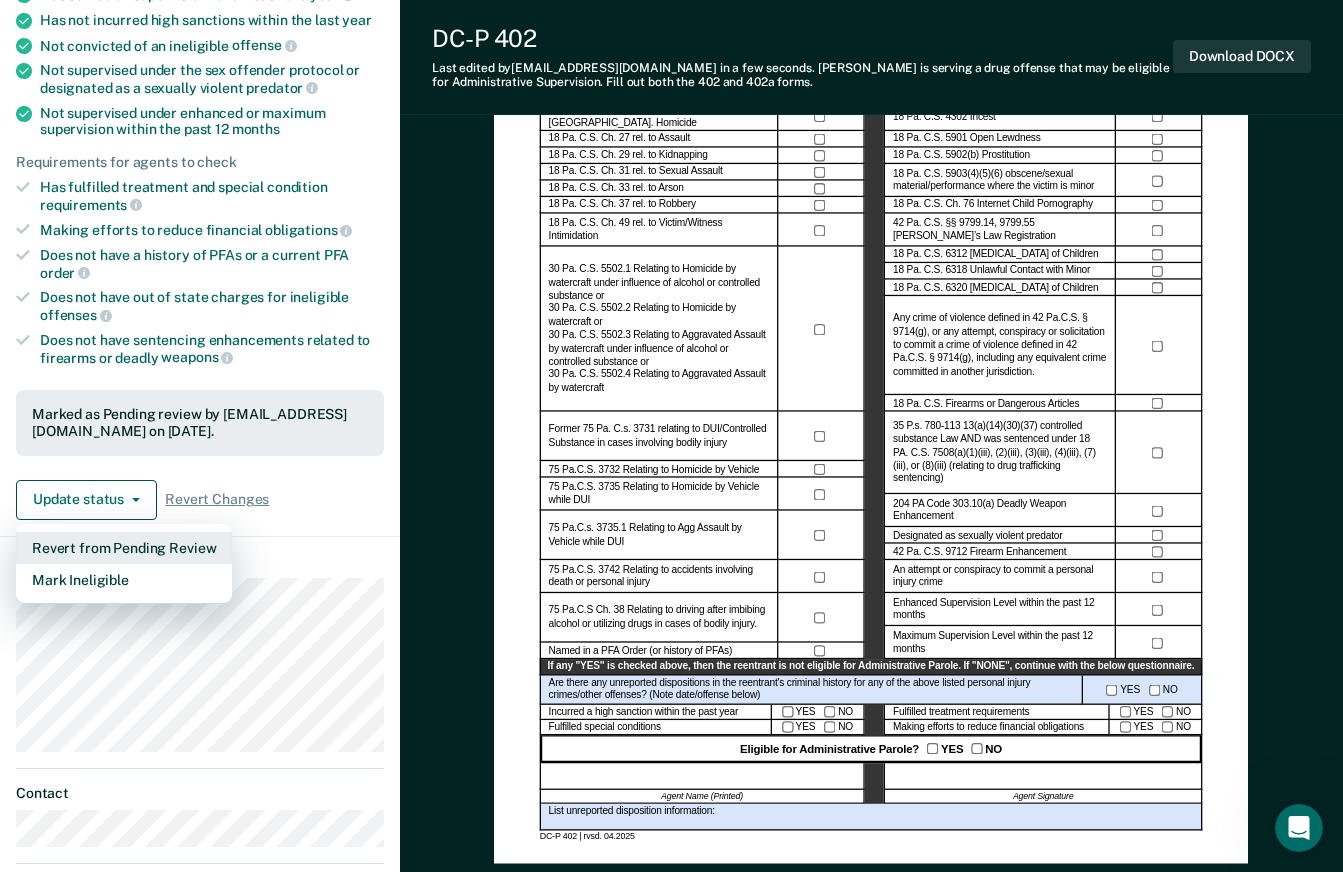 click on "Revert from Pending Review" at bounding box center [124, 548] 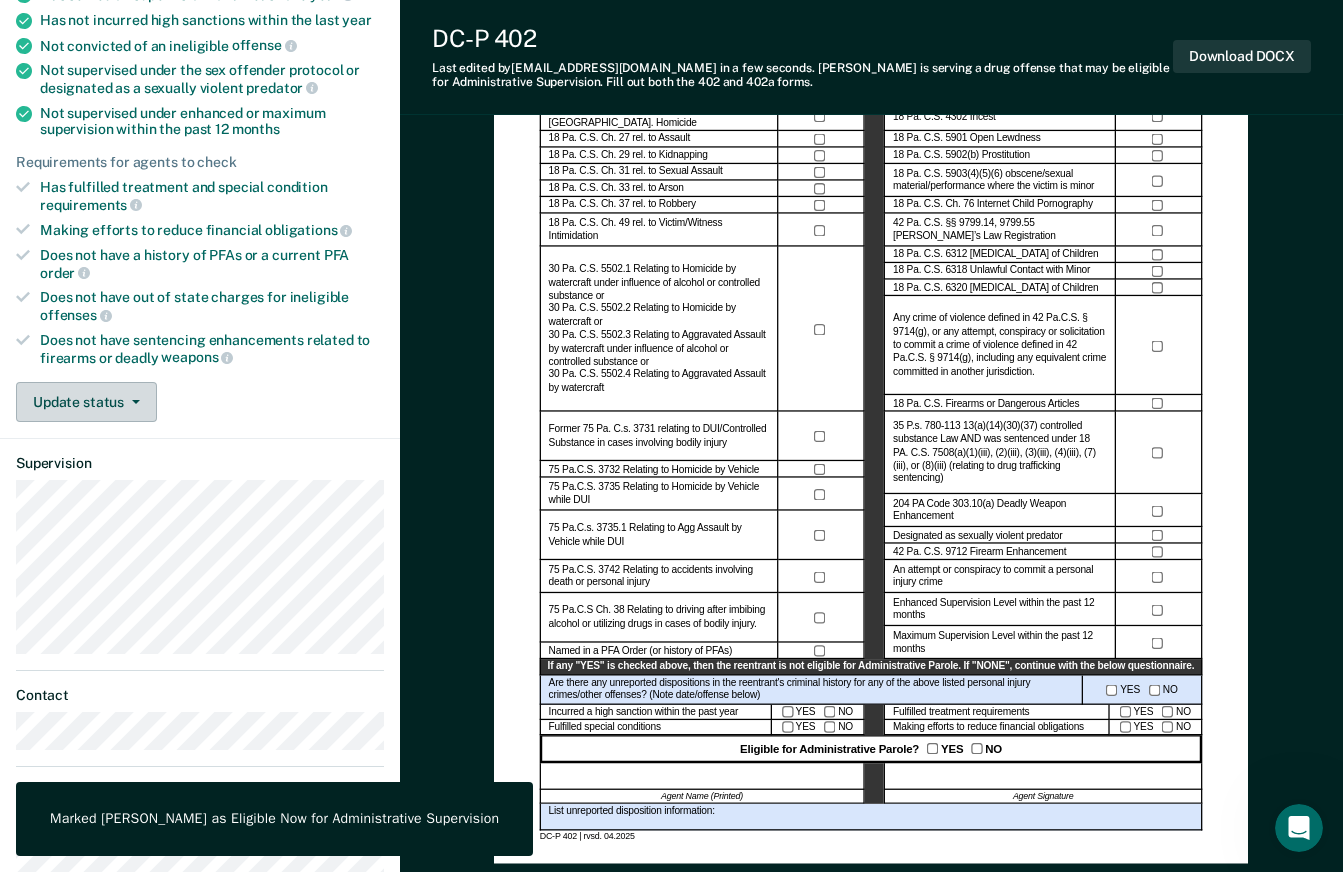click 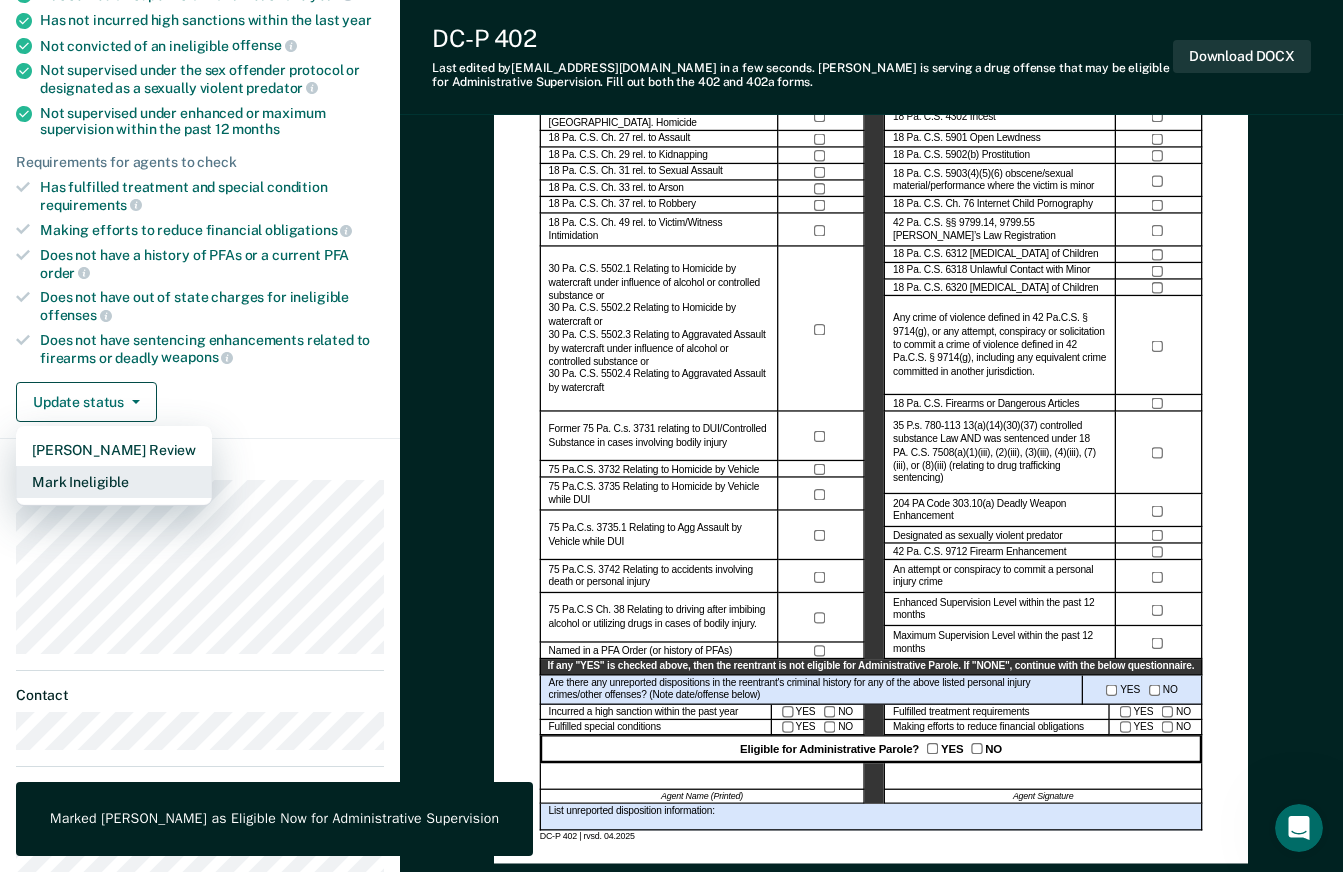click on "Mark Ineligible" at bounding box center [114, 482] 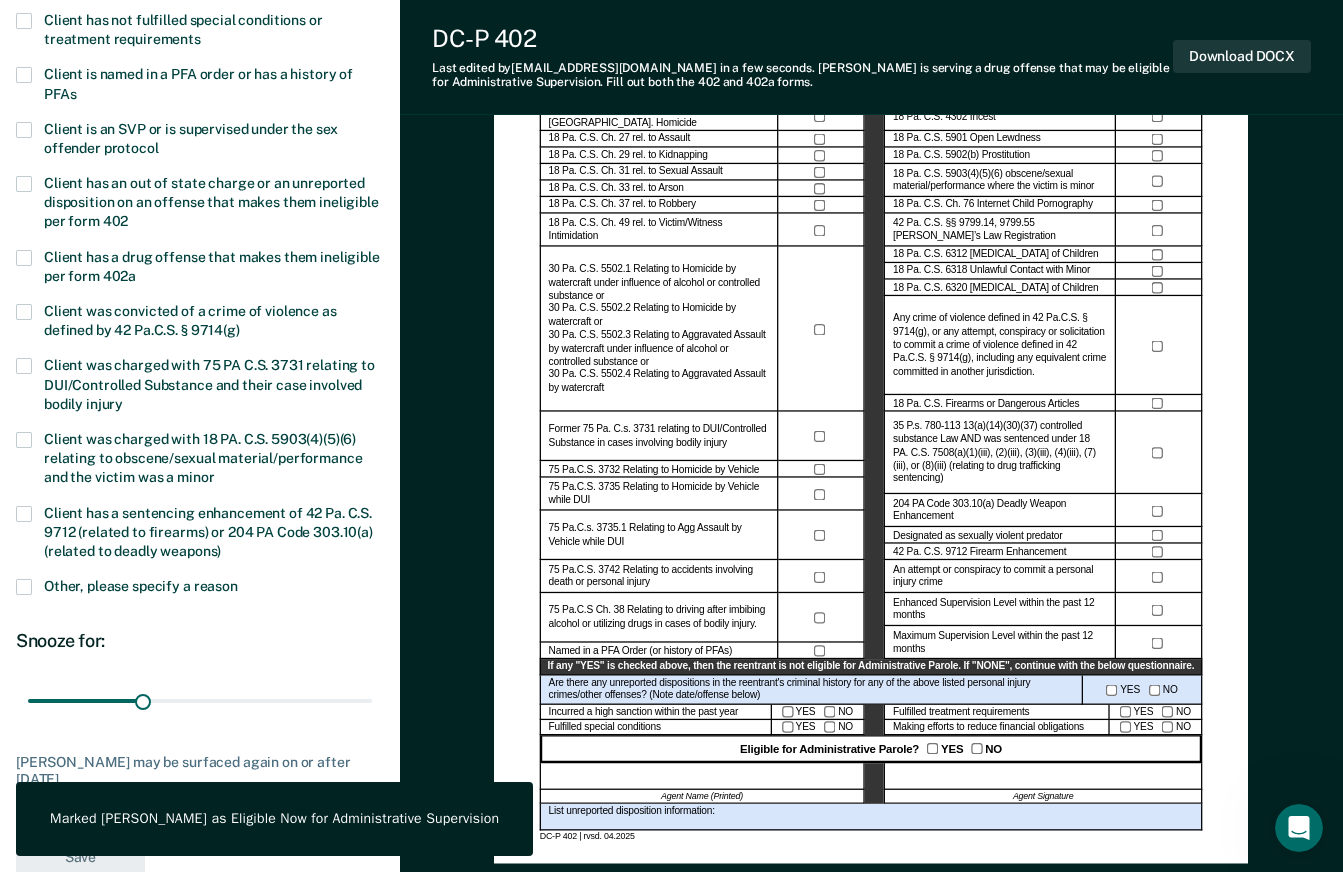 scroll, scrollTop: 0, scrollLeft: 0, axis: both 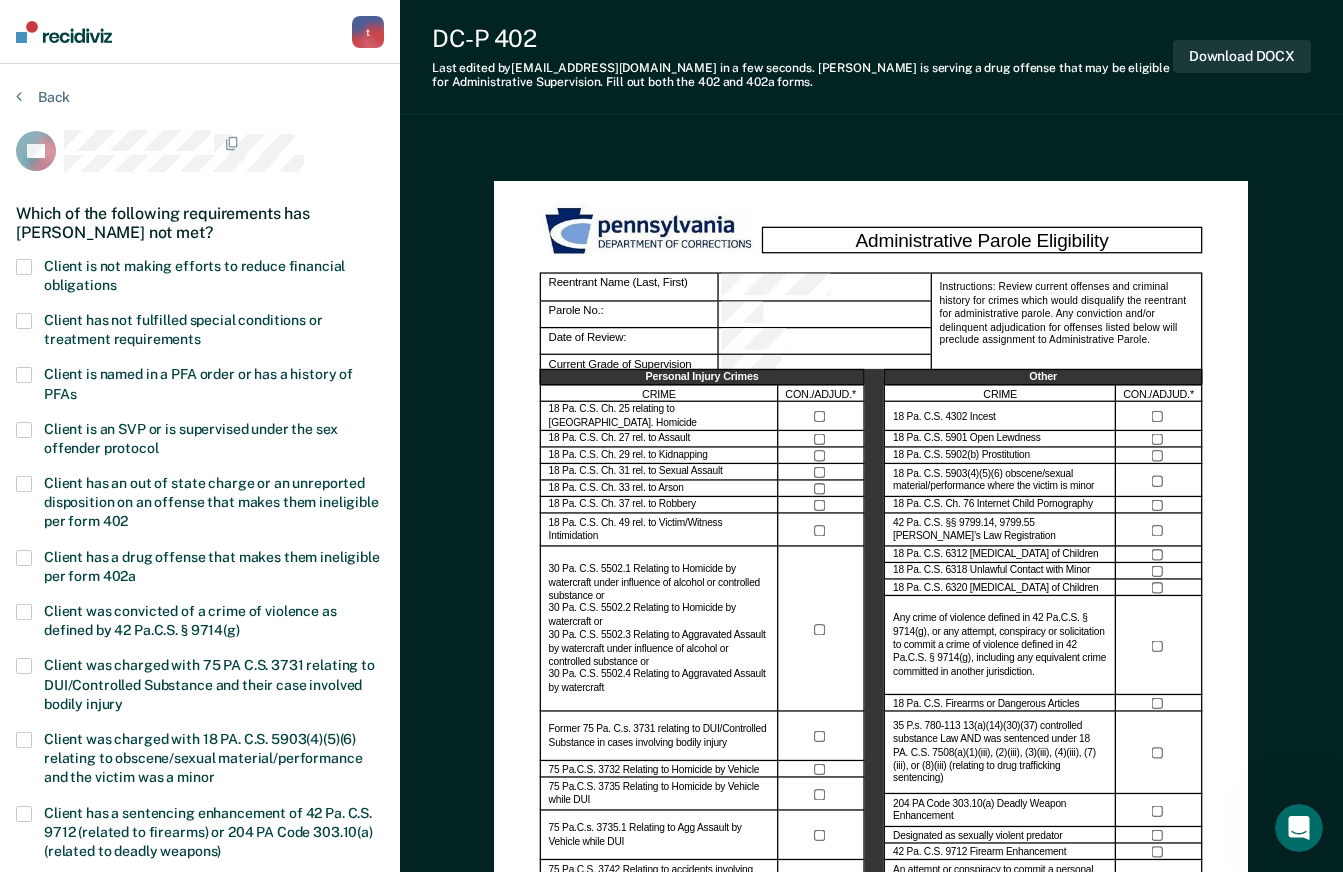 click on "Client is not making efforts to reduce financial obligations" at bounding box center (200, 278) 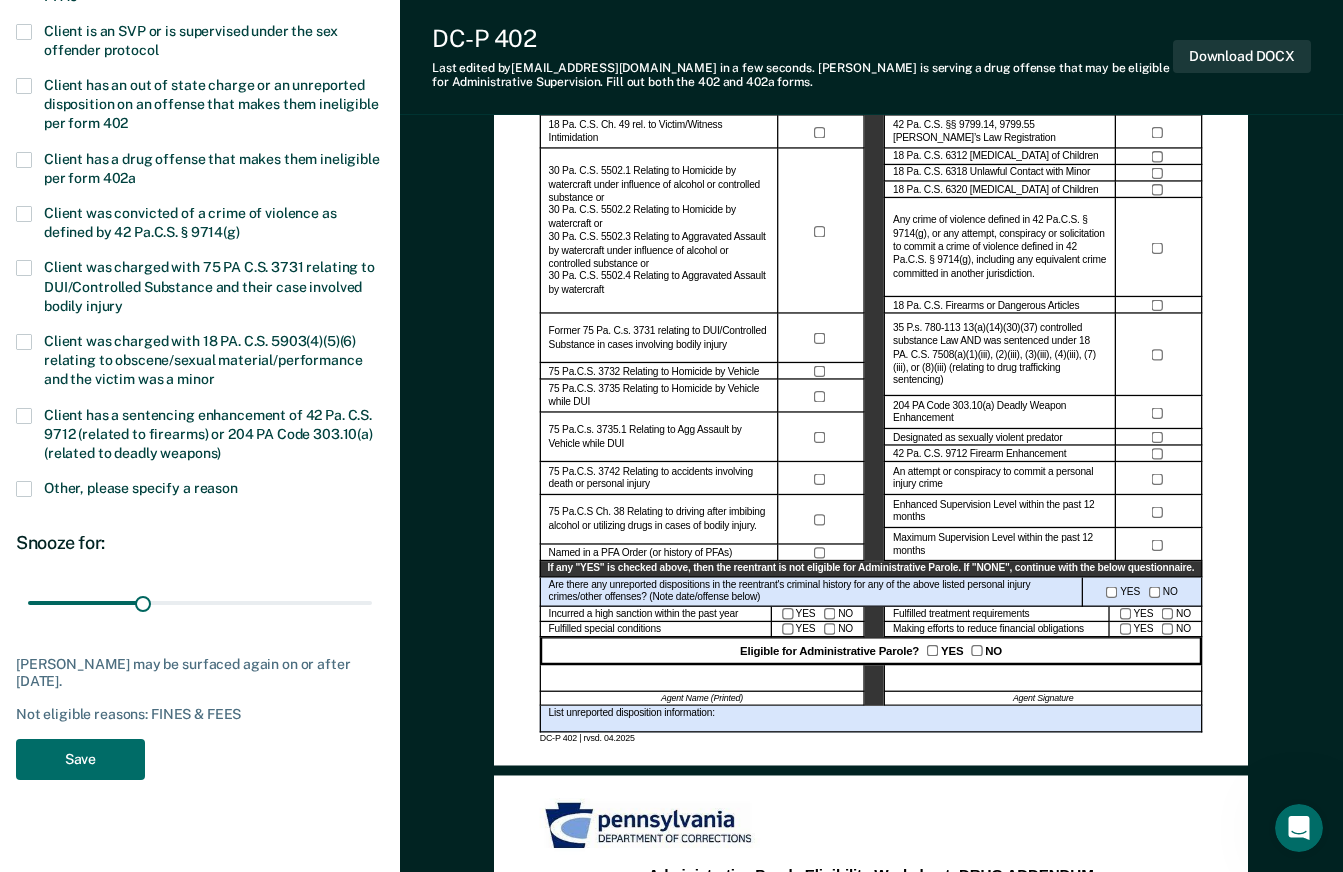 scroll, scrollTop: 400, scrollLeft: 0, axis: vertical 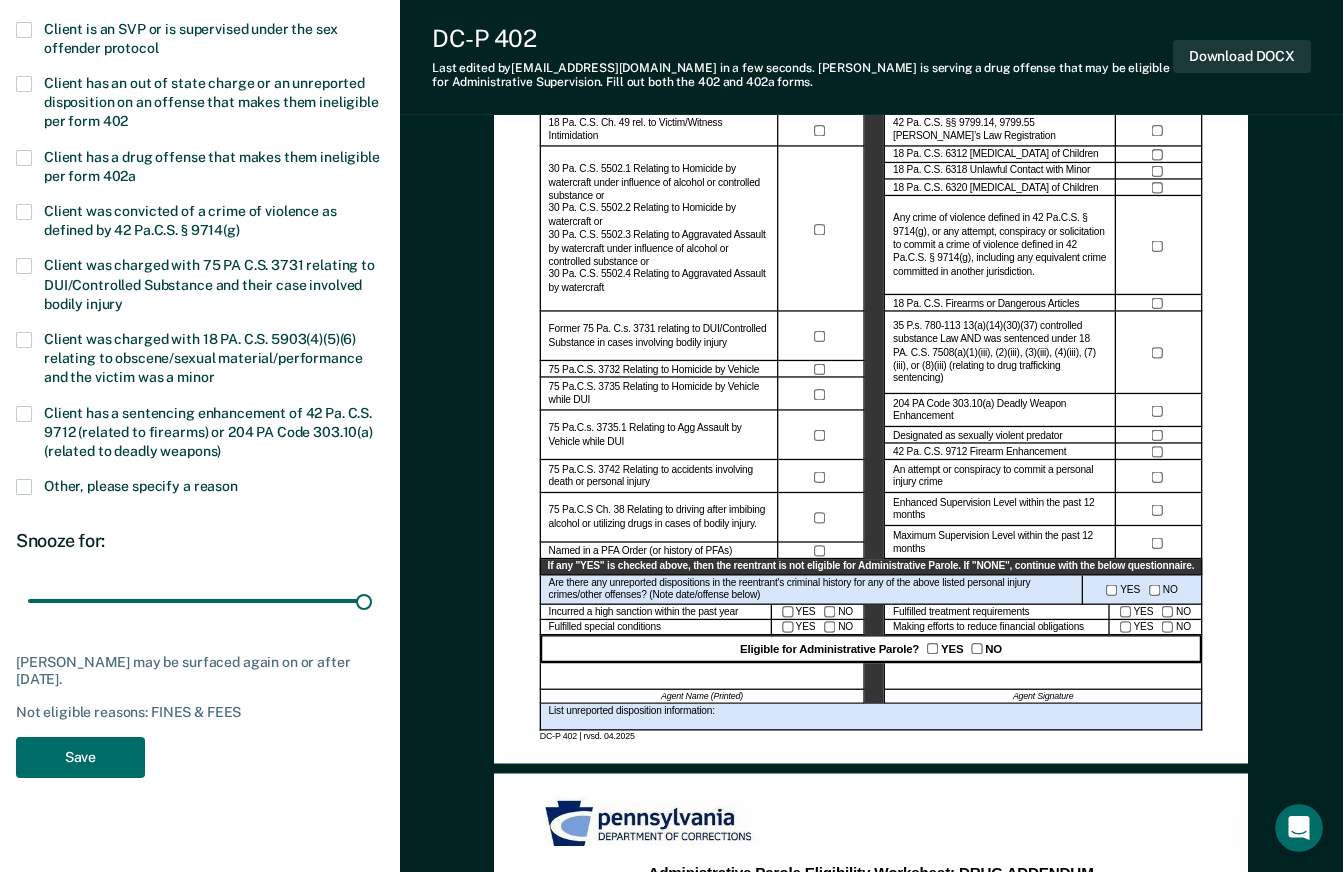 drag, startPoint x: 137, startPoint y: 603, endPoint x: 382, endPoint y: 600, distance: 245.01837 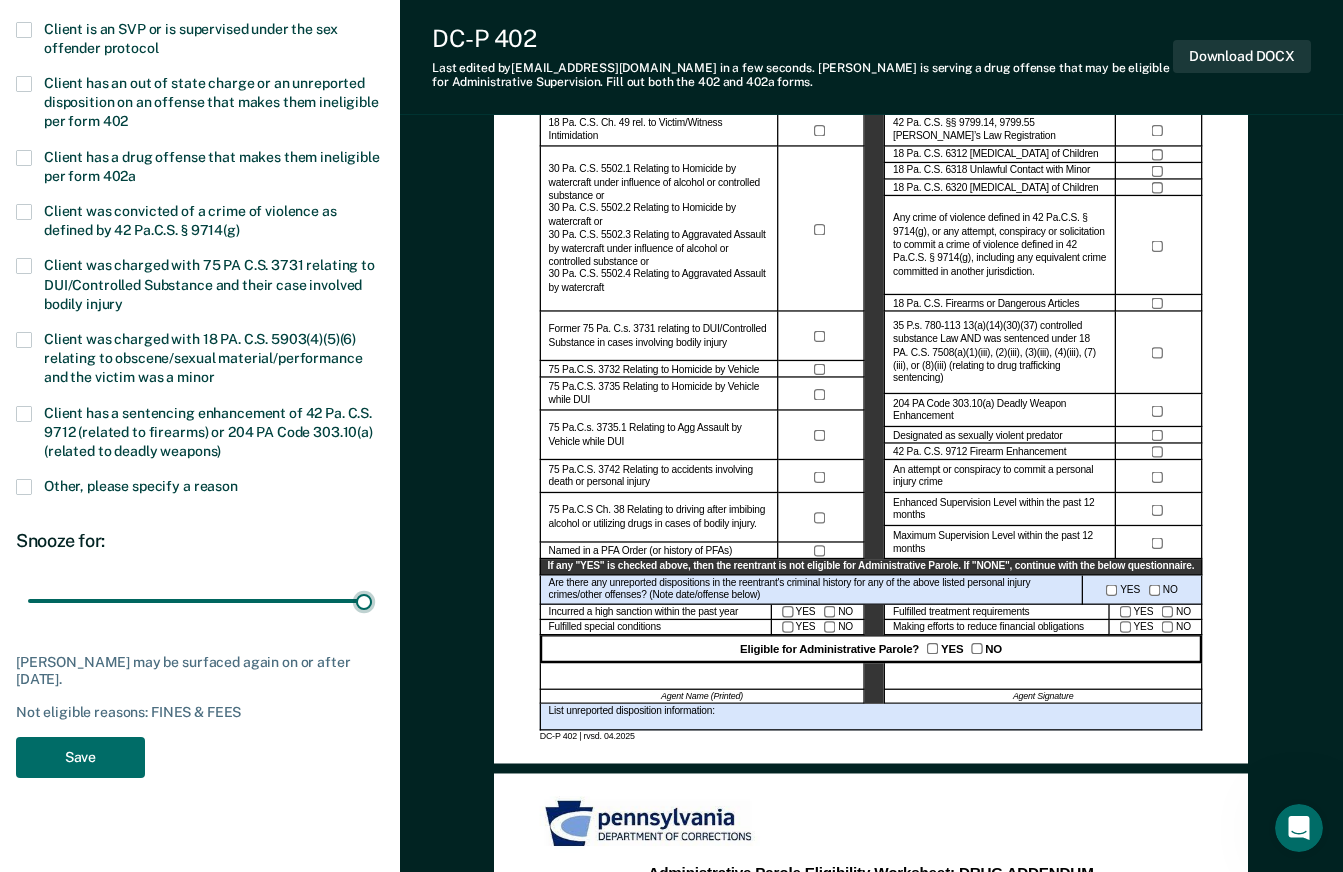 type on "90" 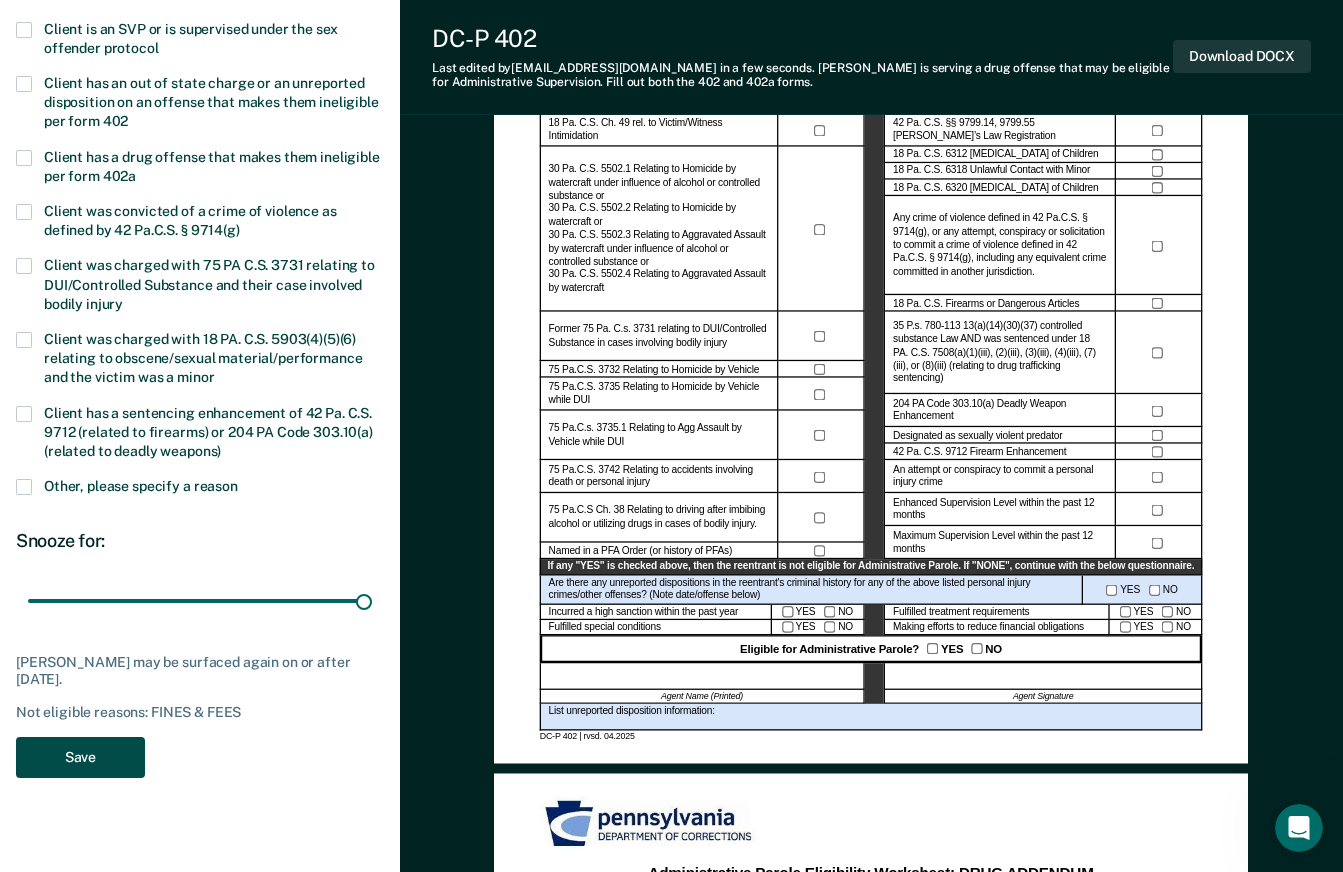click on "Save" at bounding box center (80, 757) 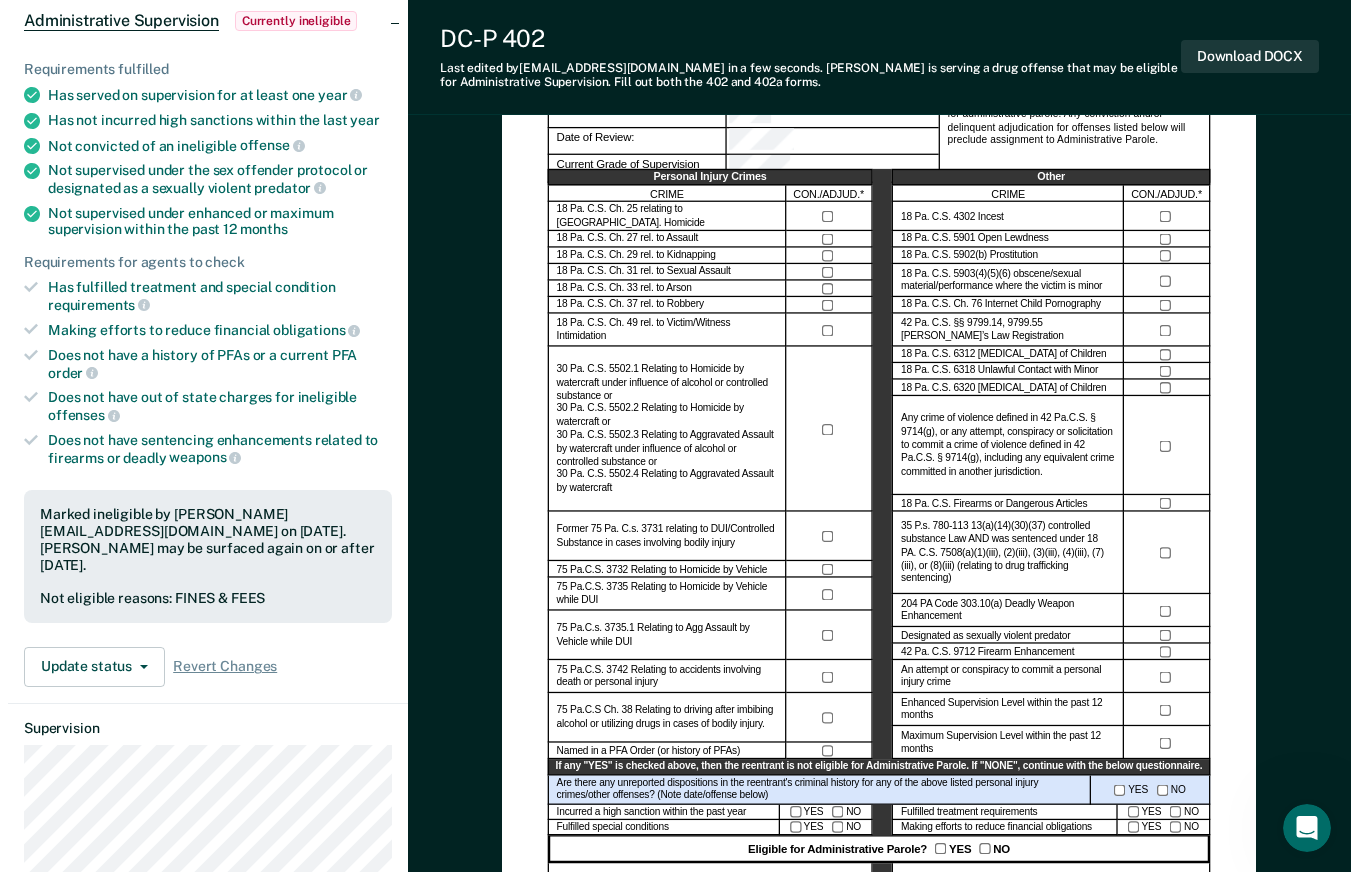 scroll, scrollTop: 0, scrollLeft: 0, axis: both 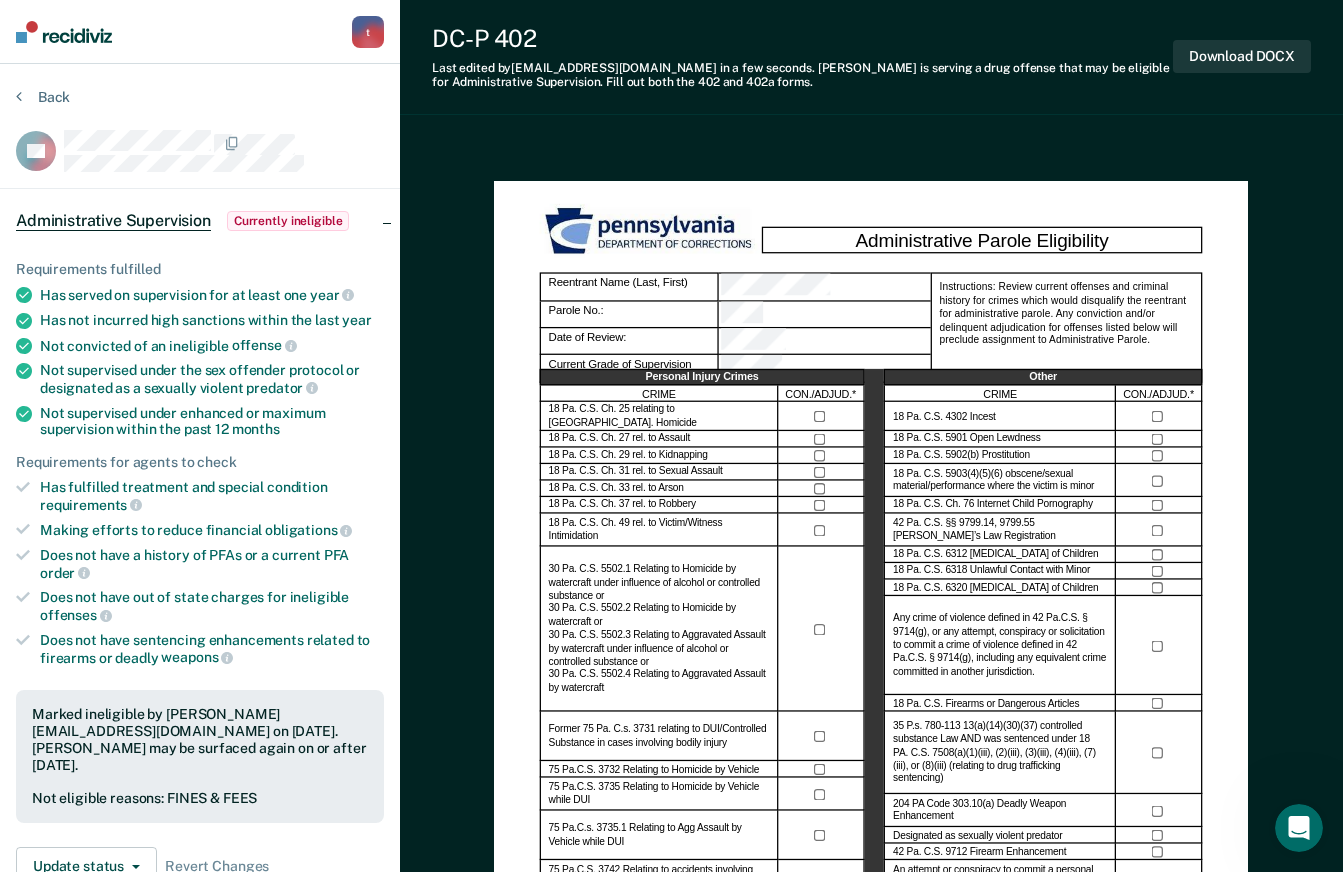 click on "t" at bounding box center [368, 32] 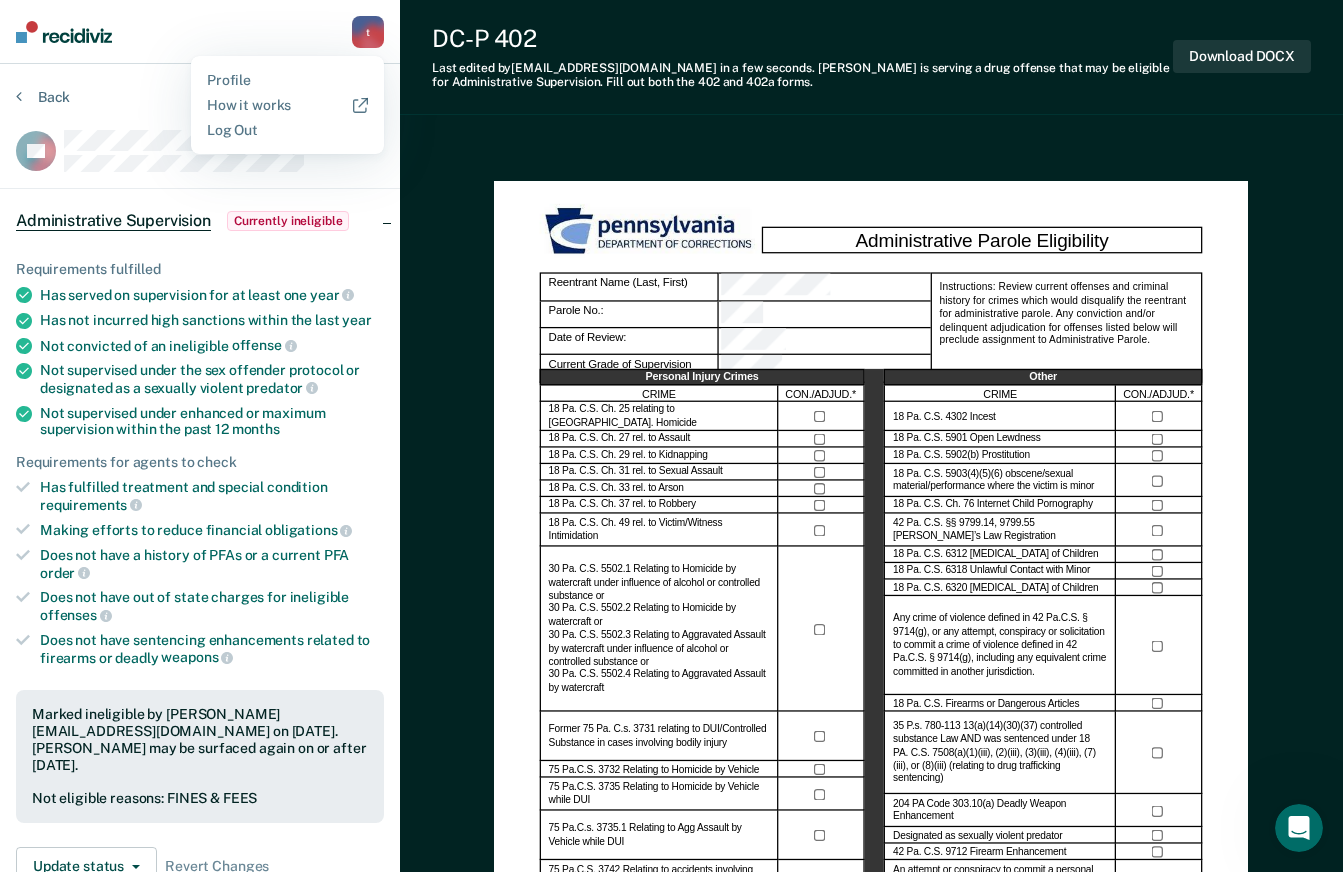 click on "t" at bounding box center [368, 32] 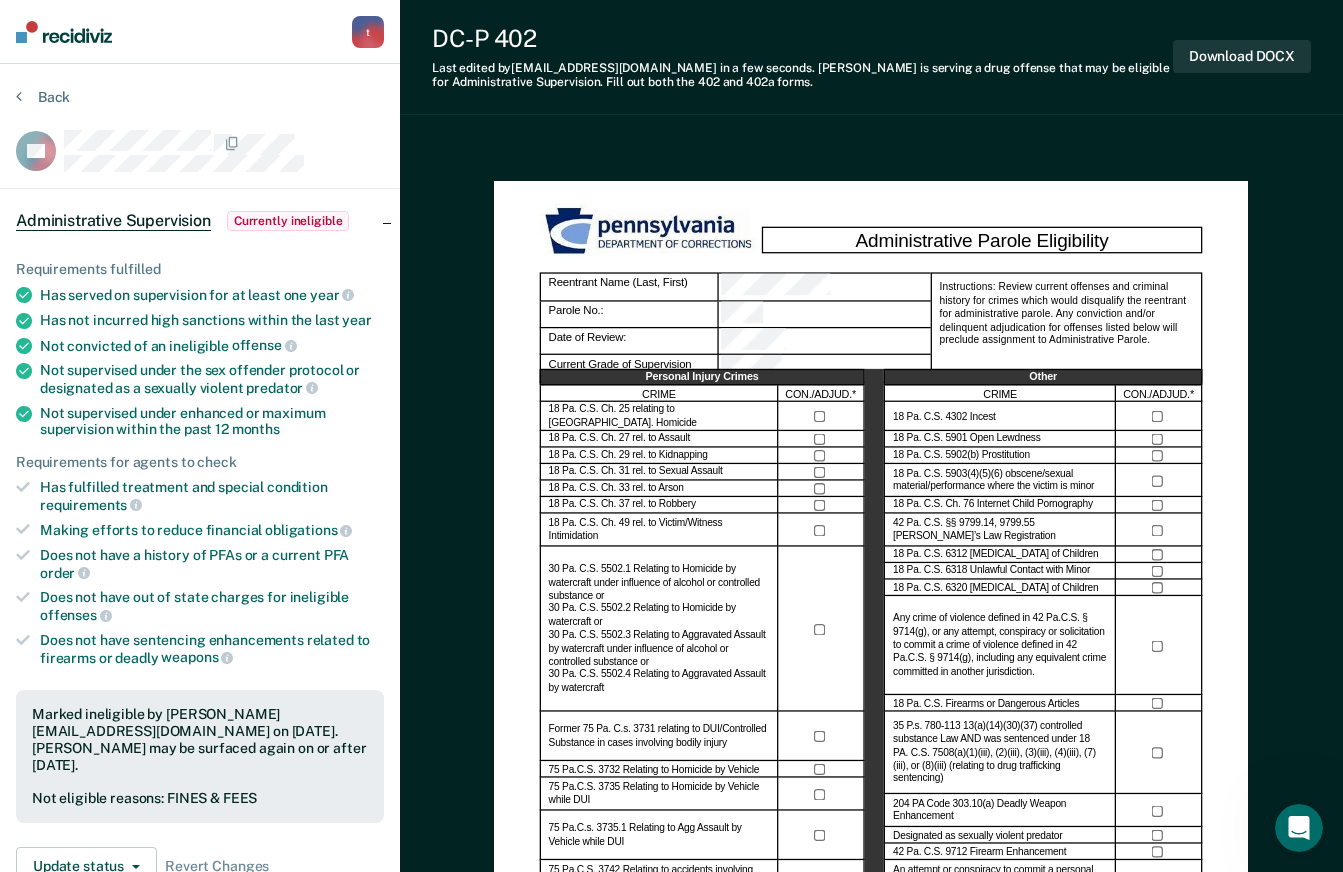 click on "t" at bounding box center [368, 32] 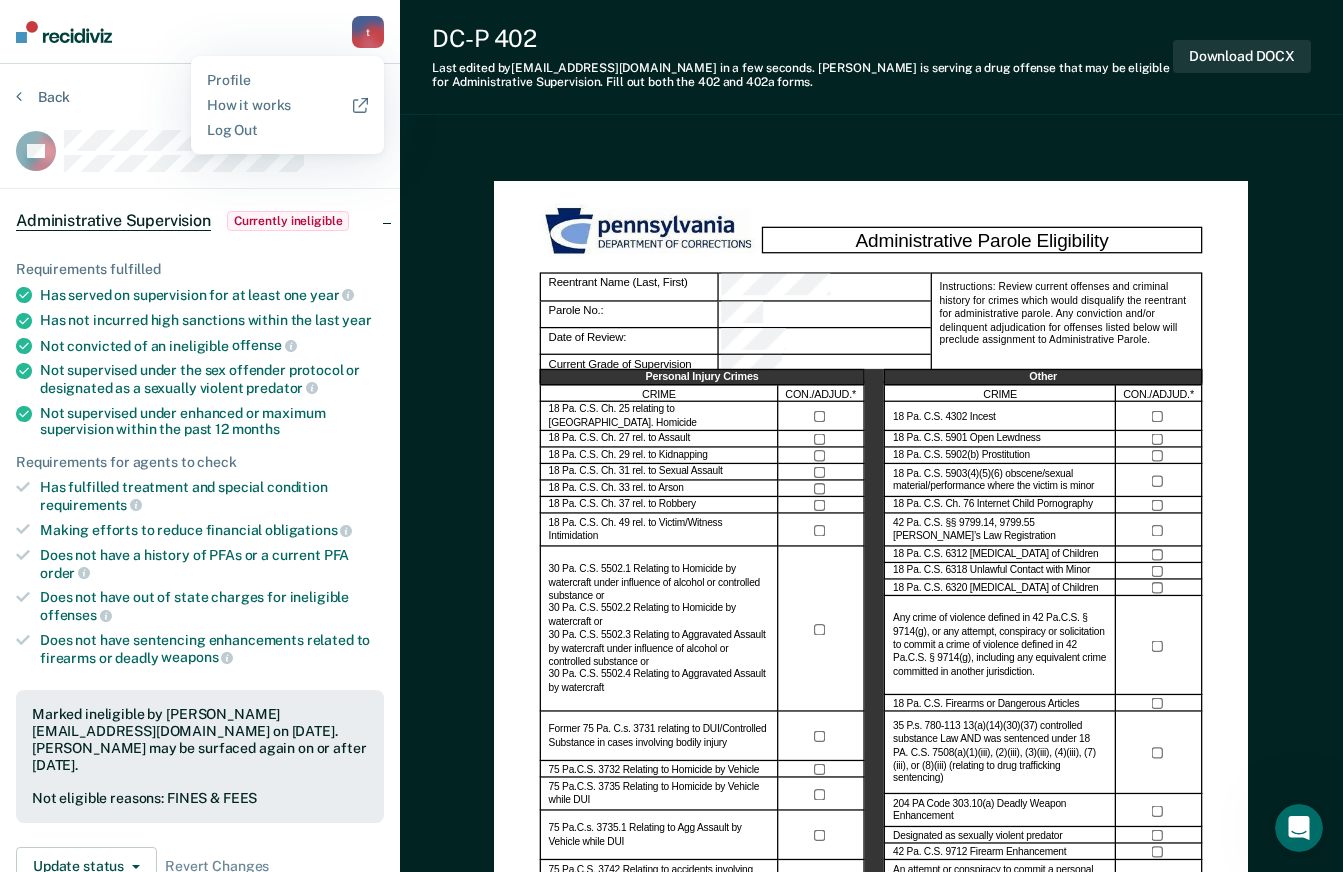 click on "tiseymore@pa.gov t Profile How it works Log Out" at bounding box center (200, 32) 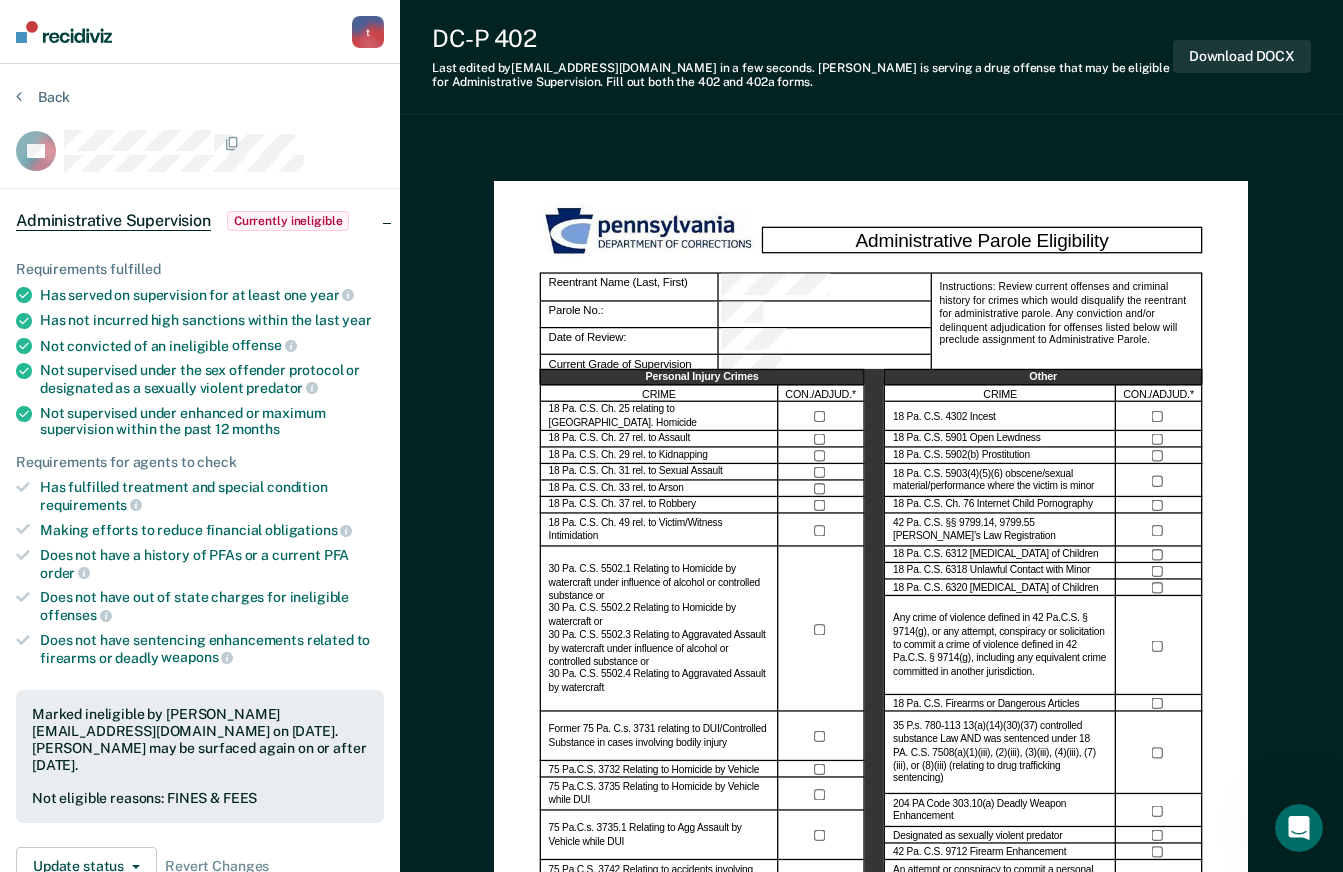 click at bounding box center [64, 32] 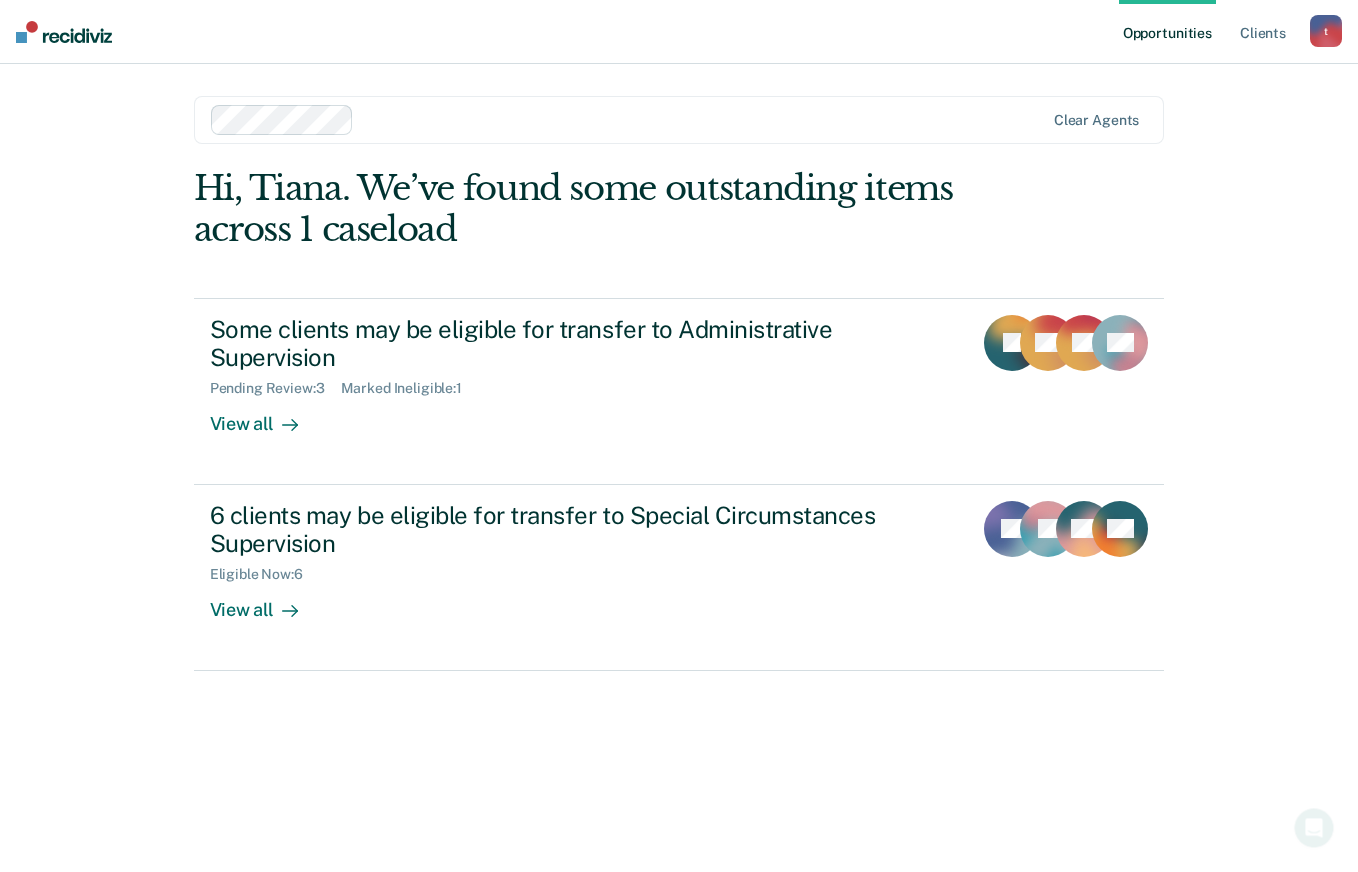 scroll, scrollTop: 0, scrollLeft: 0, axis: both 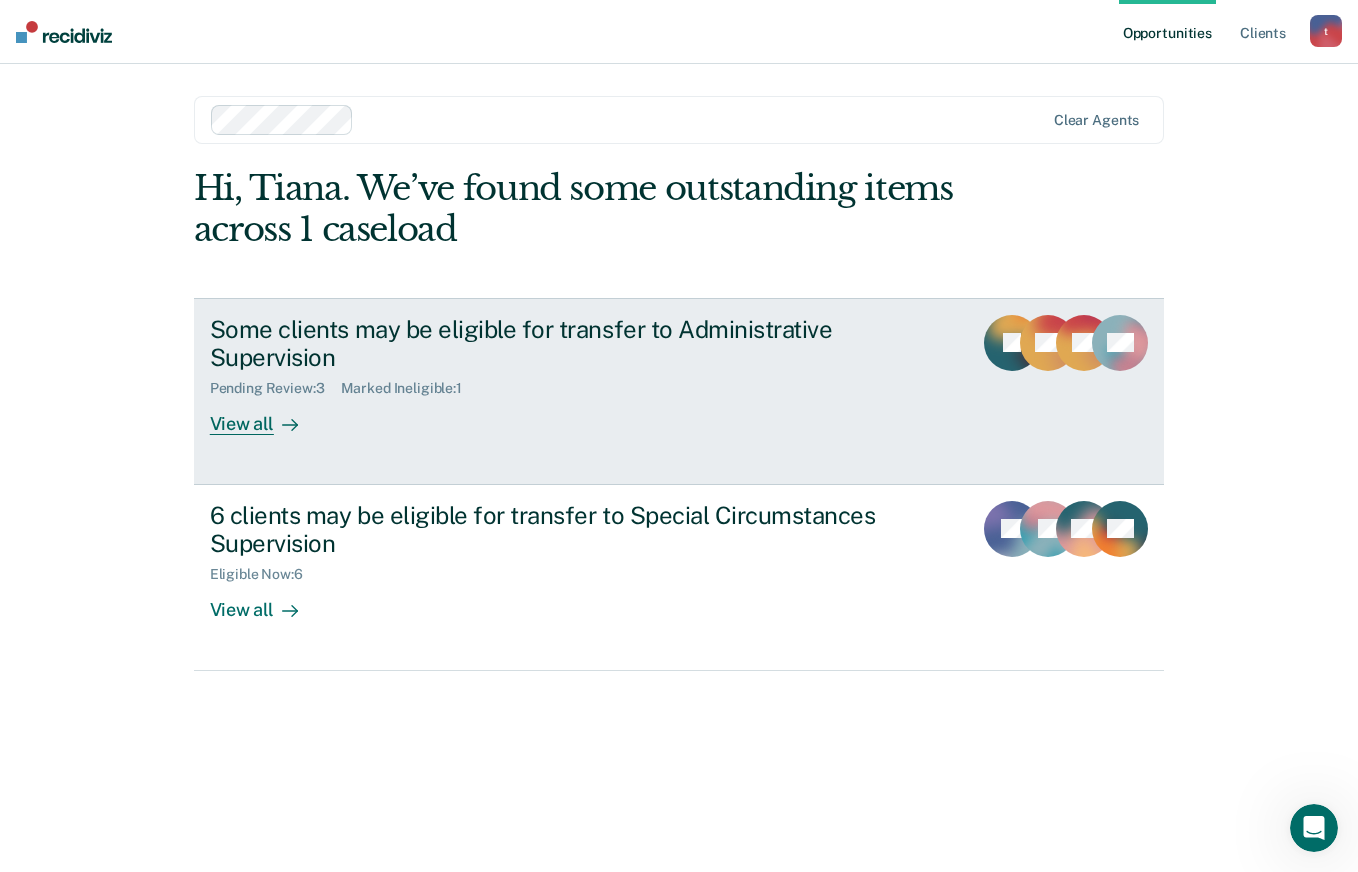click on "View all" at bounding box center (266, 416) 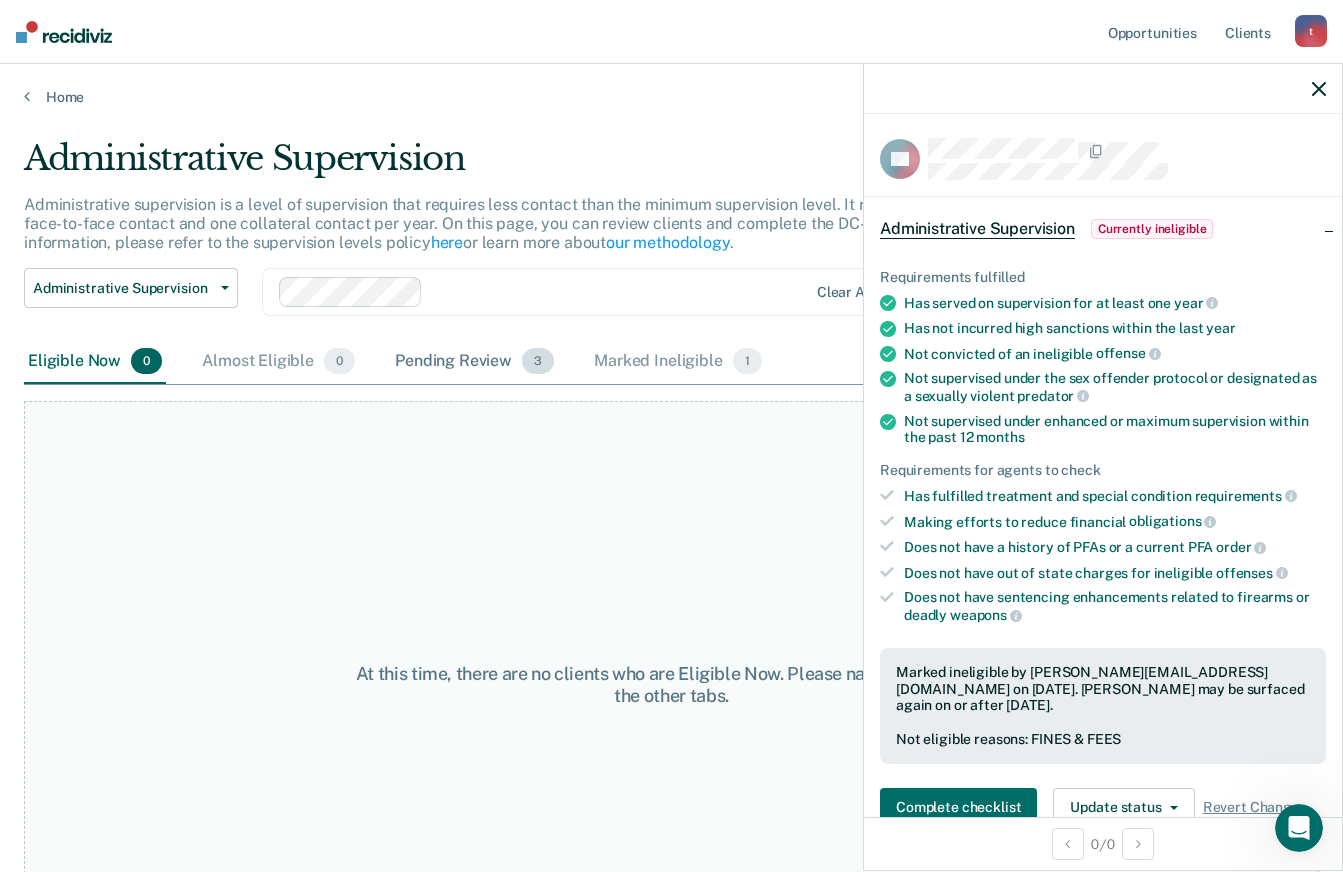 click on "Pending Review 3" at bounding box center (474, 362) 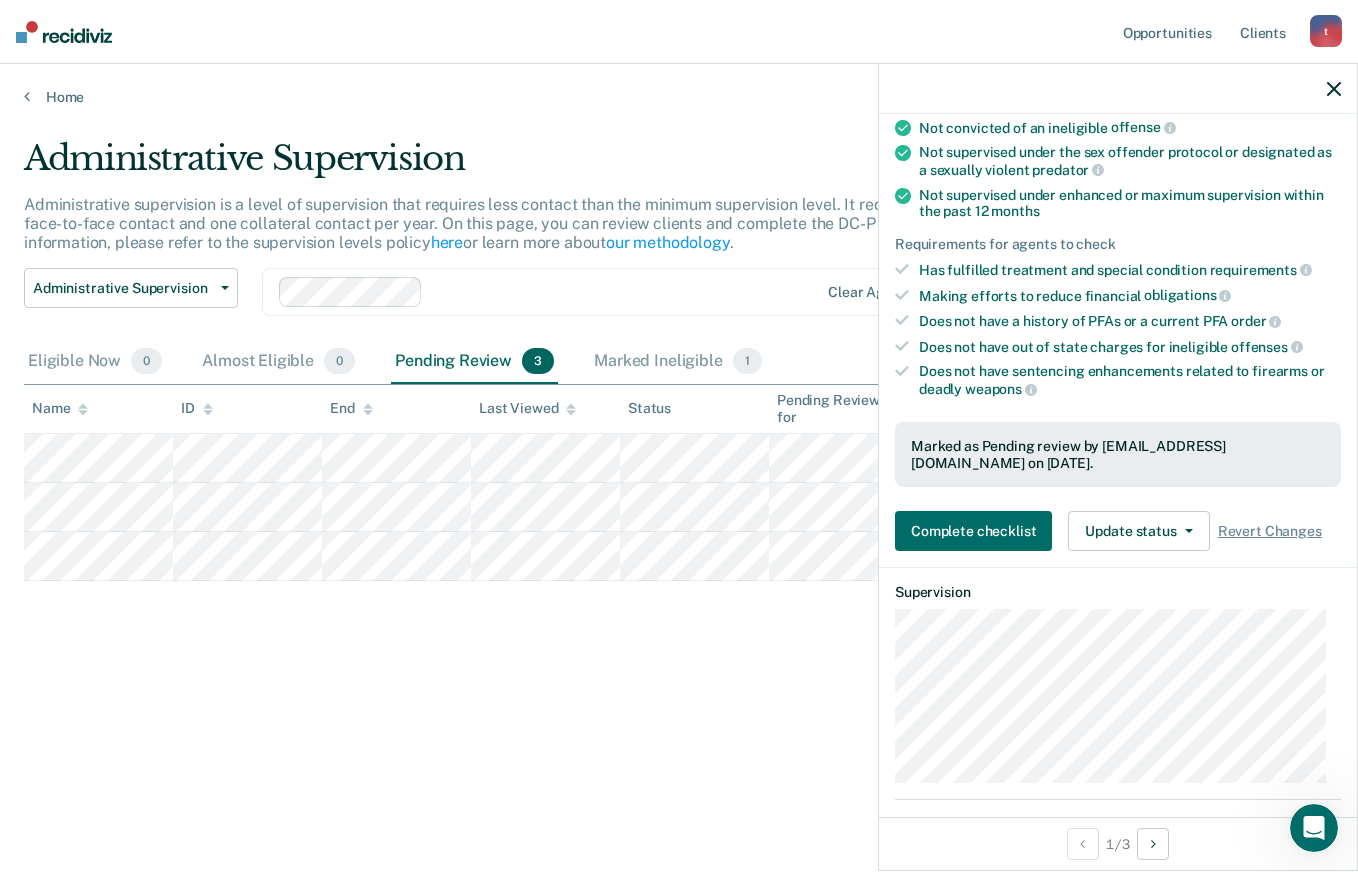 scroll, scrollTop: 300, scrollLeft: 0, axis: vertical 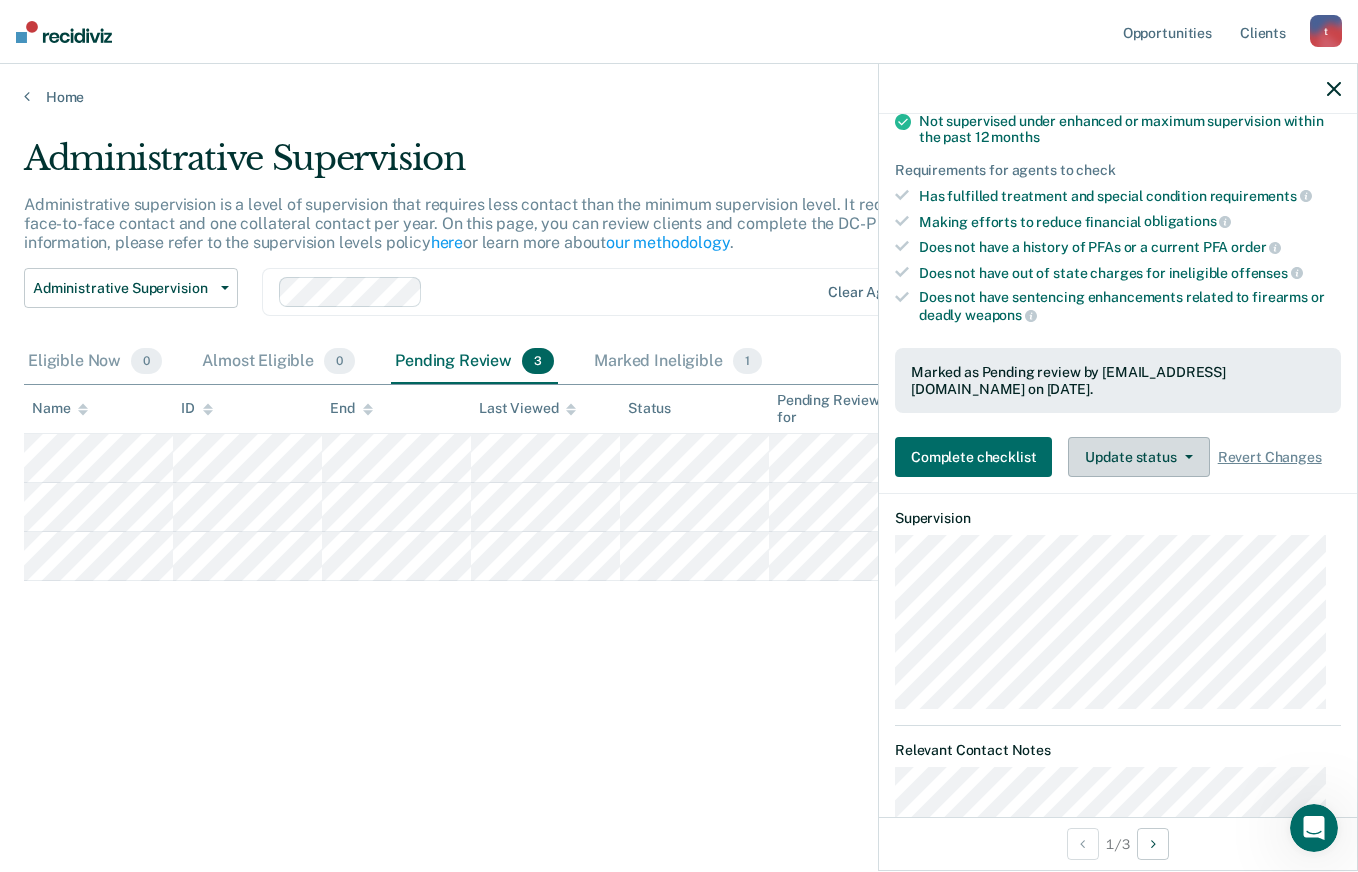 click on "Update status" at bounding box center (1138, 457) 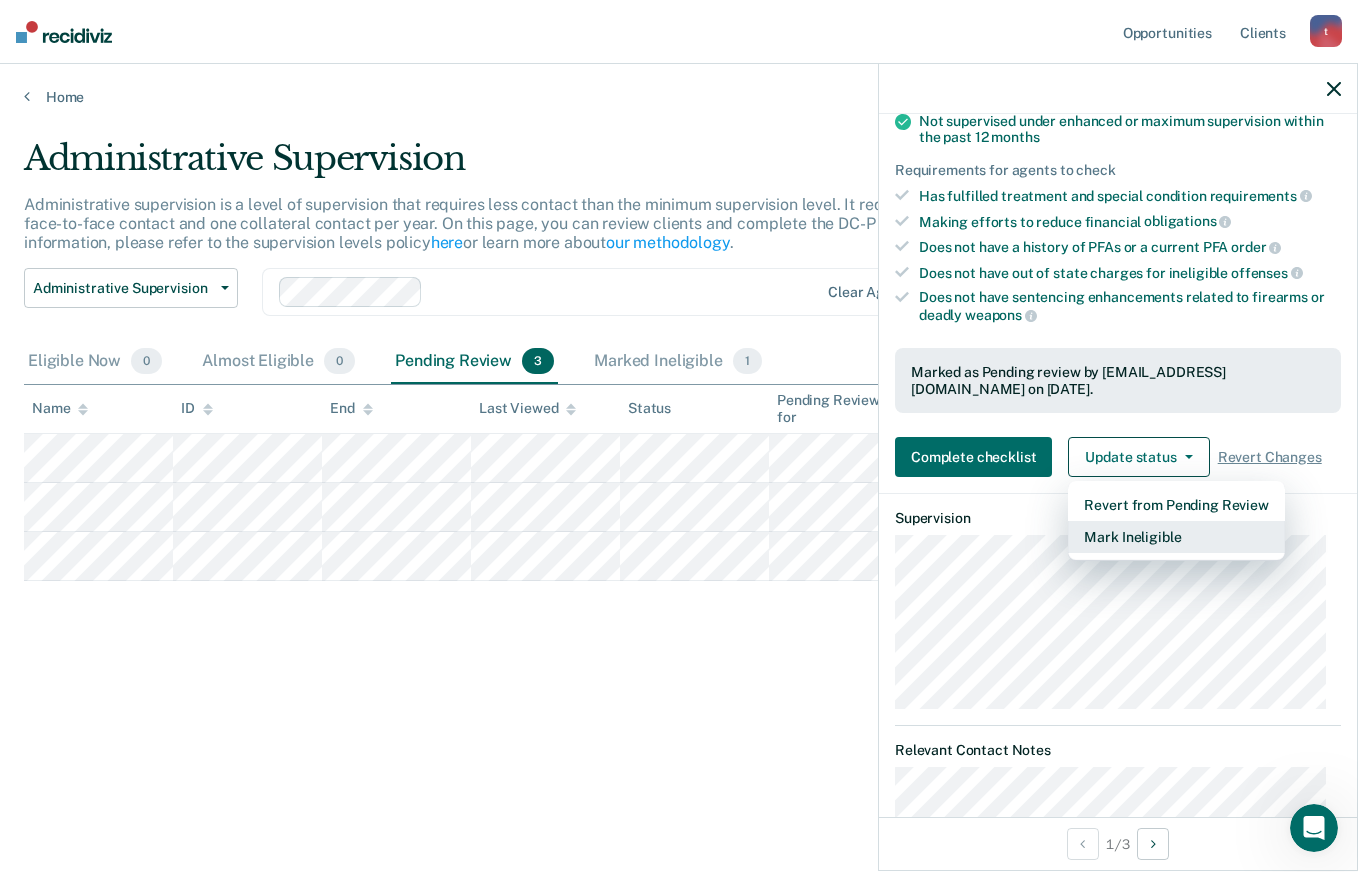 click on "Mark Ineligible" at bounding box center (1176, 537) 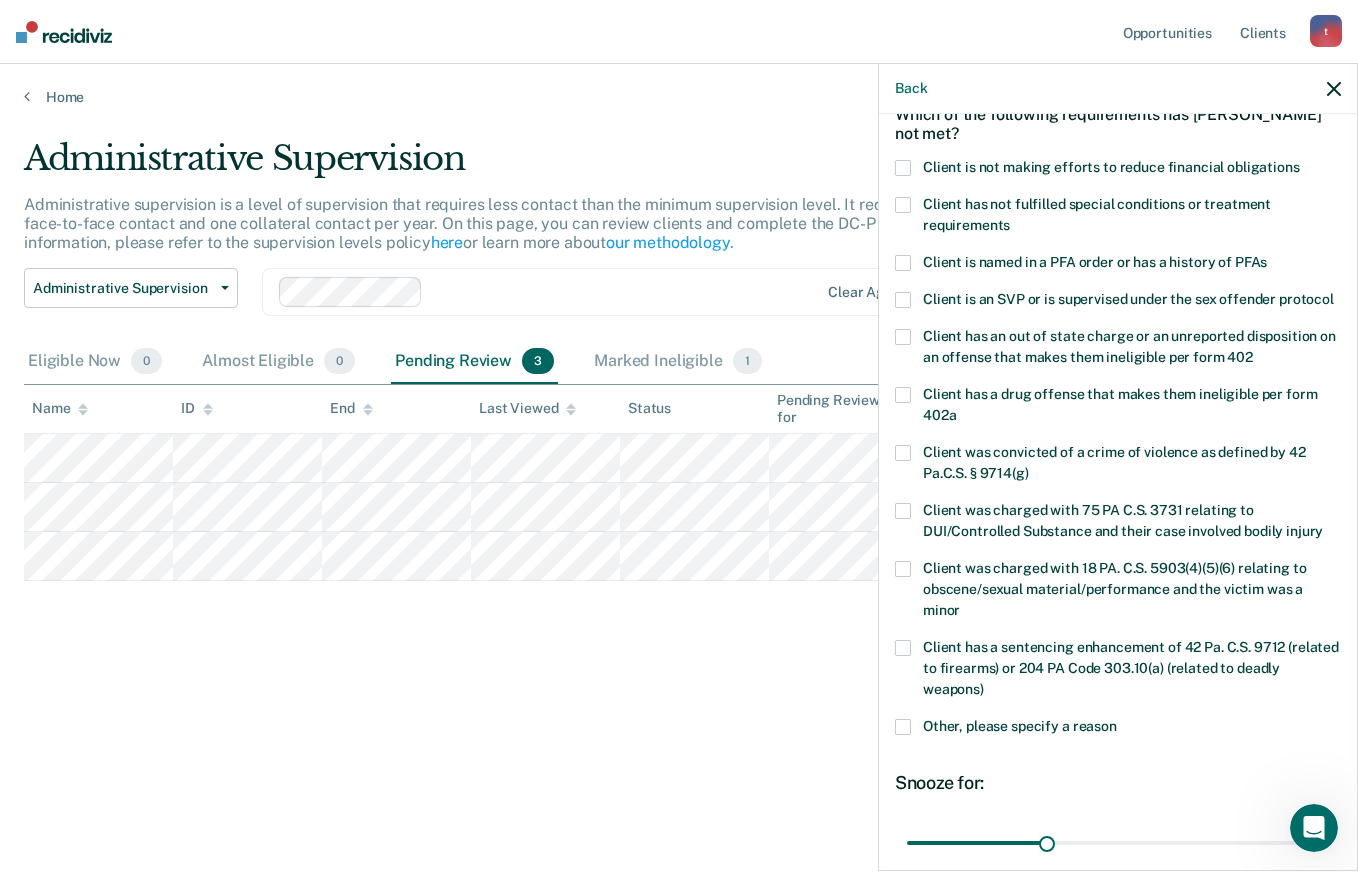 scroll, scrollTop: 294, scrollLeft: 0, axis: vertical 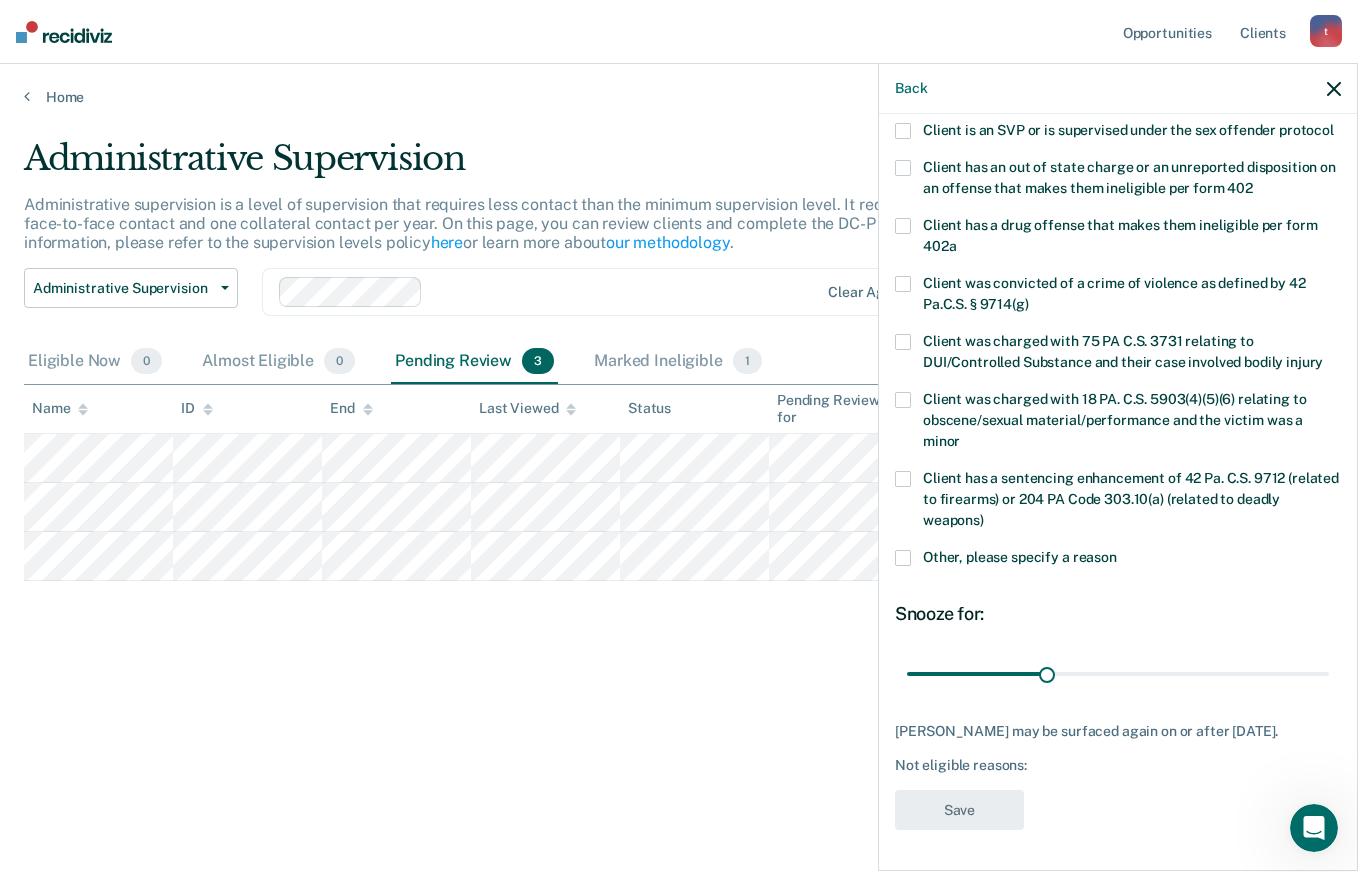 click at bounding box center (903, 558) 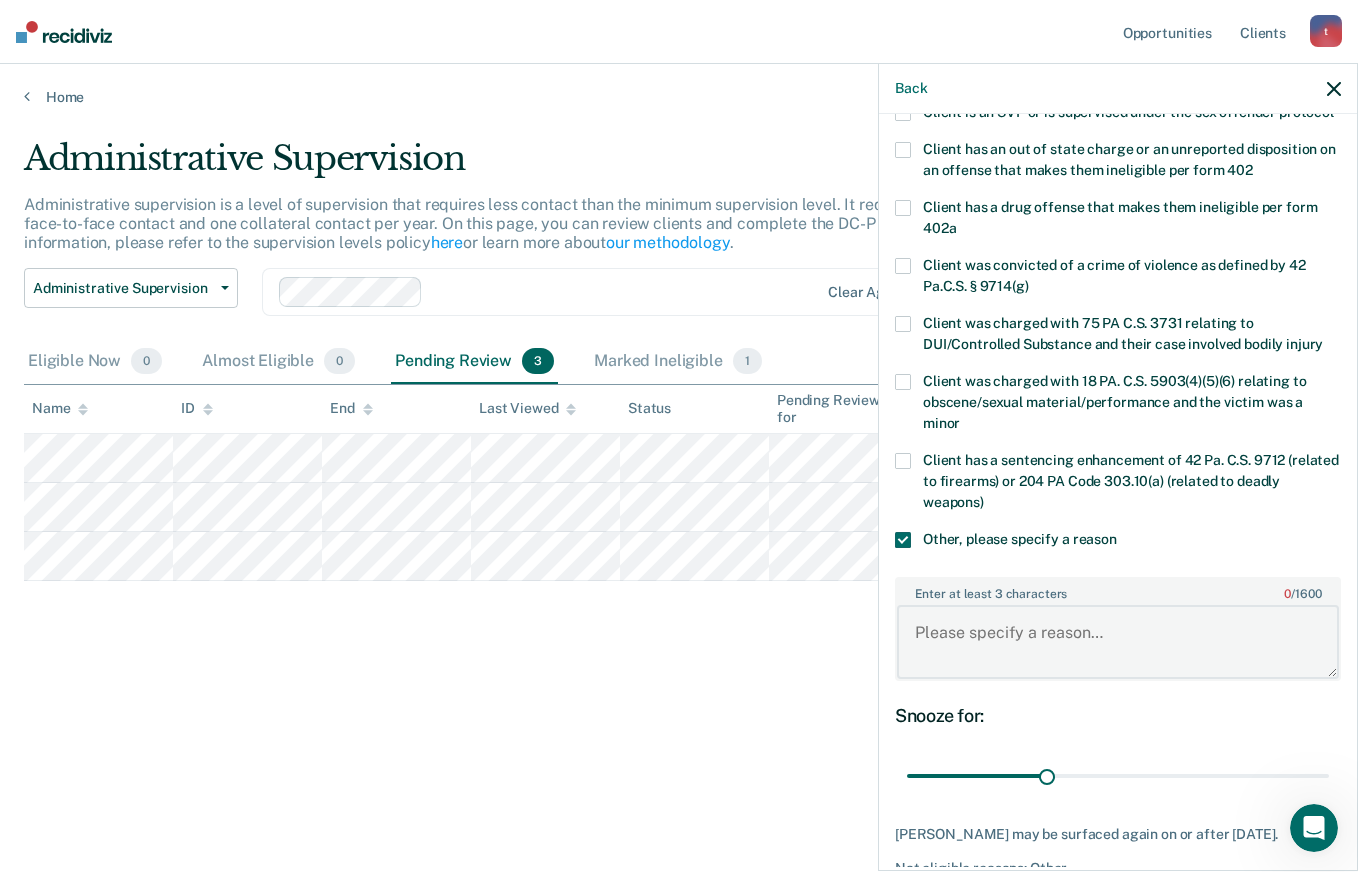 click on "Enter at least 3 characters 0  /  1600" at bounding box center (1118, 642) 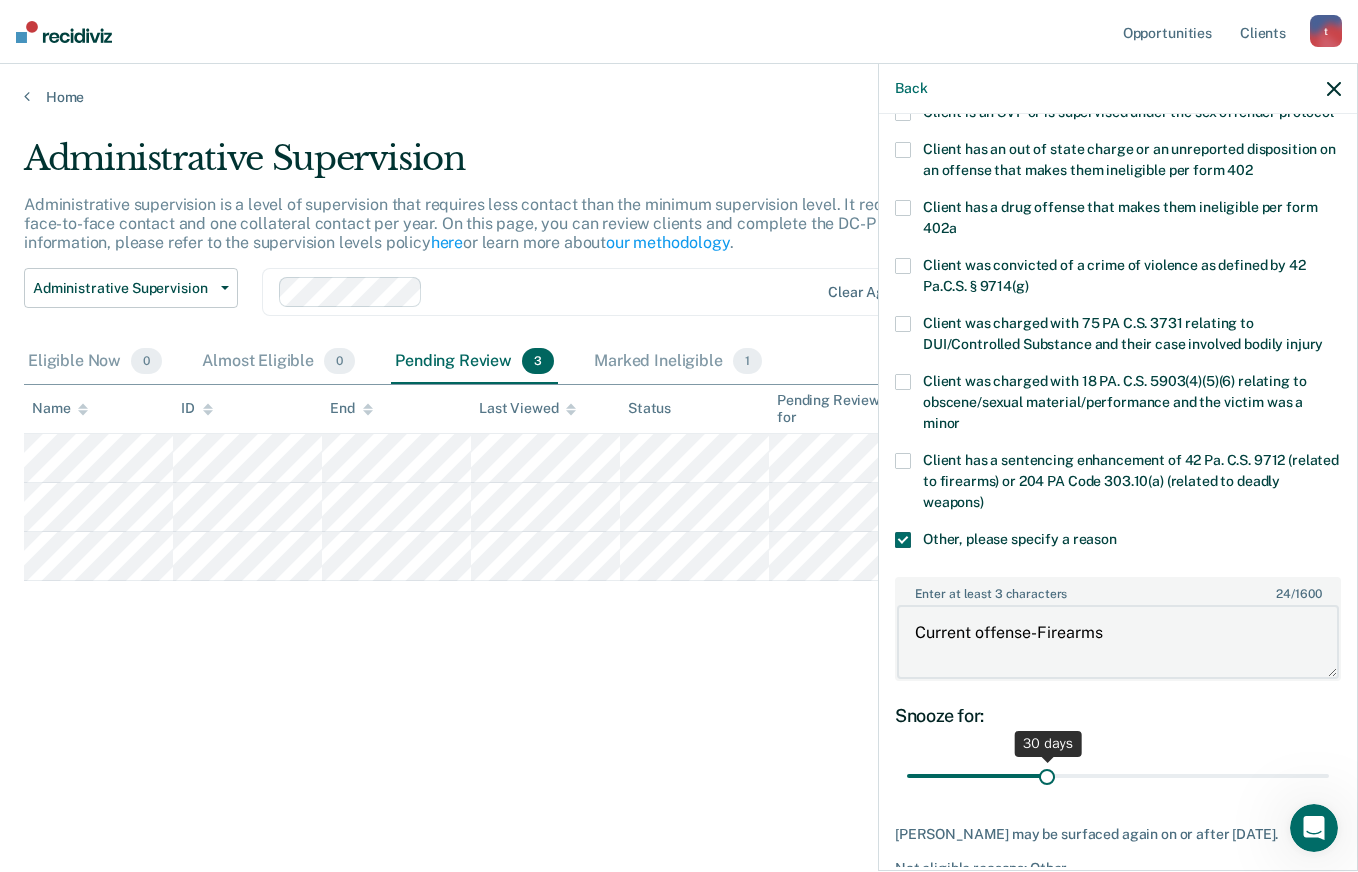 type on "Current offense-Firearms" 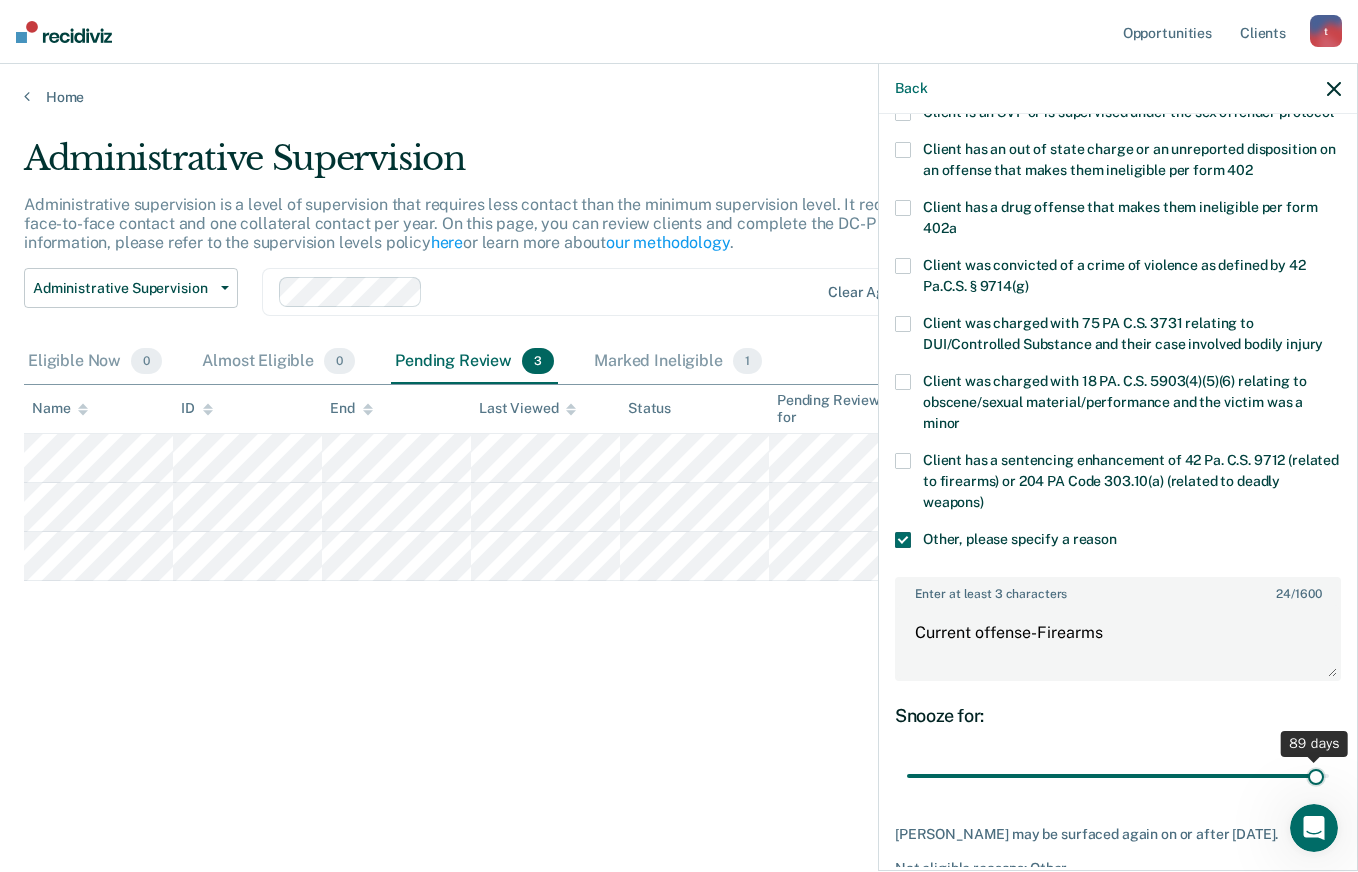 drag, startPoint x: 1044, startPoint y: 793, endPoint x: 1300, endPoint y: 788, distance: 256.04883 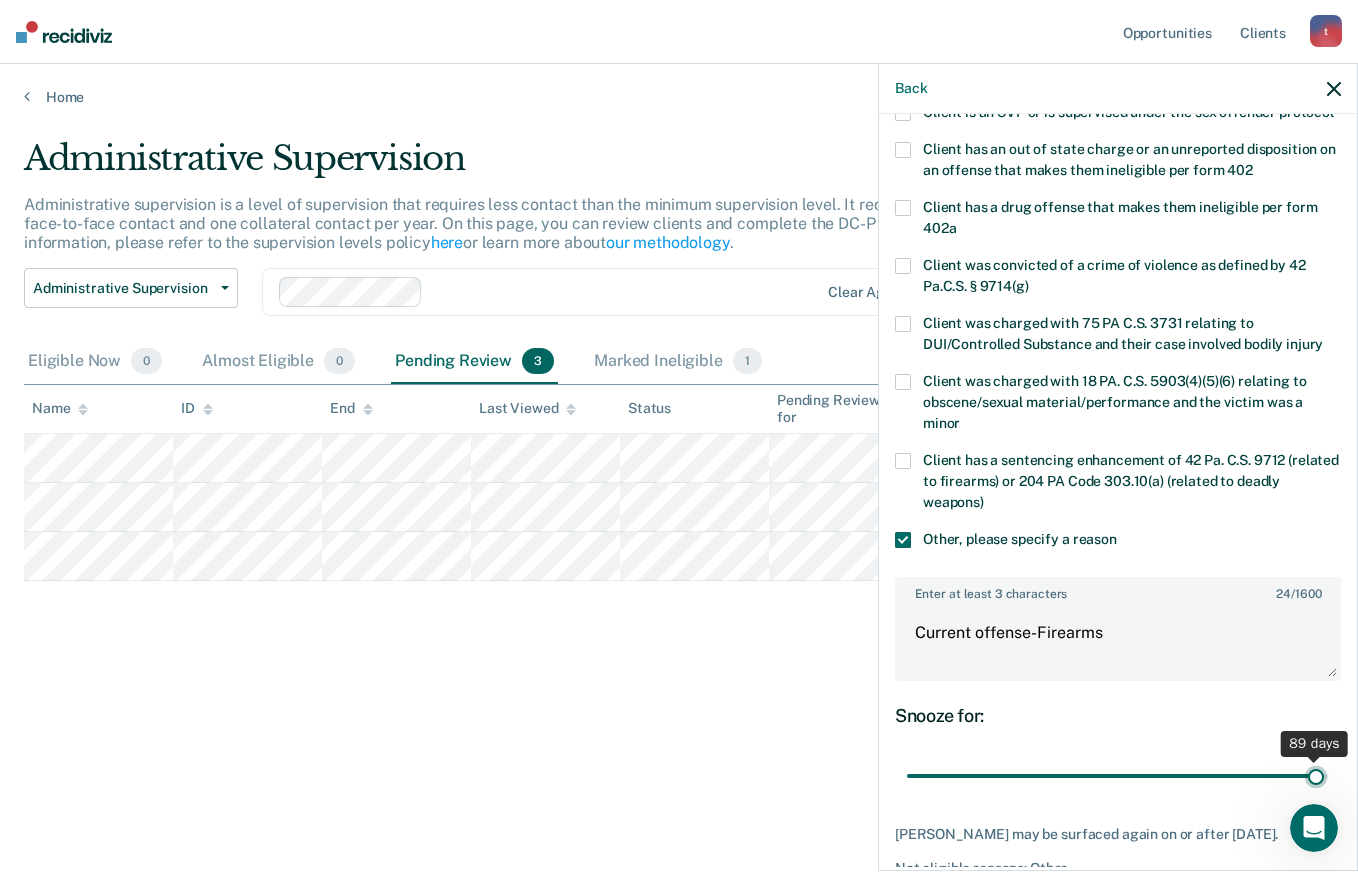 click at bounding box center (1118, 776) 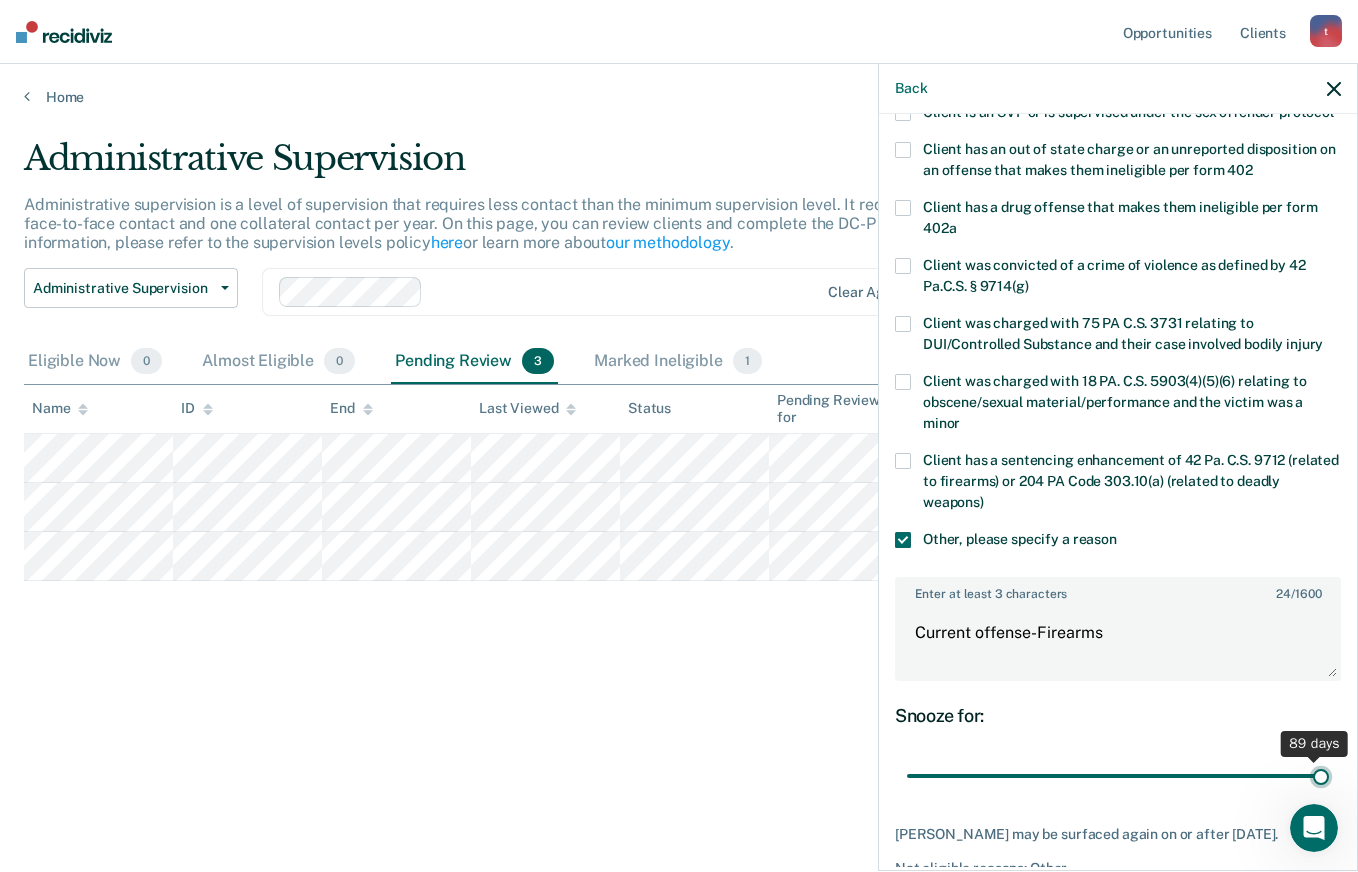 drag, startPoint x: 1300, startPoint y: 791, endPoint x: 1324, endPoint y: 790, distance: 24.020824 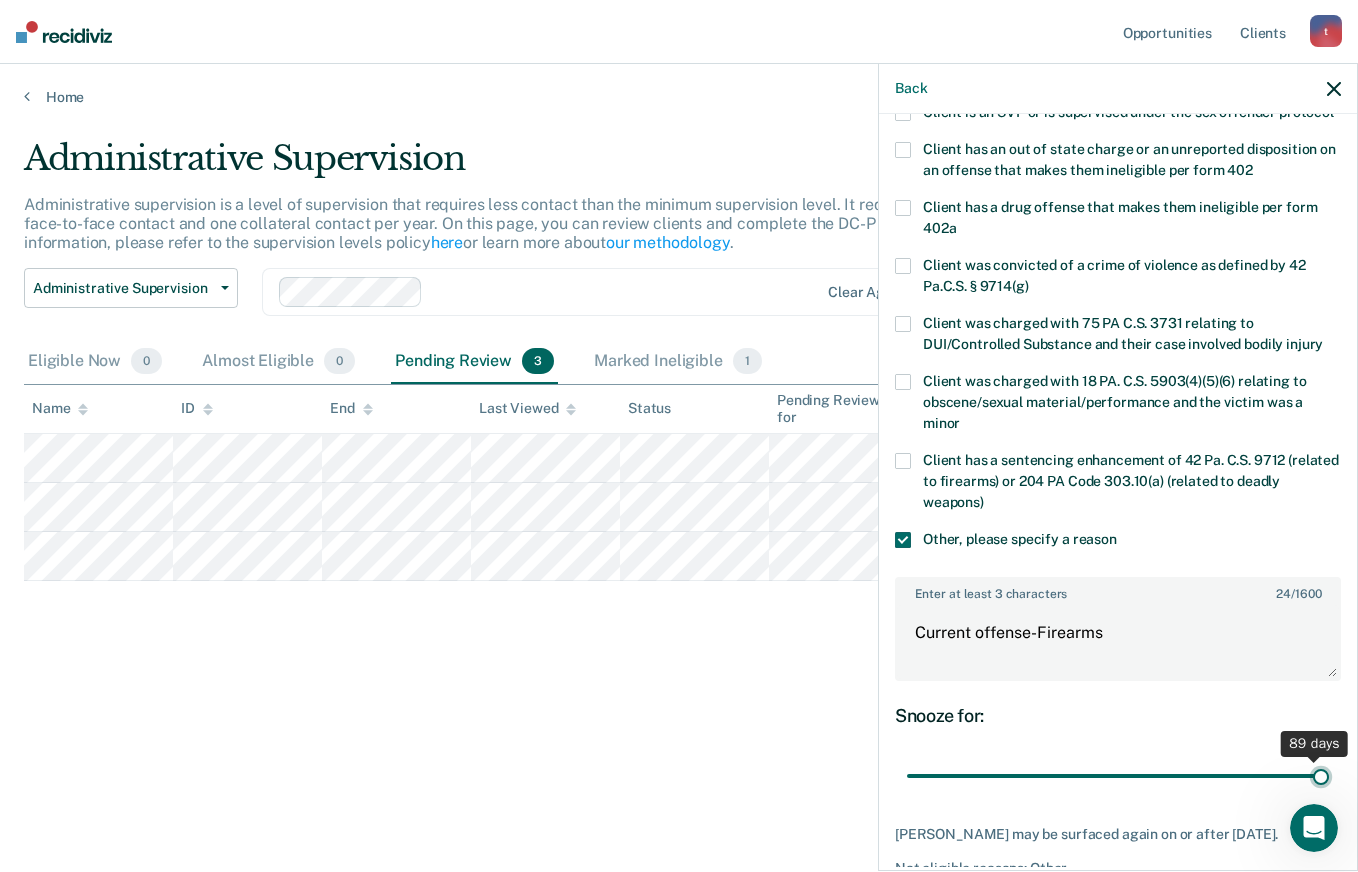 type on "90" 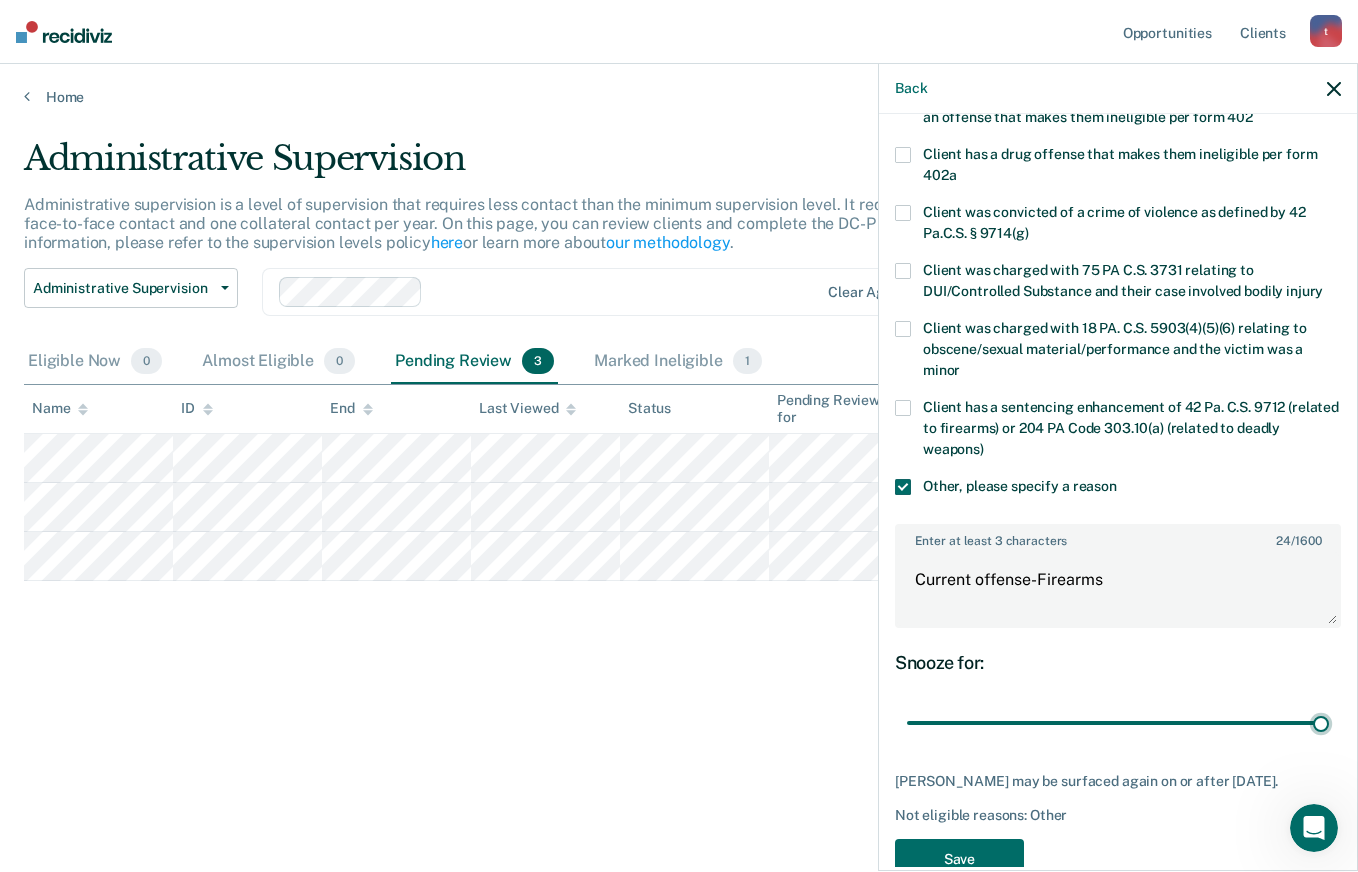 scroll, scrollTop: 415, scrollLeft: 0, axis: vertical 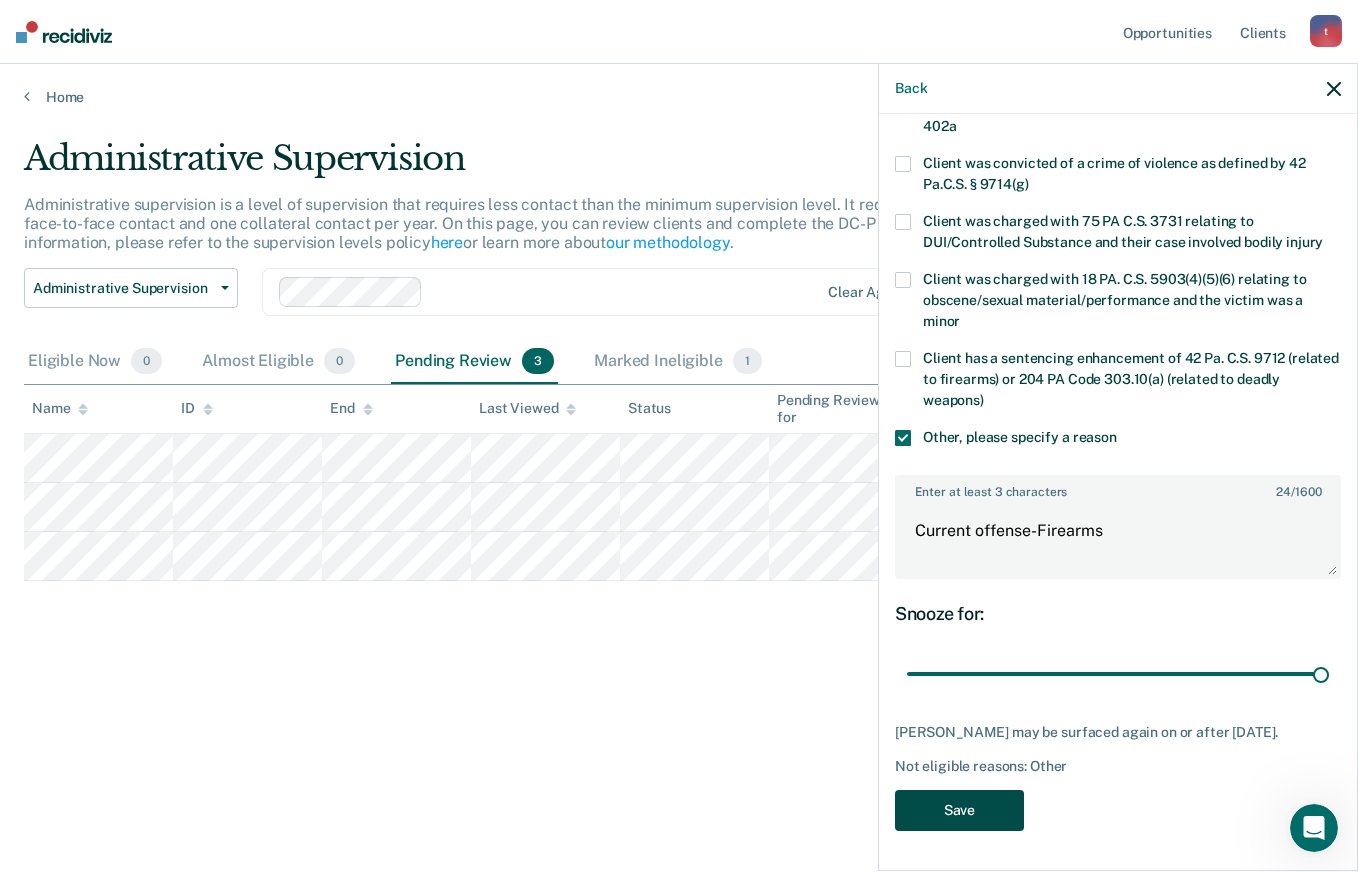 click on "Save" at bounding box center (959, 810) 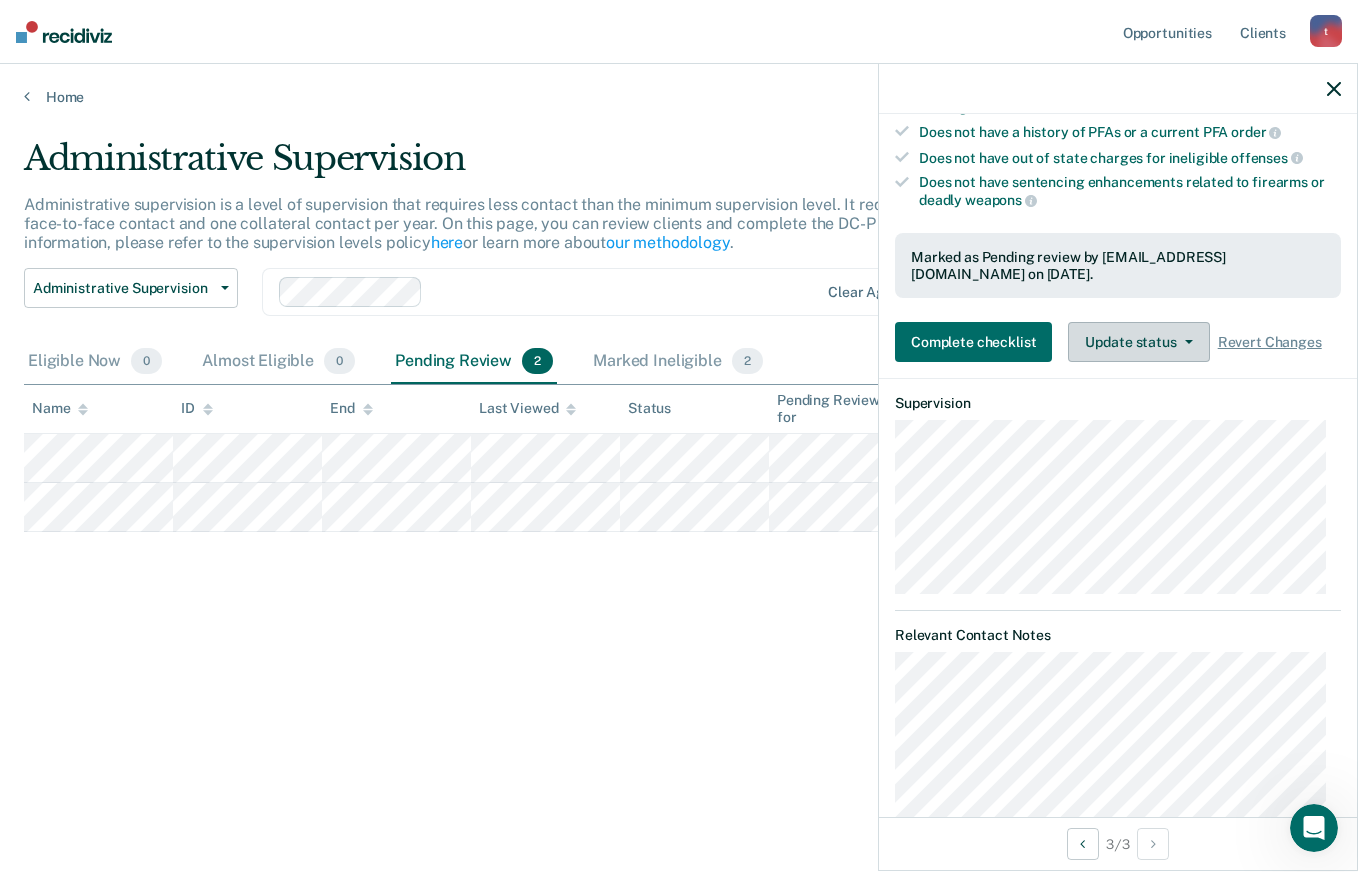click on "Update status" at bounding box center [1138, 342] 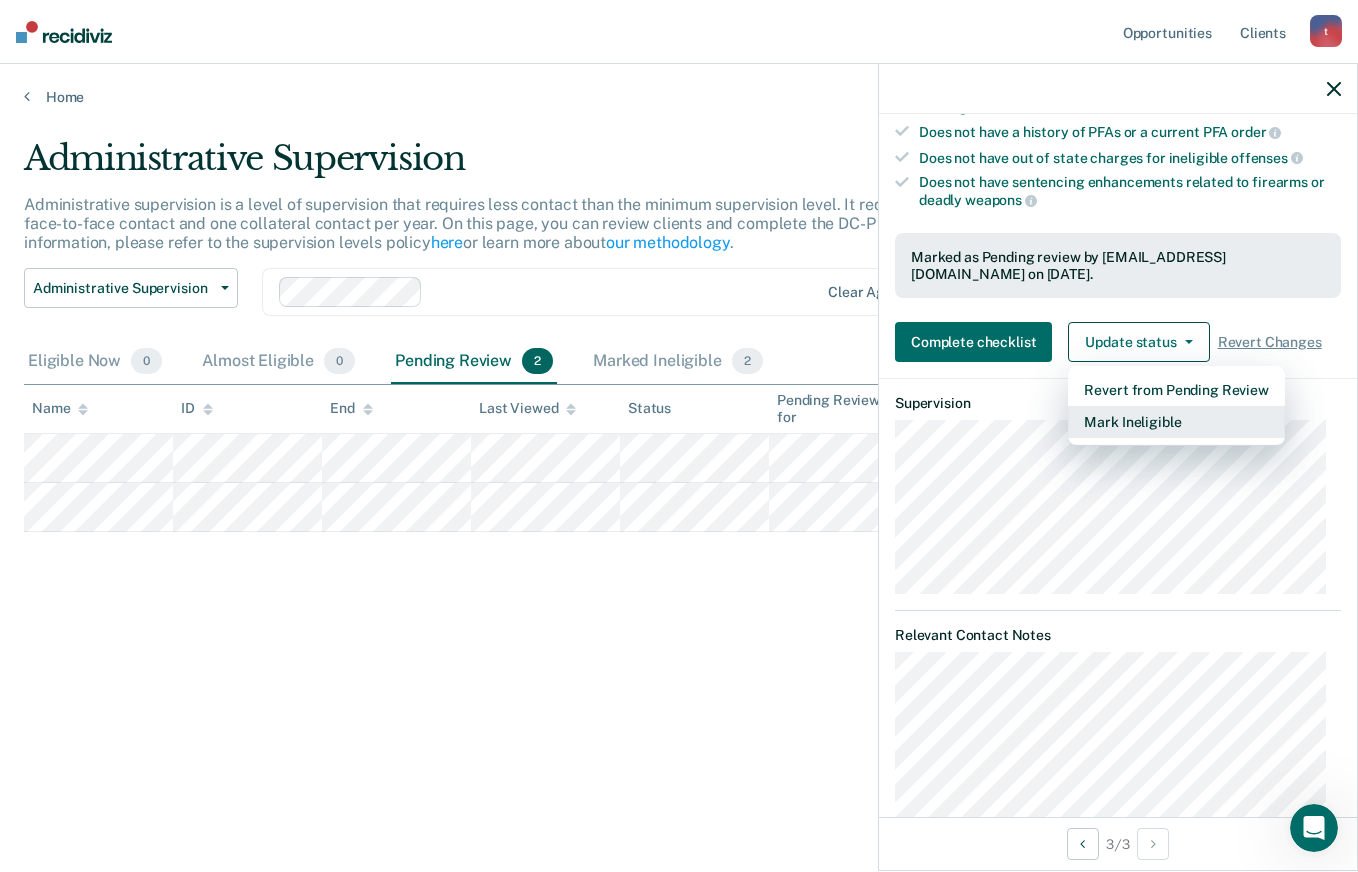 click on "Mark Ineligible" at bounding box center [1176, 422] 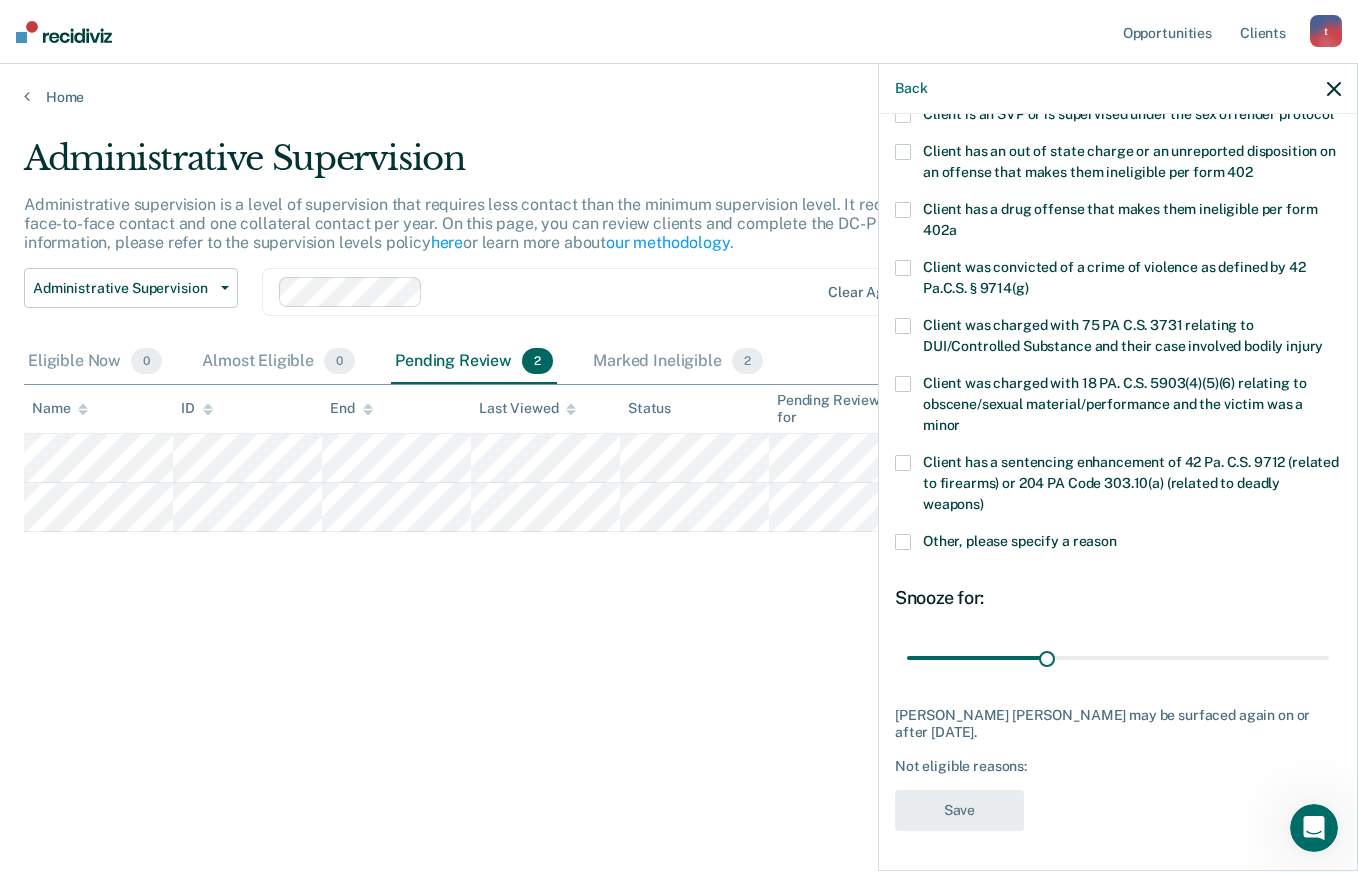 scroll, scrollTop: 11, scrollLeft: 0, axis: vertical 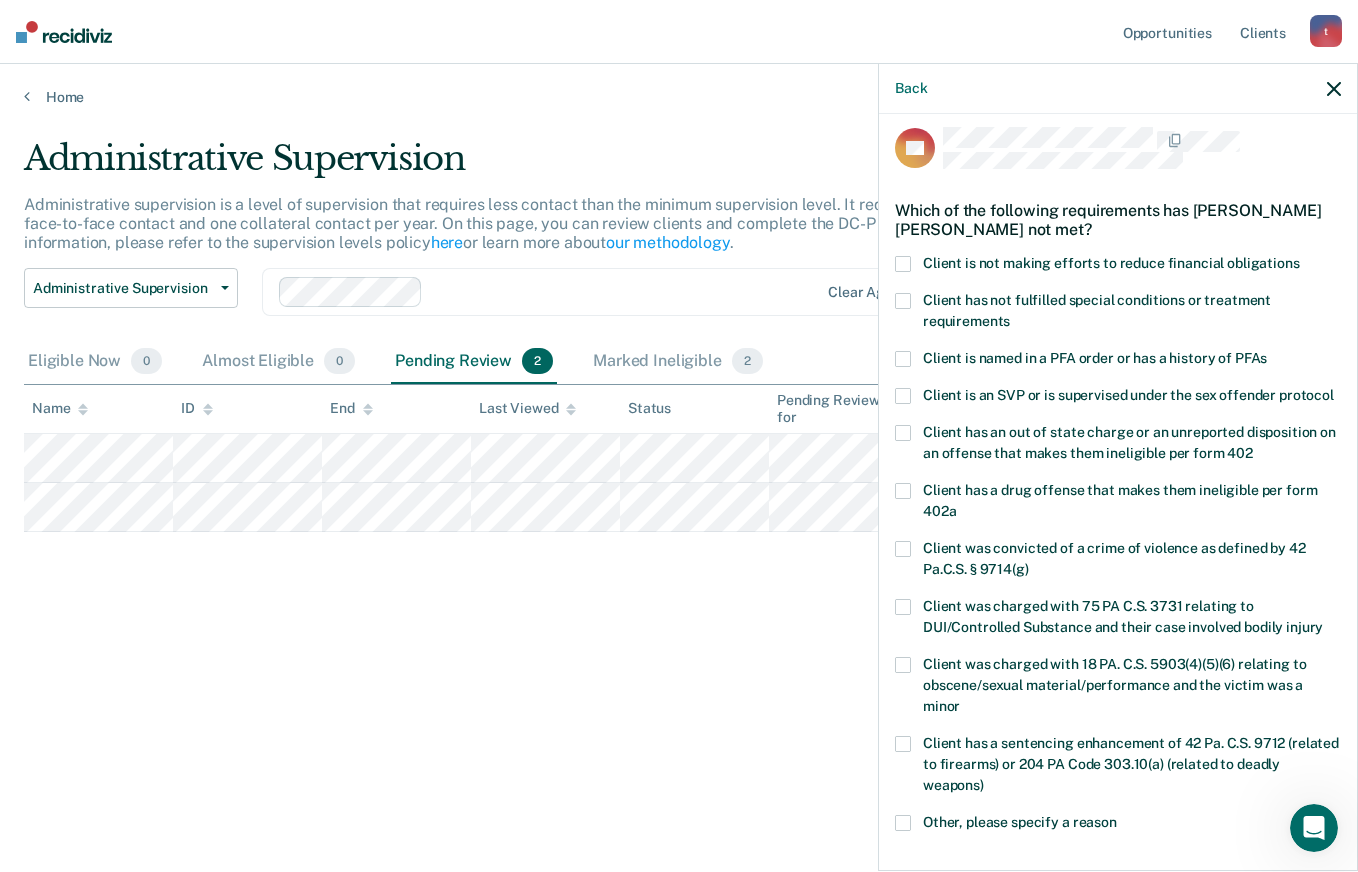 click at bounding box center [903, 301] 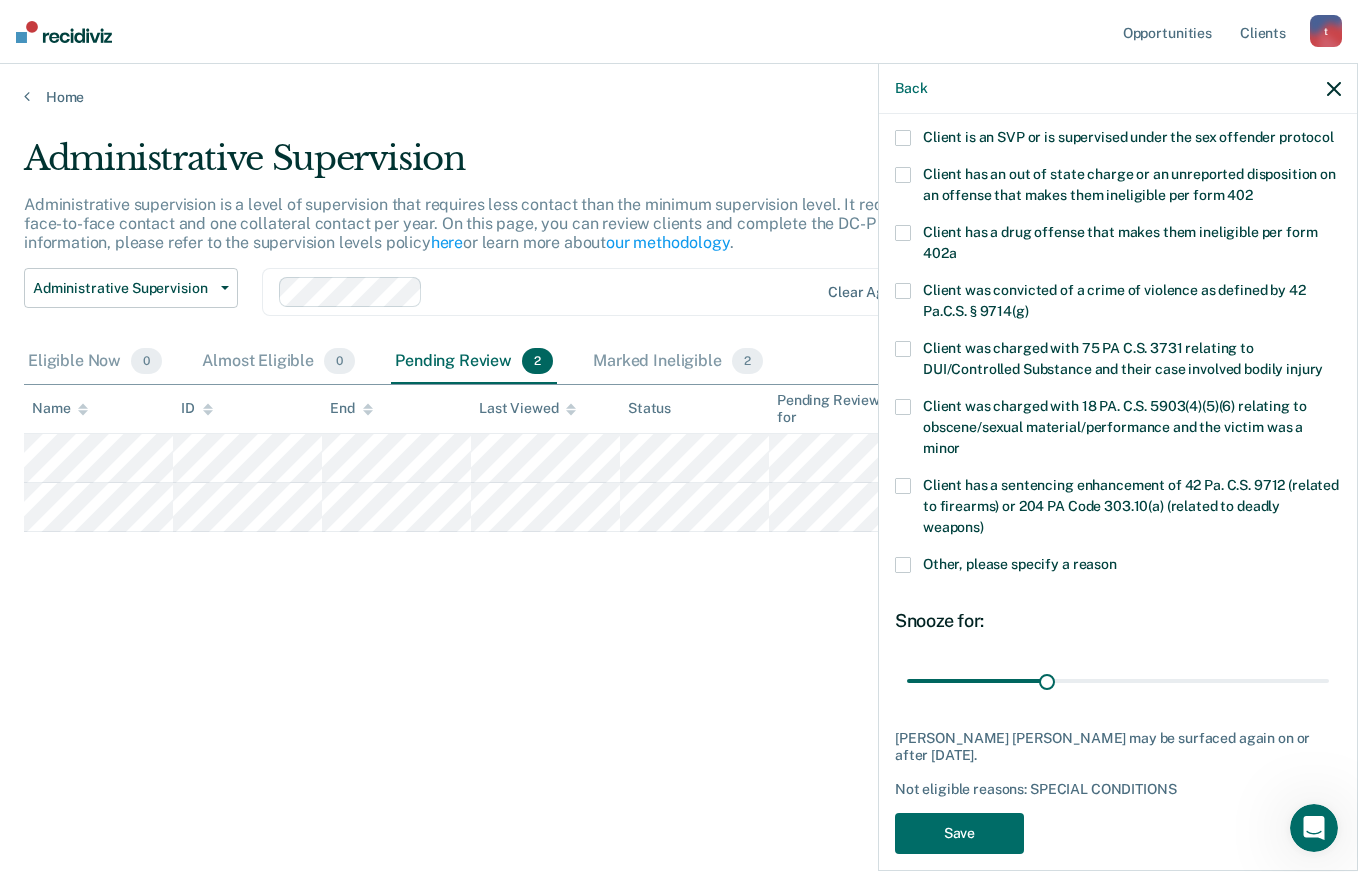 scroll, scrollTop: 311, scrollLeft: 0, axis: vertical 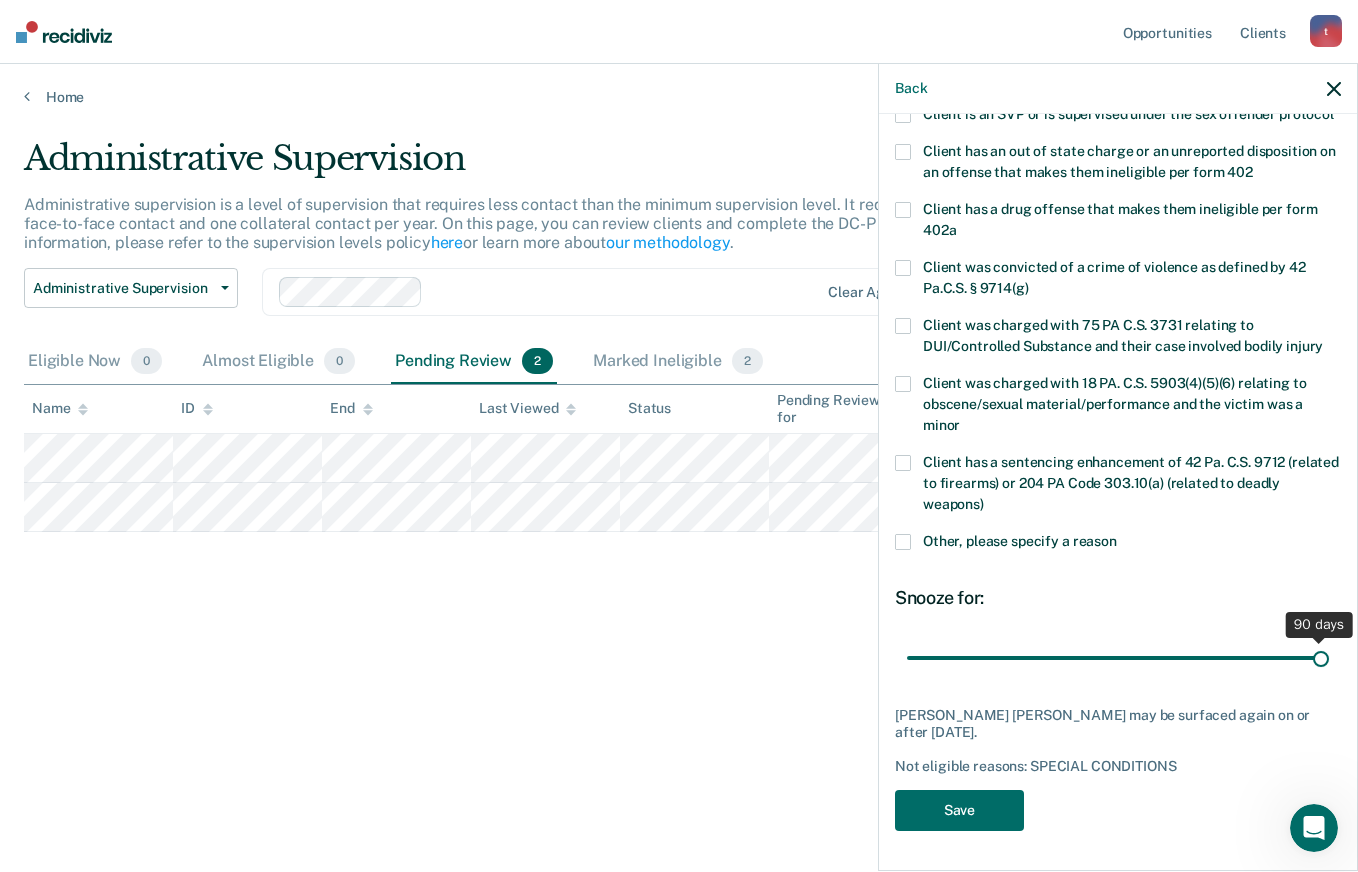 drag, startPoint x: 1042, startPoint y: 650, endPoint x: 1325, endPoint y: 656, distance: 283.0636 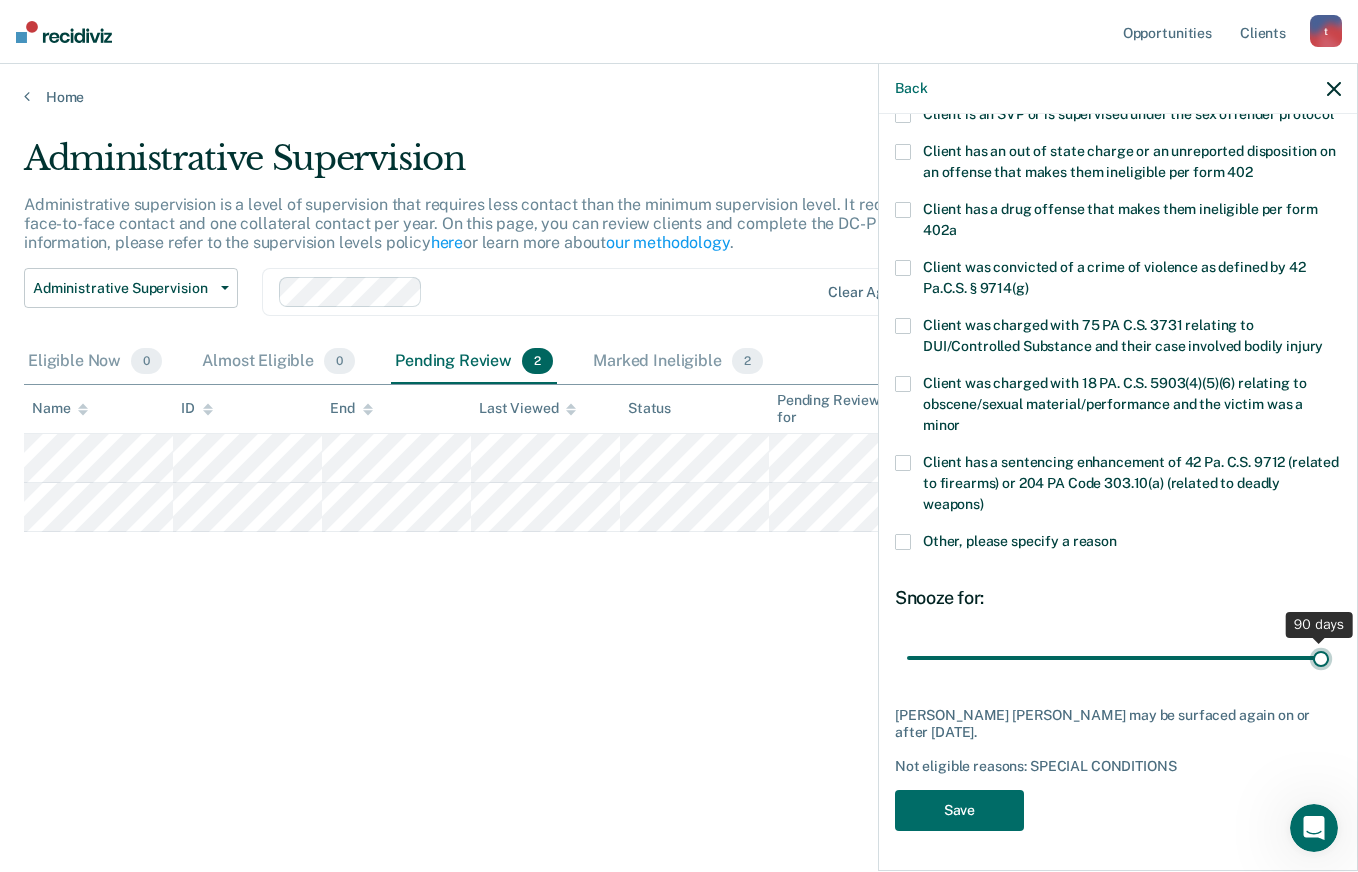 type on "90" 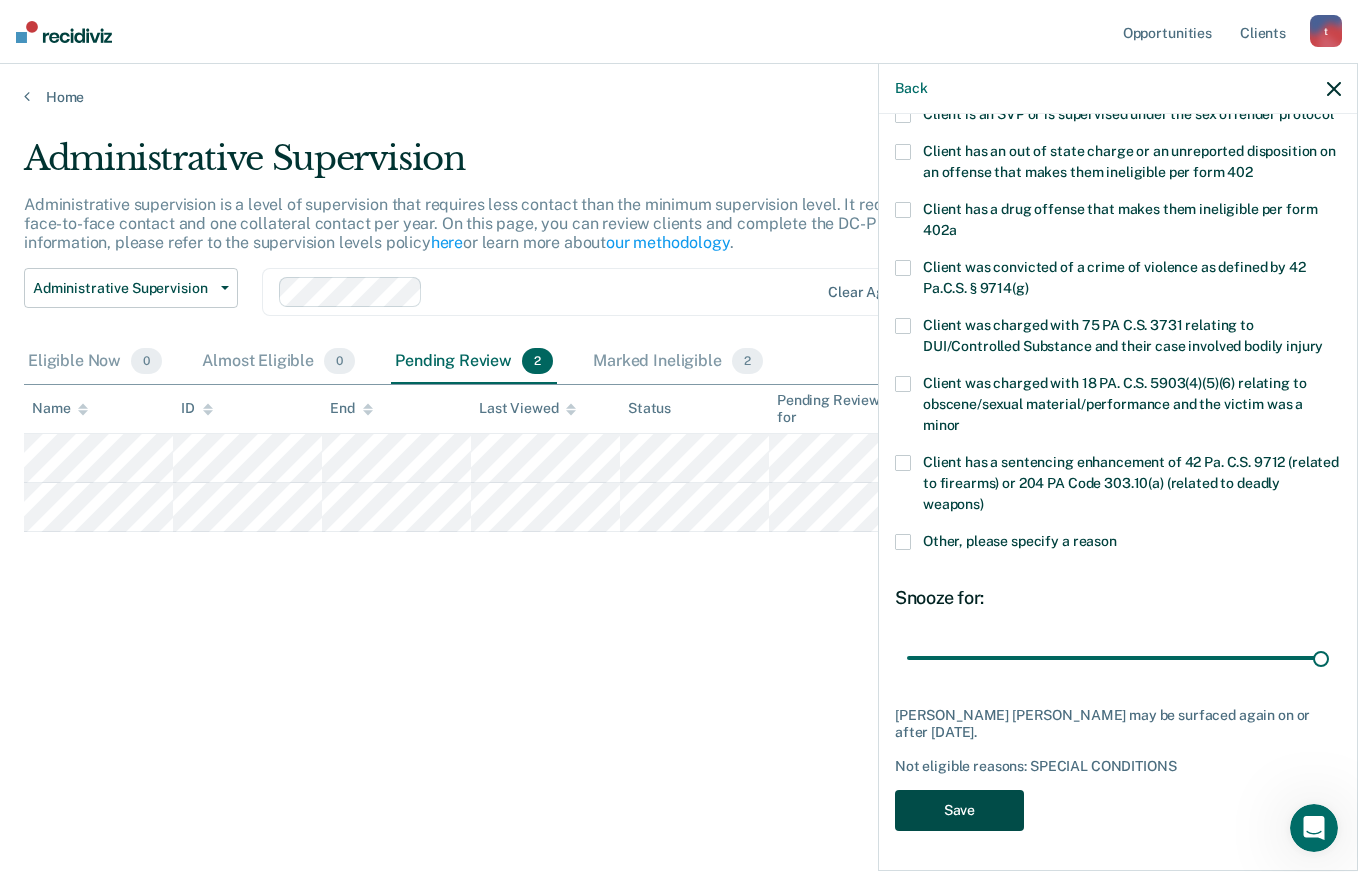 click on "Save" at bounding box center [959, 810] 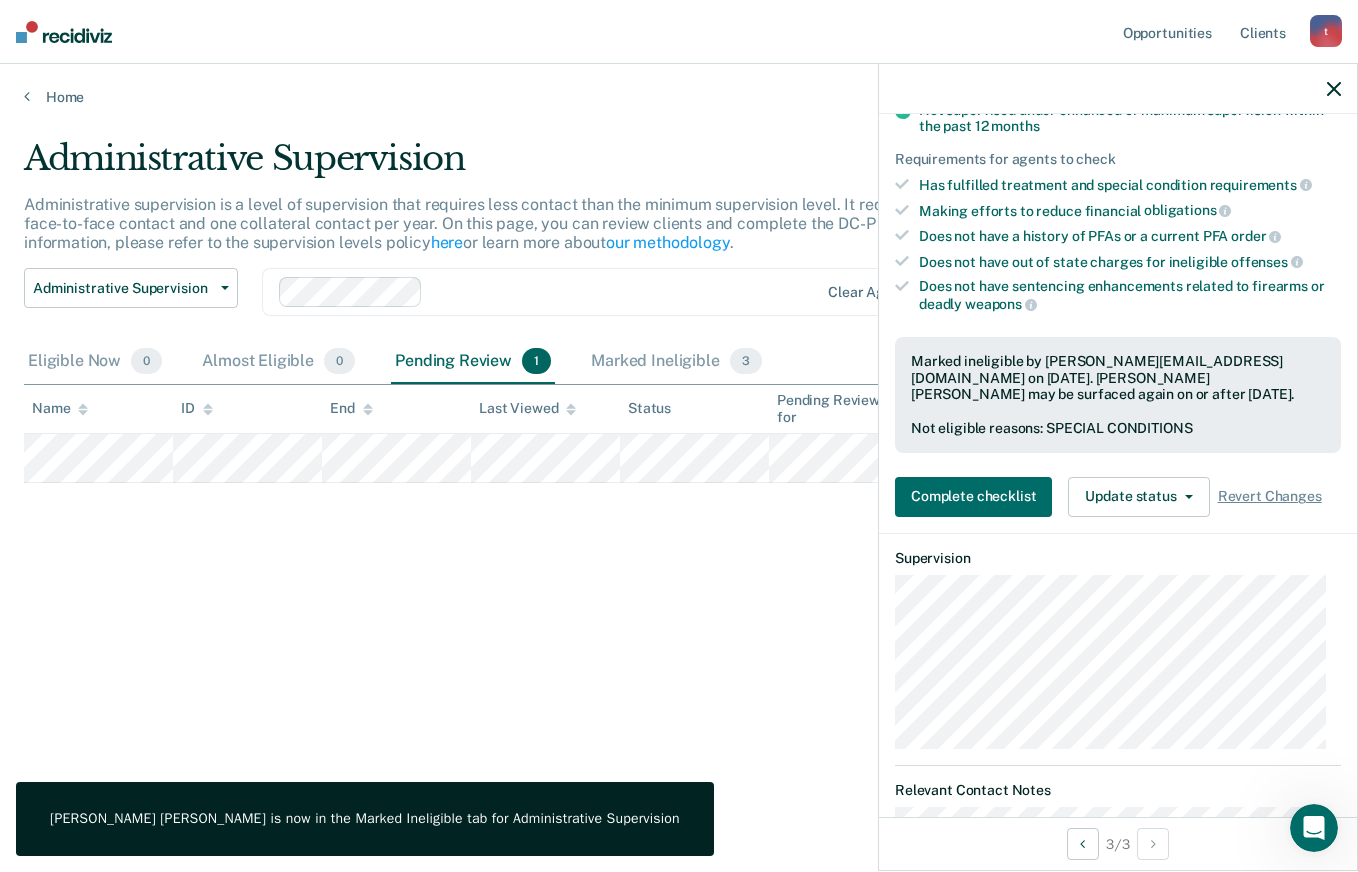 click on "Administrative Supervision   Administrative supervision is a level of supervision that requires less contact than the minimum supervision level. It requires at least one face-to-face contact and one collateral contact per year. On this page, you can review clients and complete the DC-P 402 form. For more information, please refer to the supervision levels policy  here  or learn more about  our methodology . Administrative Supervision Administrative Supervision Special Circumstances Supervision Clear   agents Eligible Now 0 Almost Eligible 0 Pending Review 1 Marked Ineligible 3
To pick up a draggable item, press the space bar.
While dragging, use the arrow keys to move the item.
Press space again to drop the item in its new position, or press escape to cancel.
Name ID End Last Viewed Status Pending Review for Assigned to" at bounding box center [679, 430] 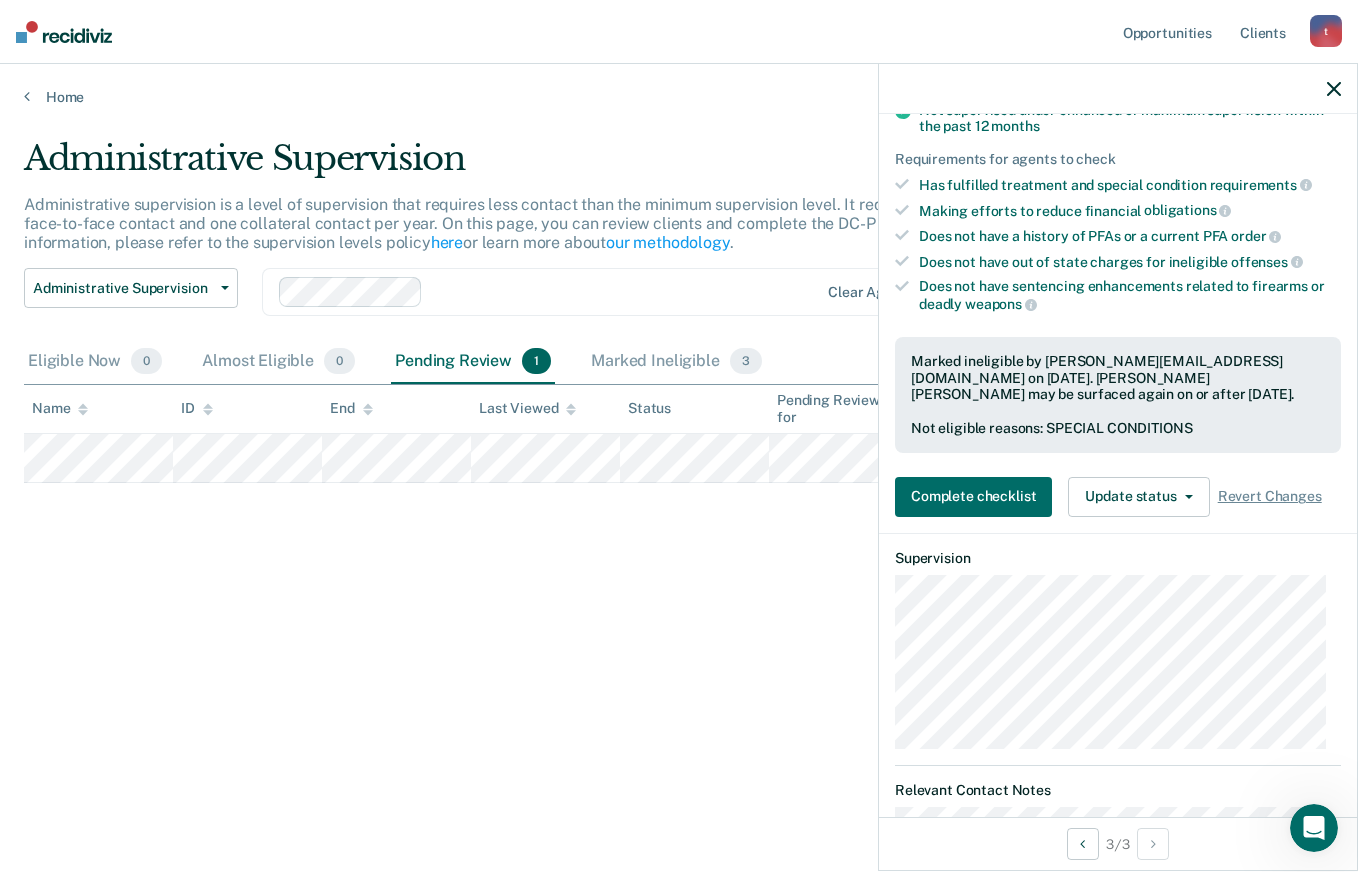 click at bounding box center [64, 32] 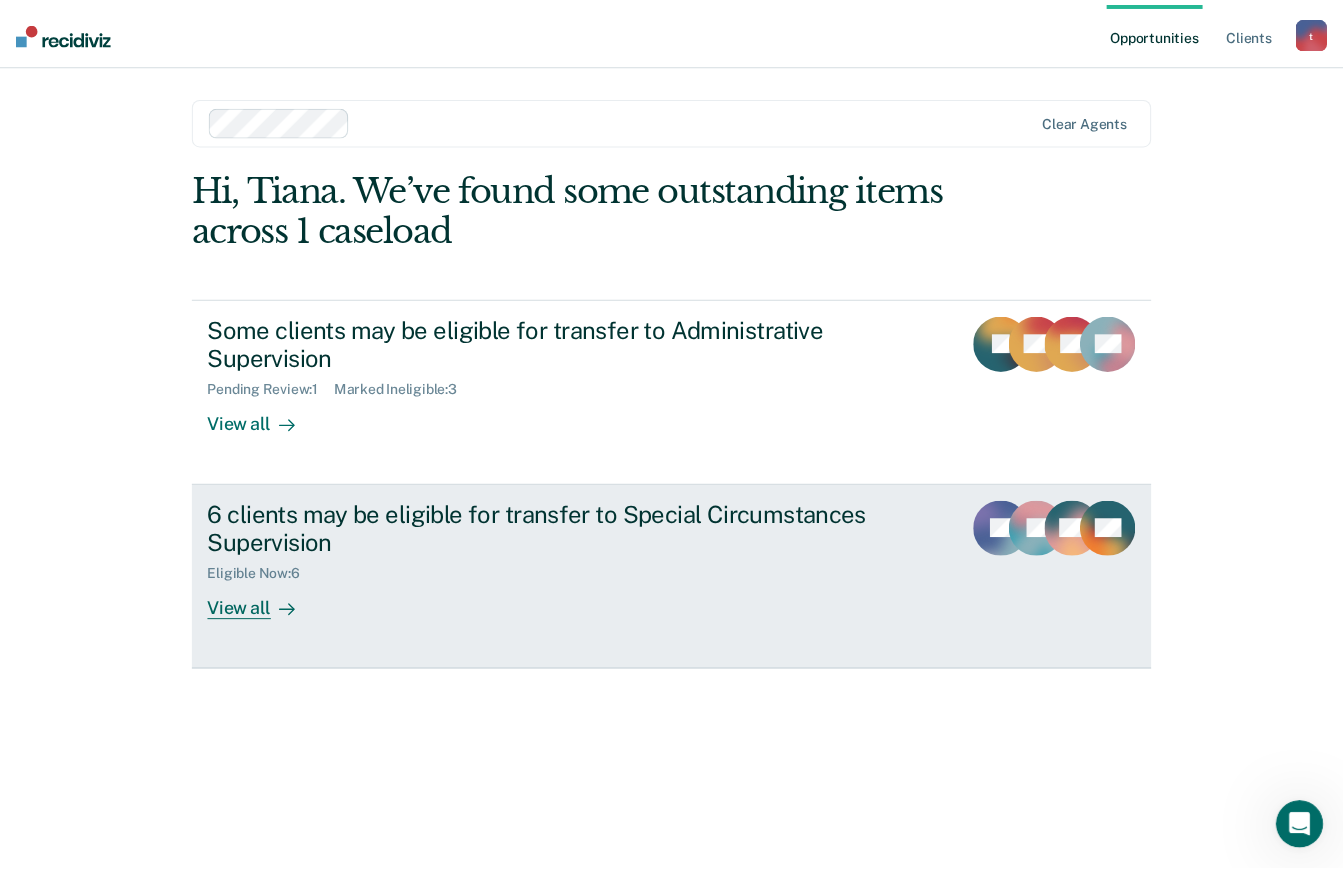 scroll, scrollTop: 0, scrollLeft: 0, axis: both 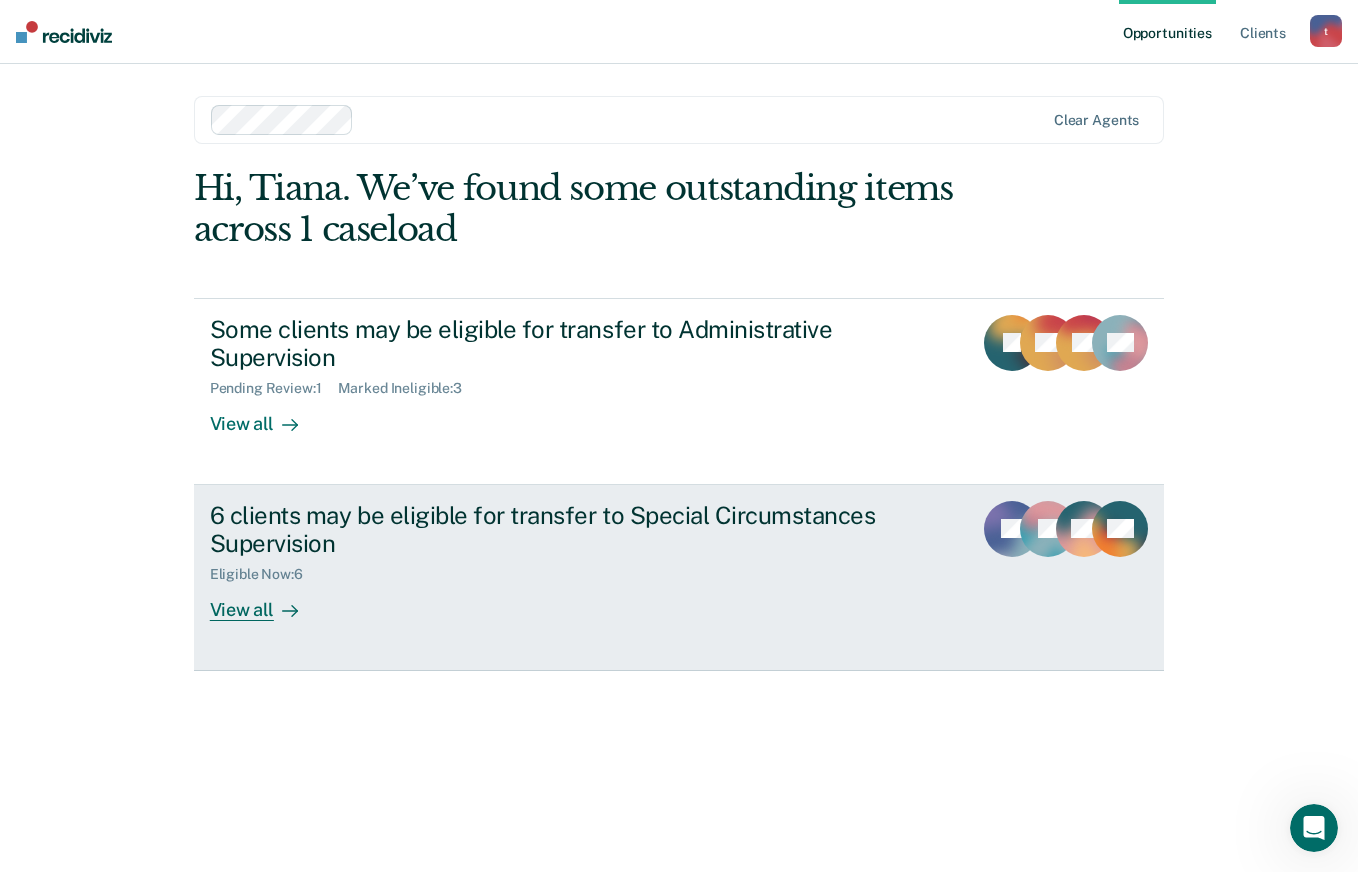 click on "6 clients may be eligible for transfer to Special Circumstances Supervision" at bounding box center (561, 530) 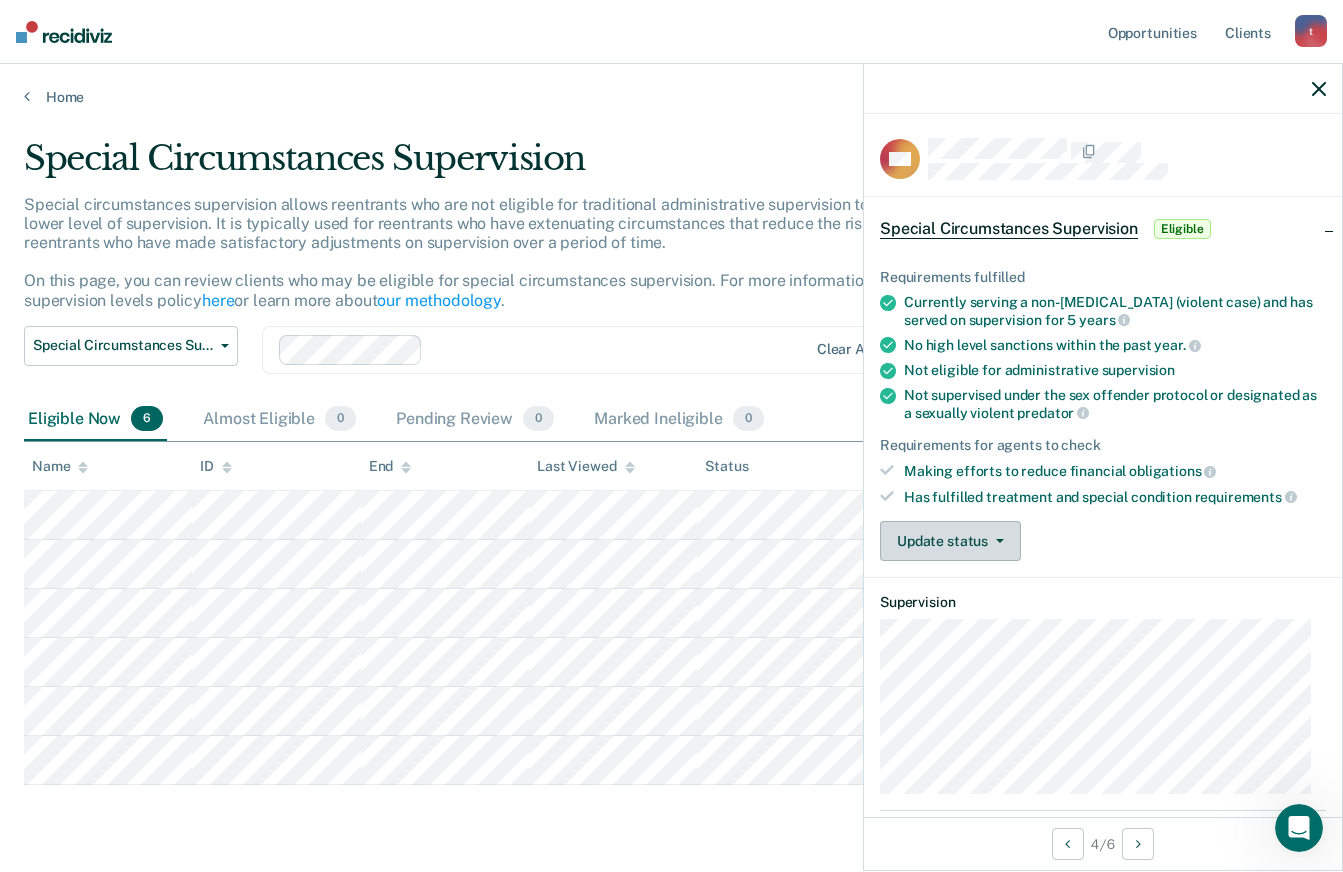click on "Update status" at bounding box center [950, 541] 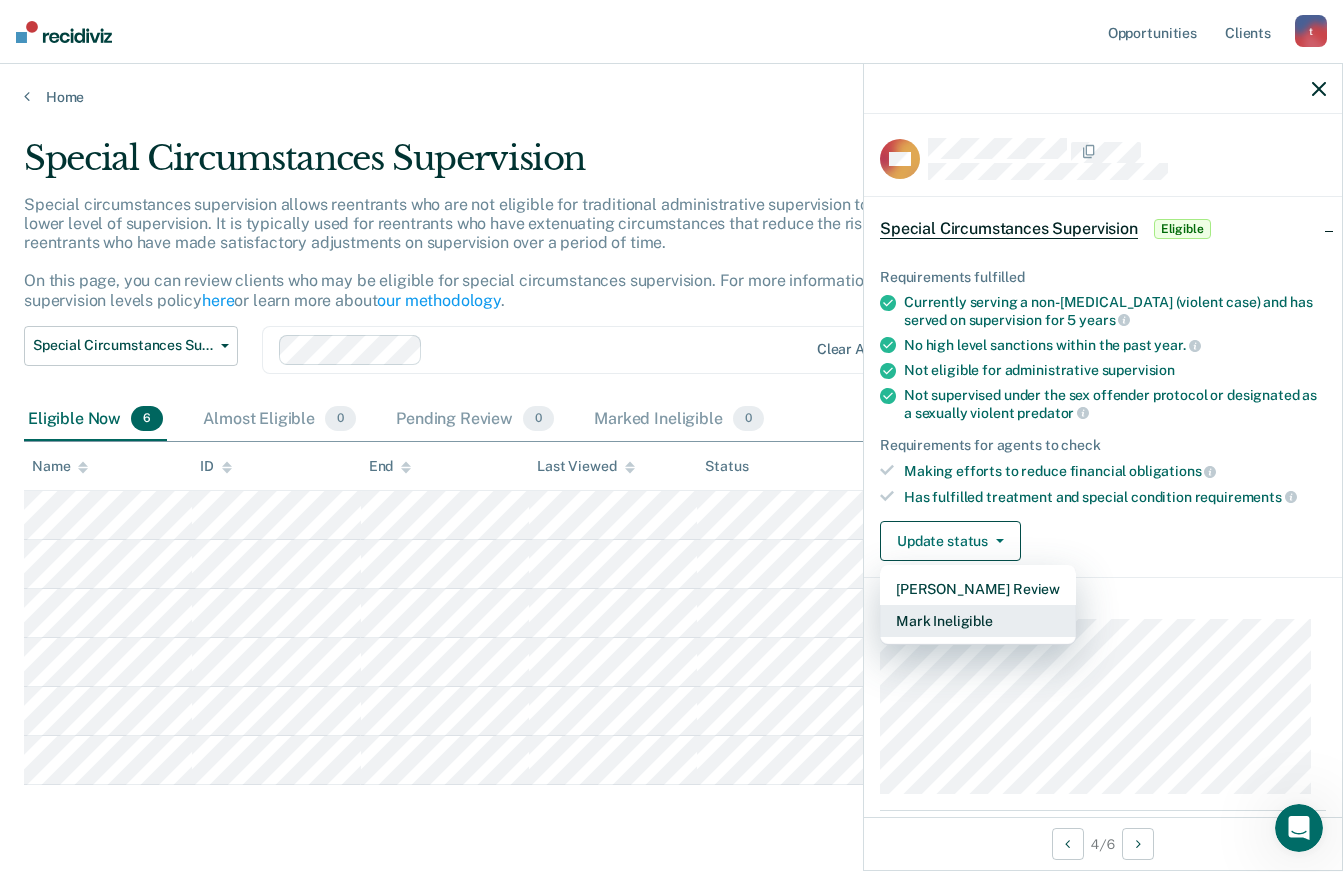 click on "Mark Ineligible" at bounding box center (978, 621) 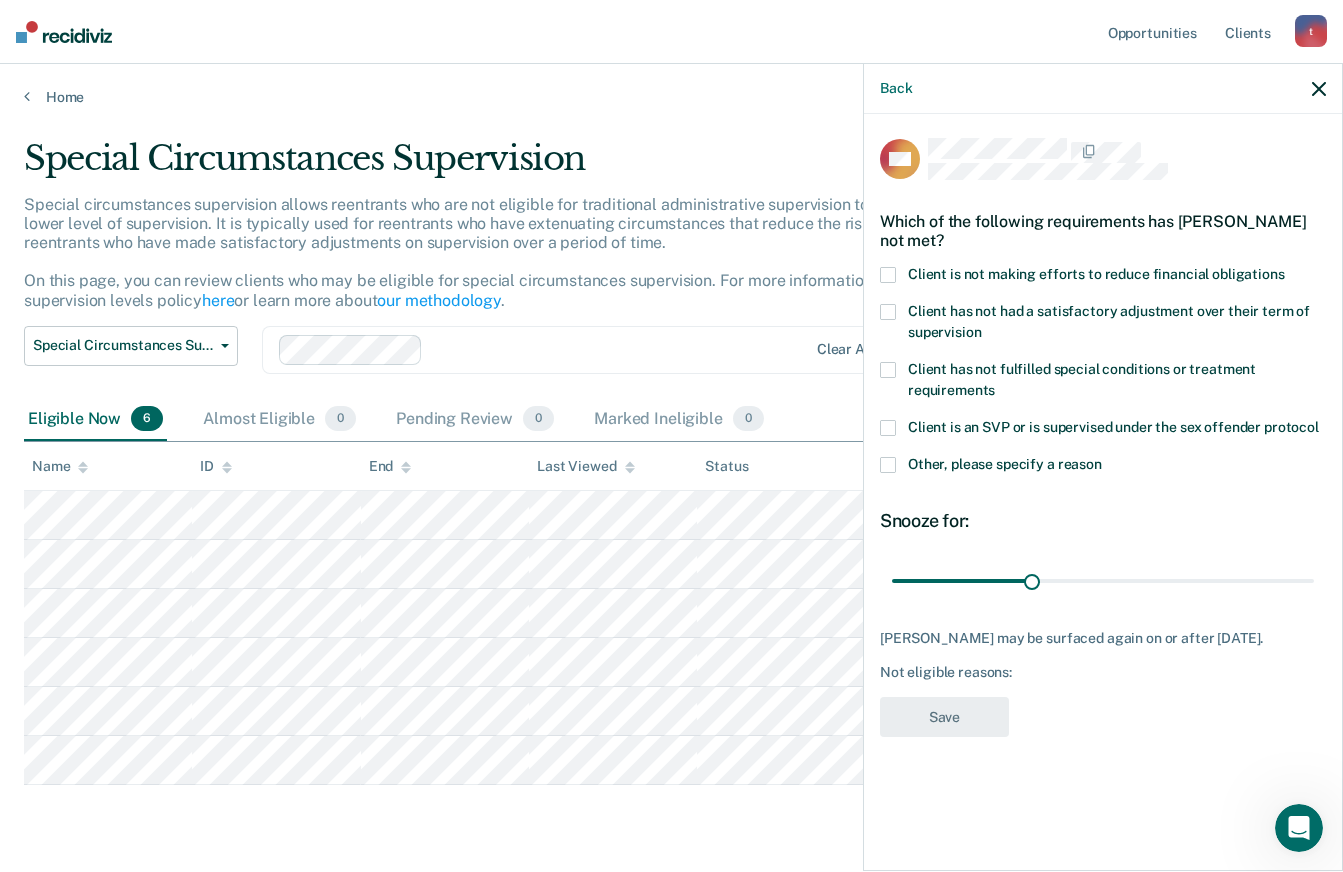 click at bounding box center [888, 465] 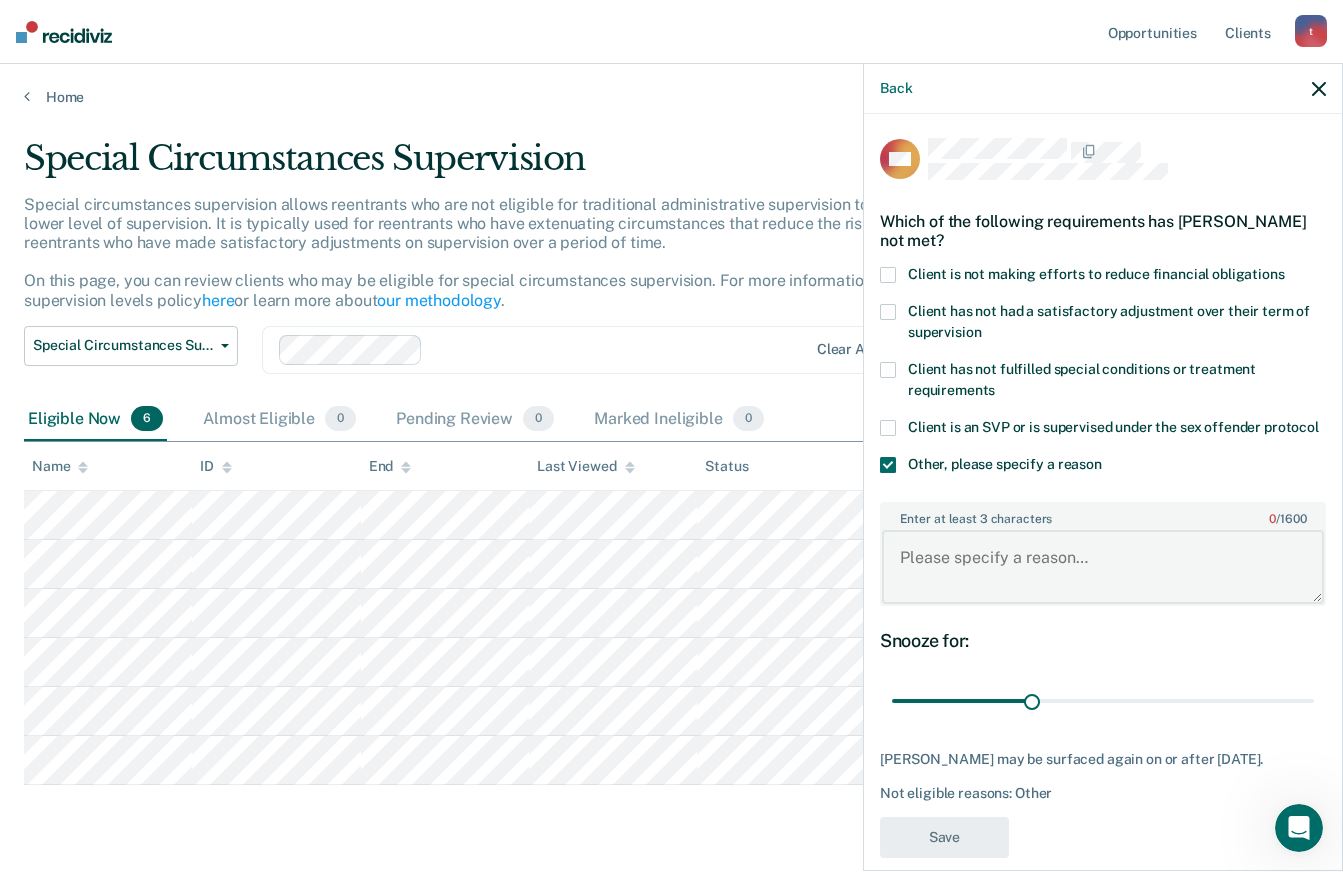 click on "Enter at least 3 characters 0  /  1600" at bounding box center [1103, 567] 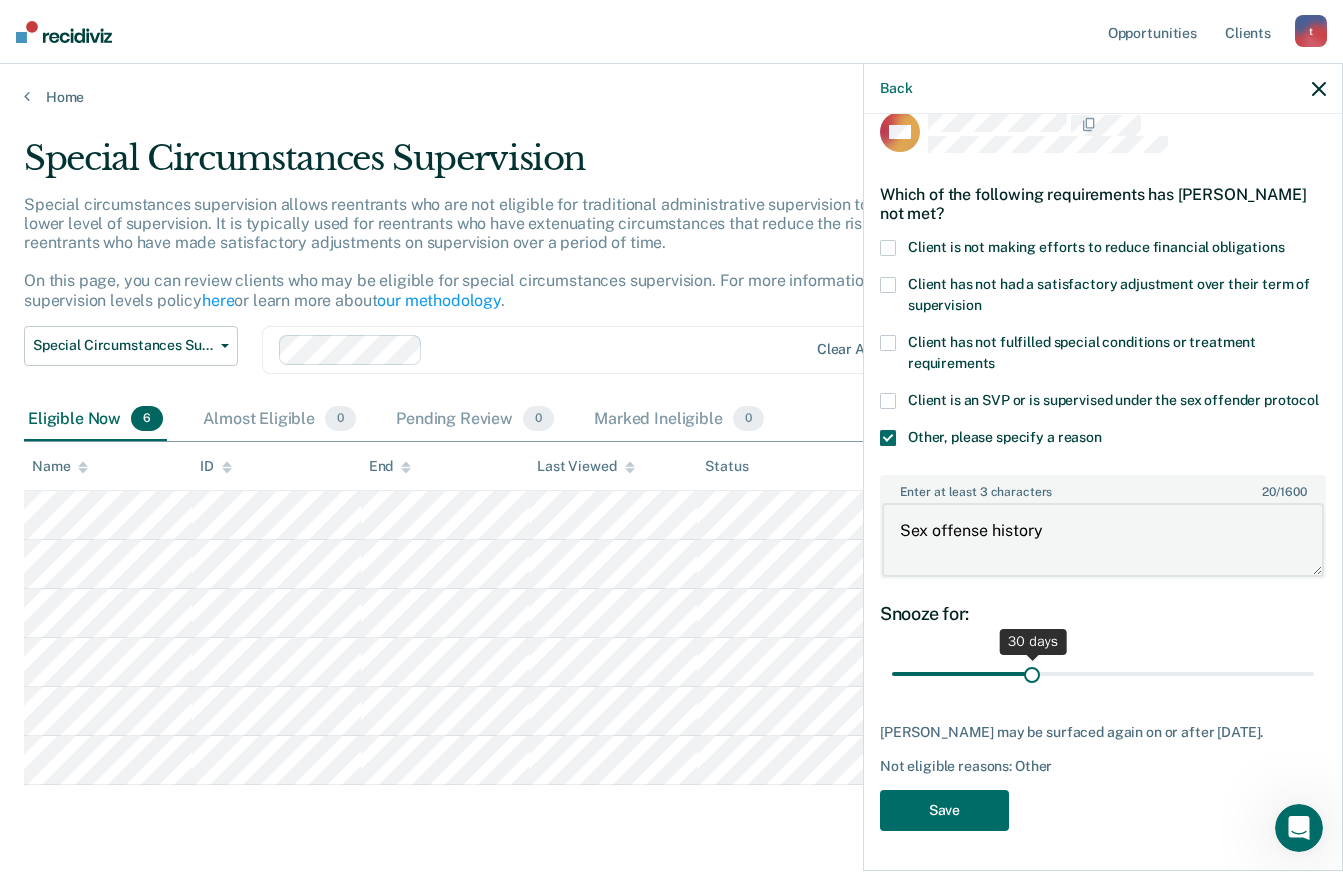 scroll, scrollTop: 63, scrollLeft: 0, axis: vertical 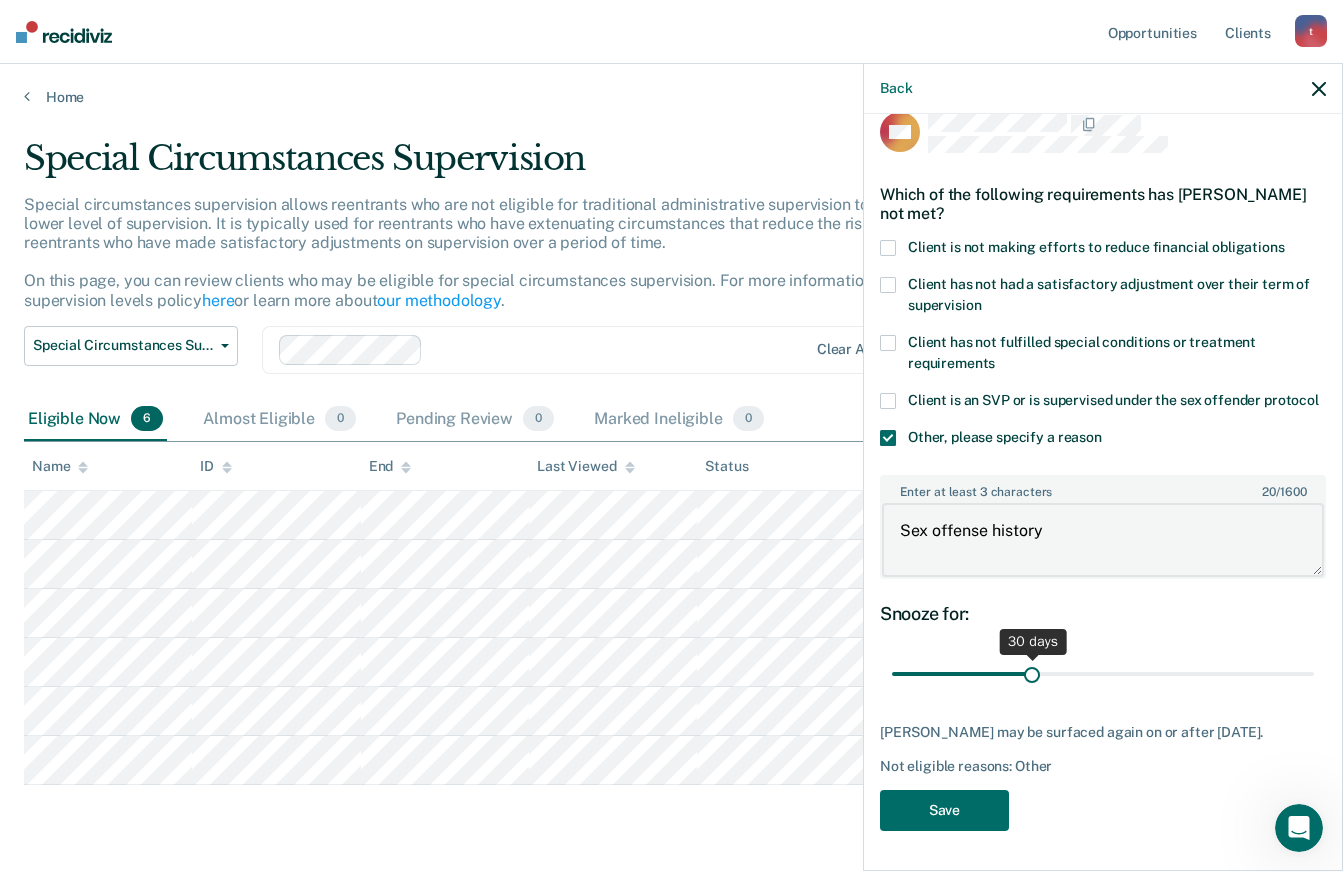 type on "Sex offense history" 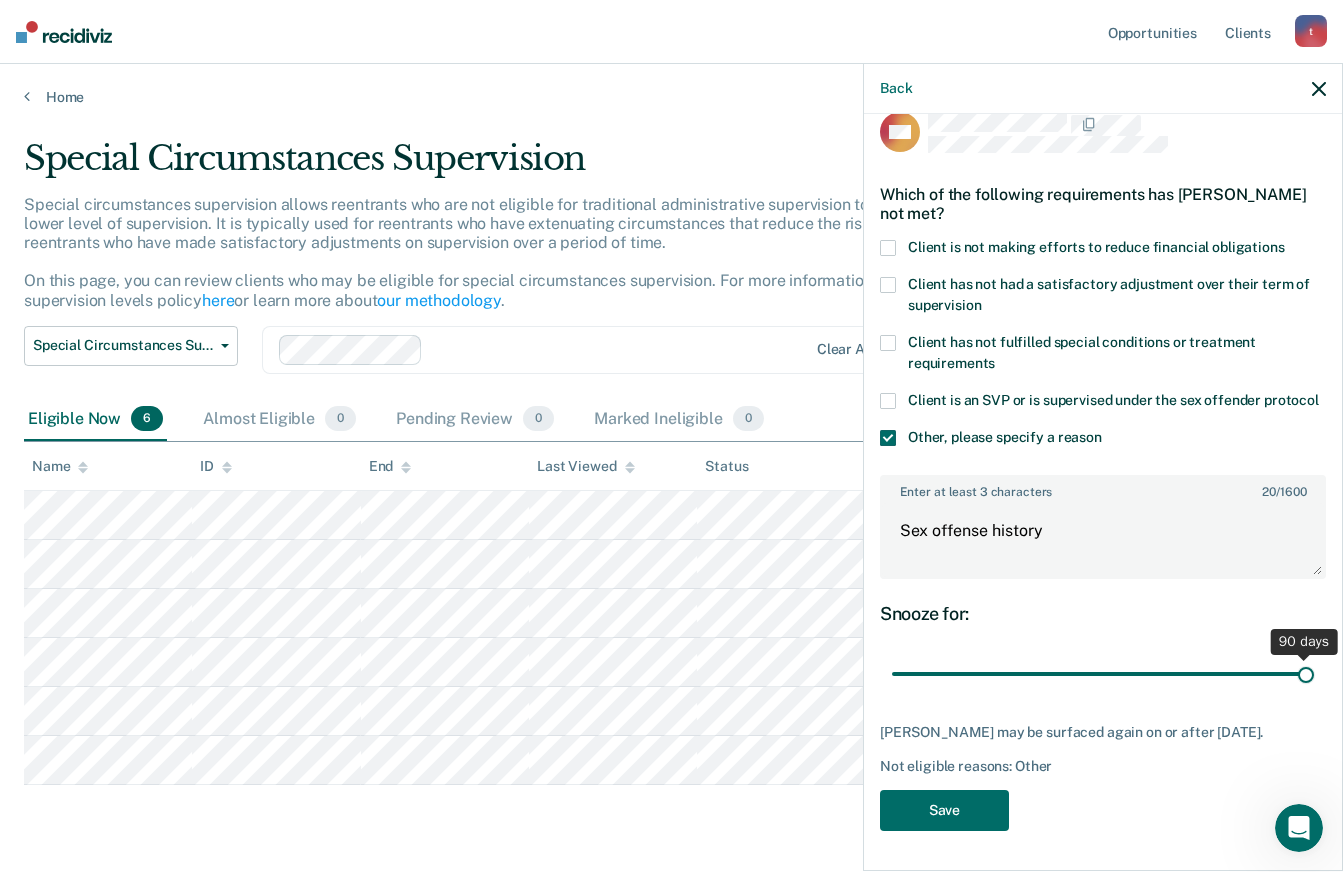 drag, startPoint x: 1028, startPoint y: 658, endPoint x: 1320, endPoint y: 653, distance: 292.04282 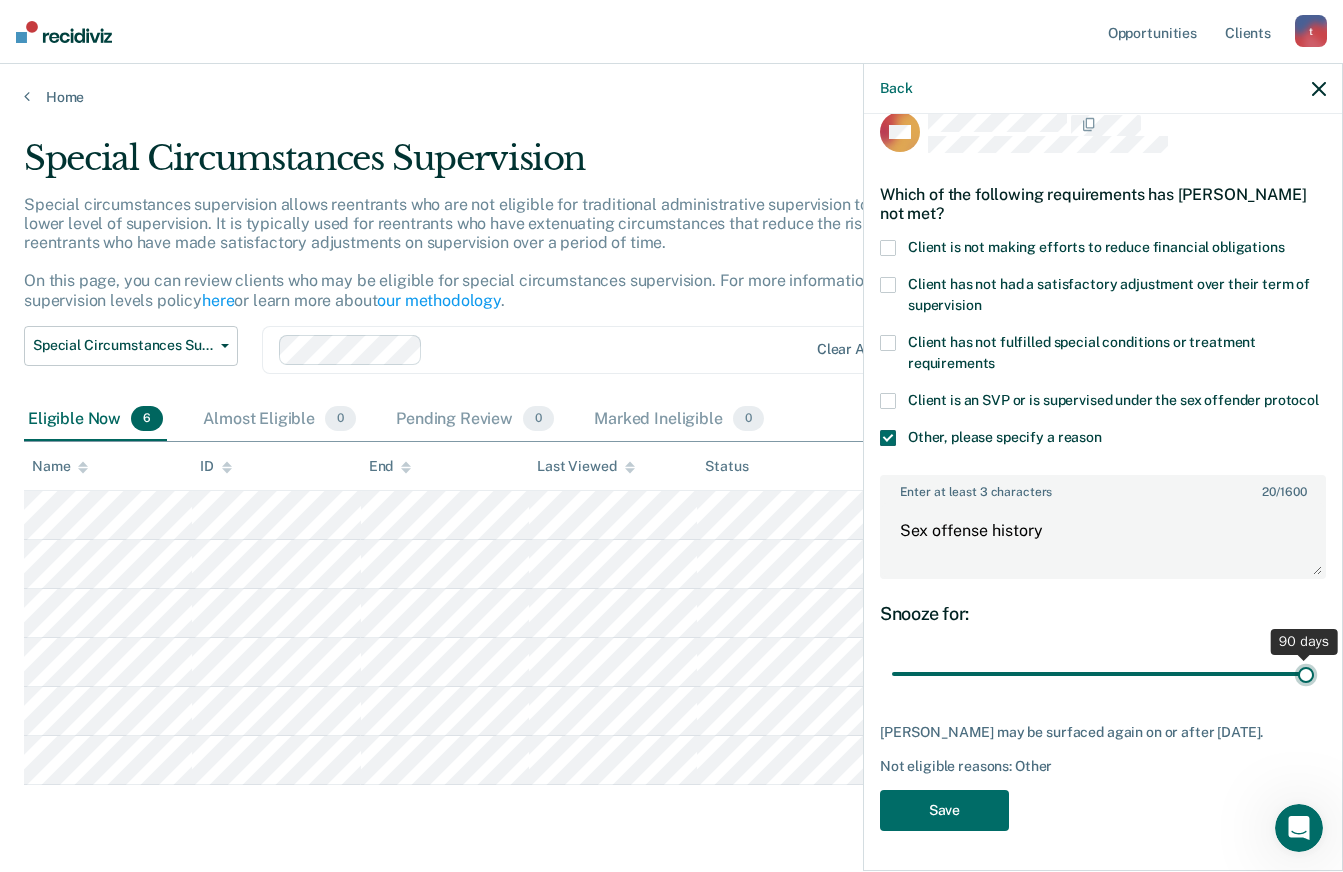 type on "90" 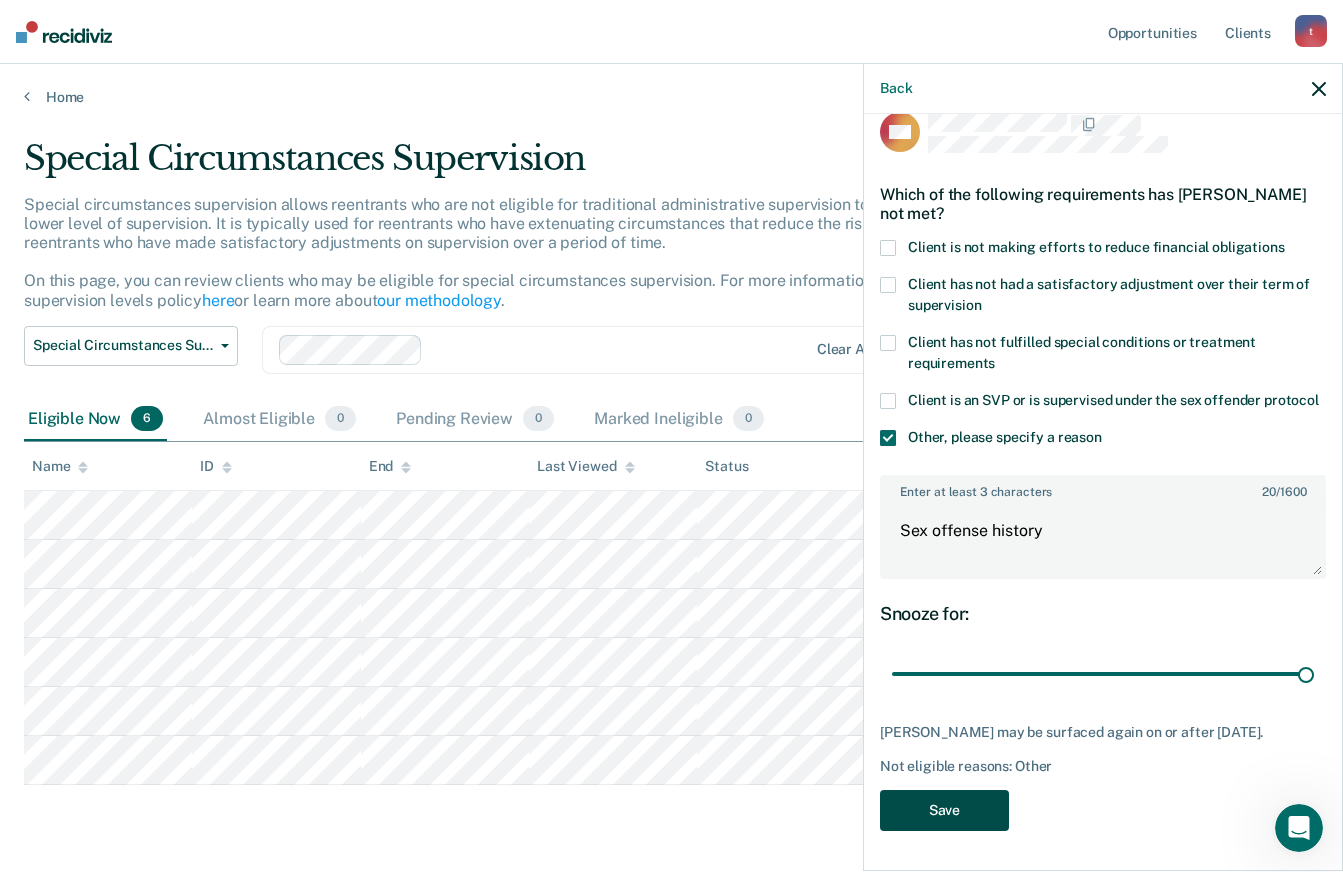 click on "Save" at bounding box center [944, 810] 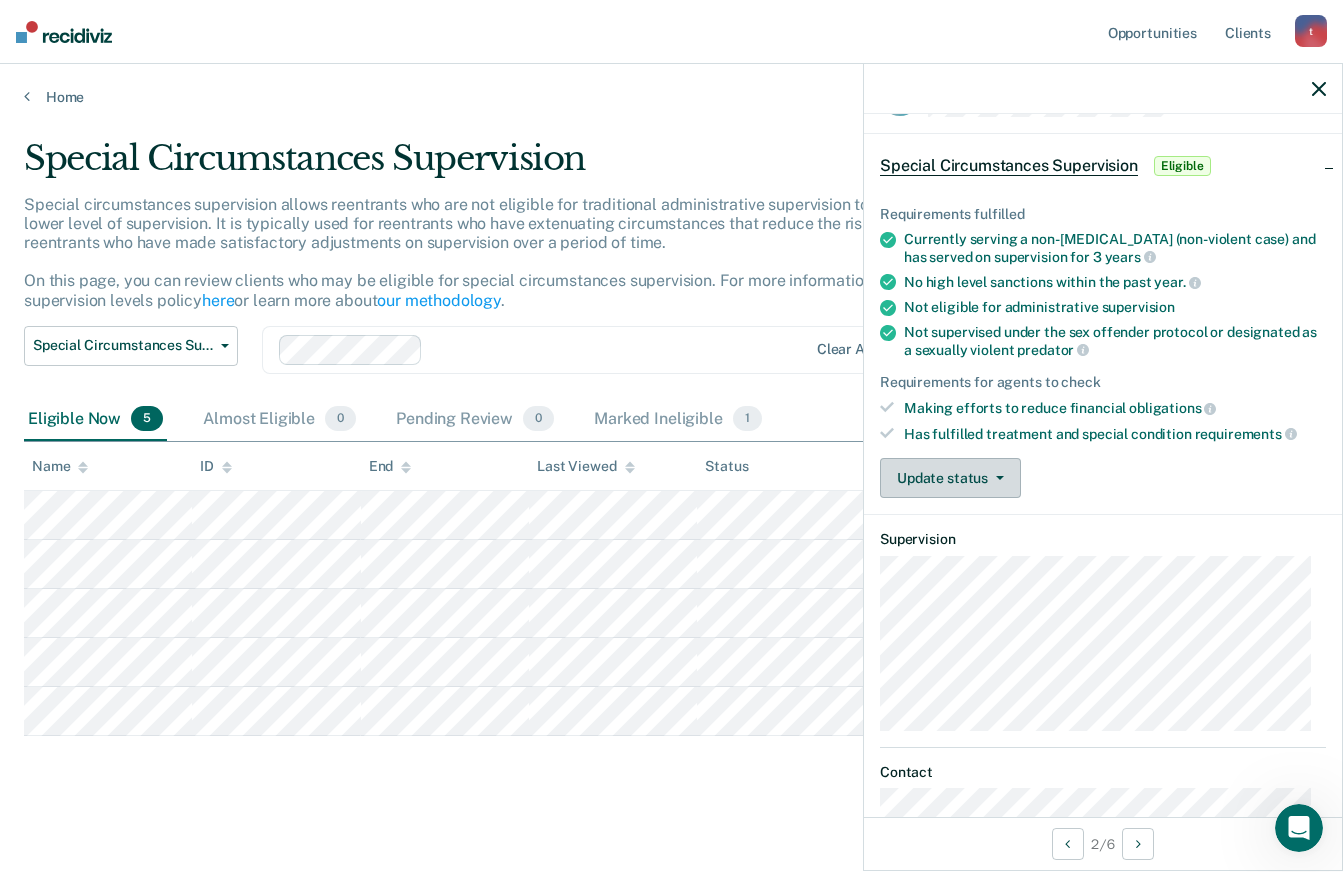 click on "Update status" at bounding box center (950, 478) 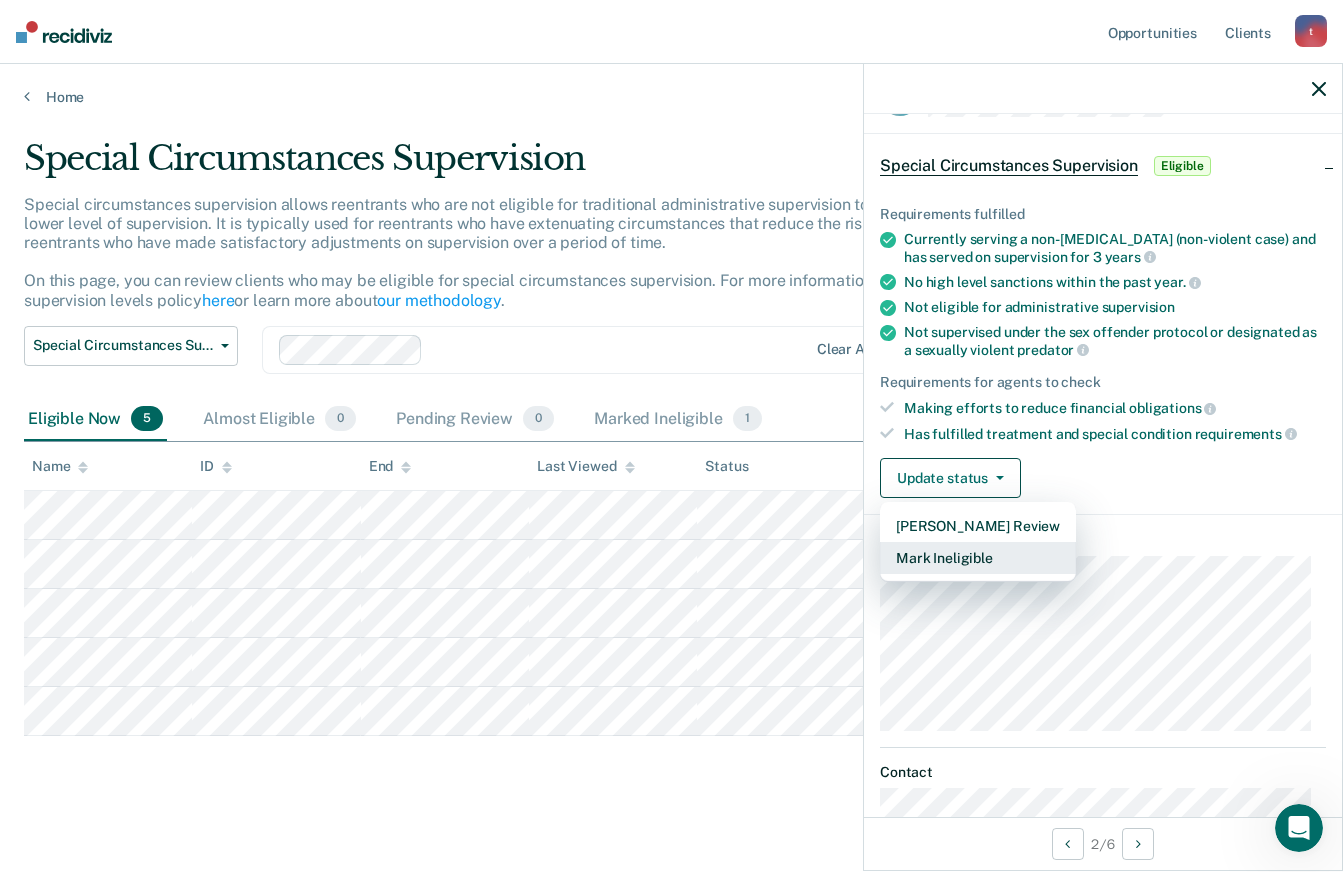 click on "Mark Ineligible" at bounding box center (978, 558) 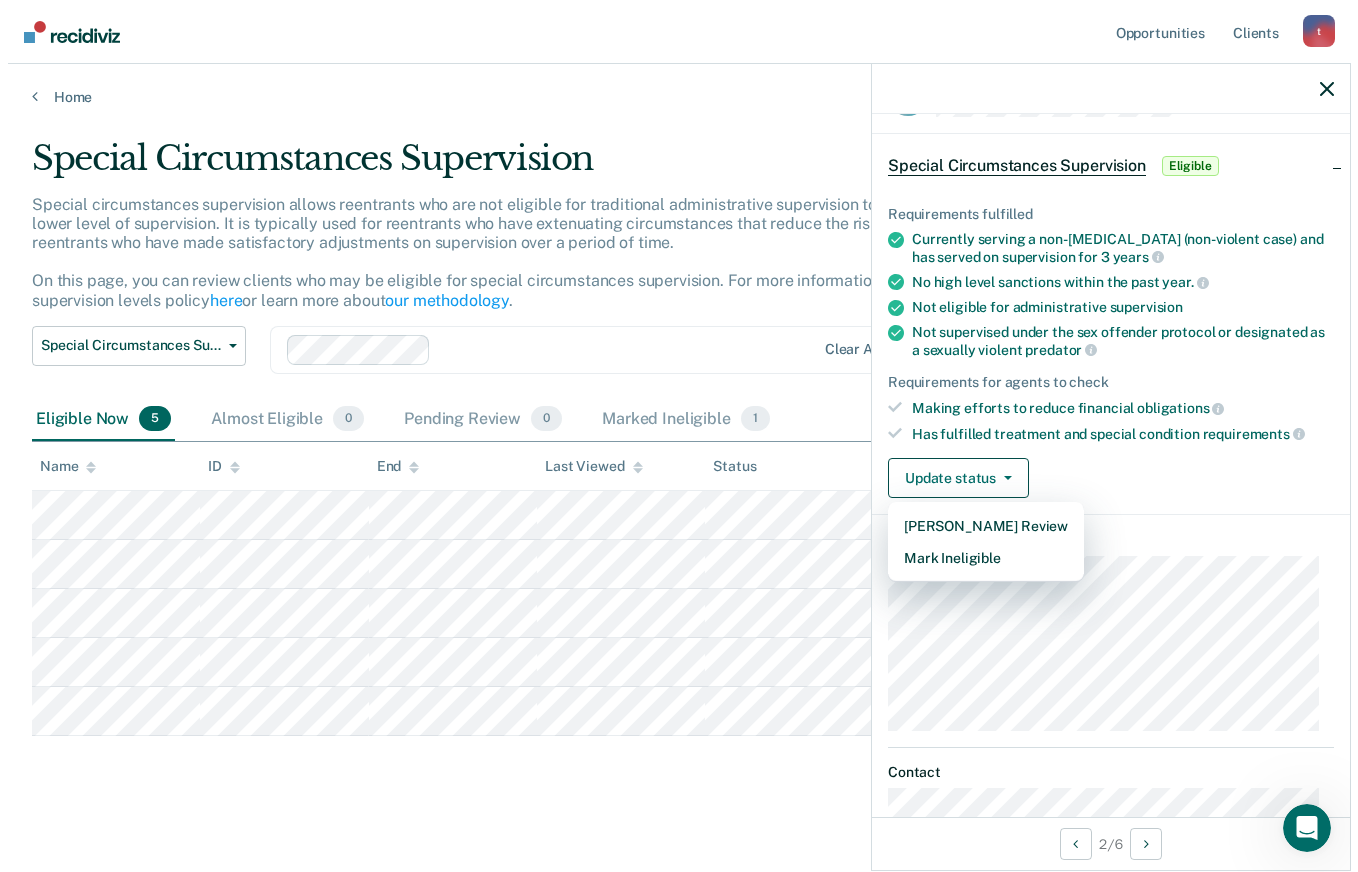 scroll, scrollTop: 0, scrollLeft: 0, axis: both 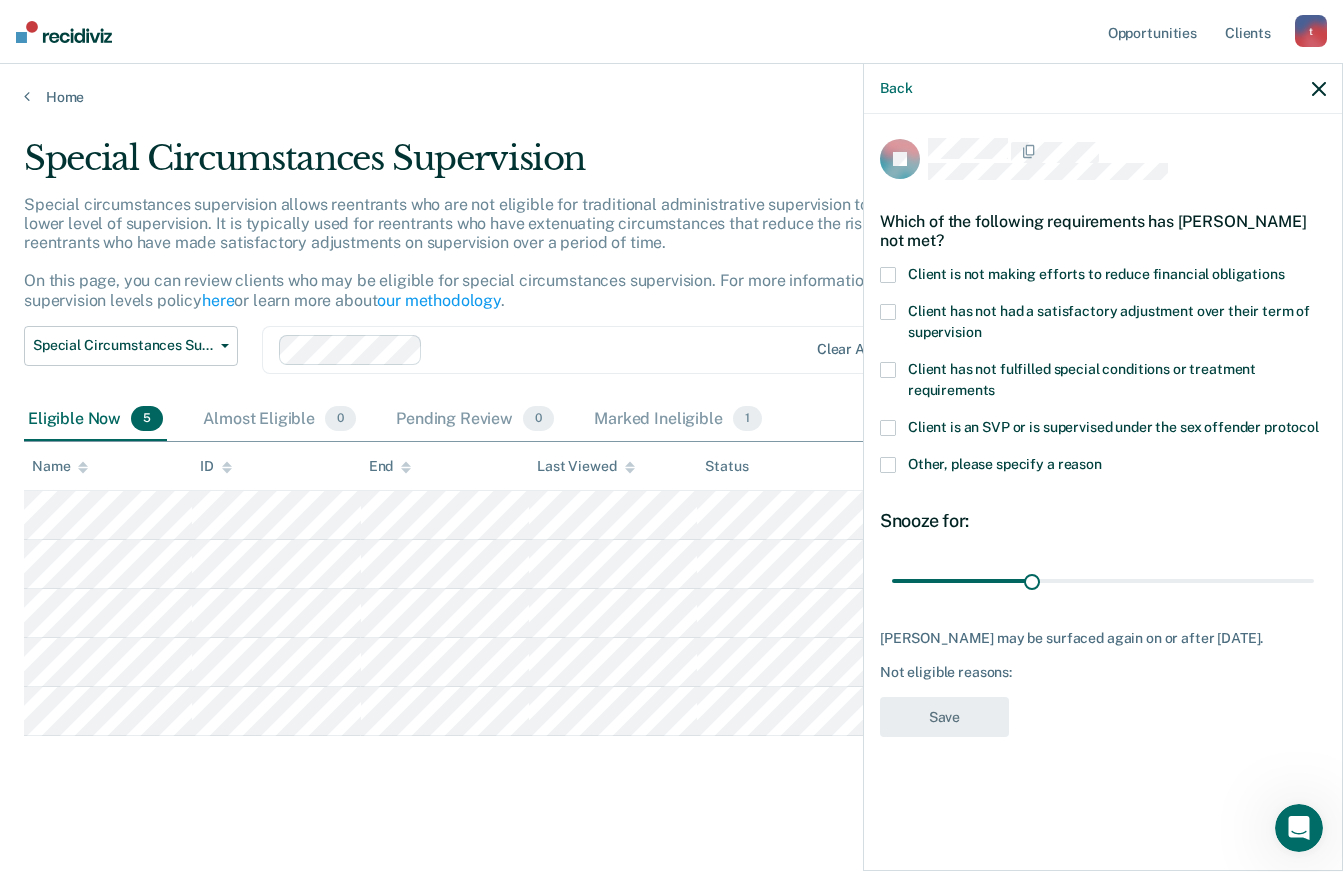 click at bounding box center [888, 275] 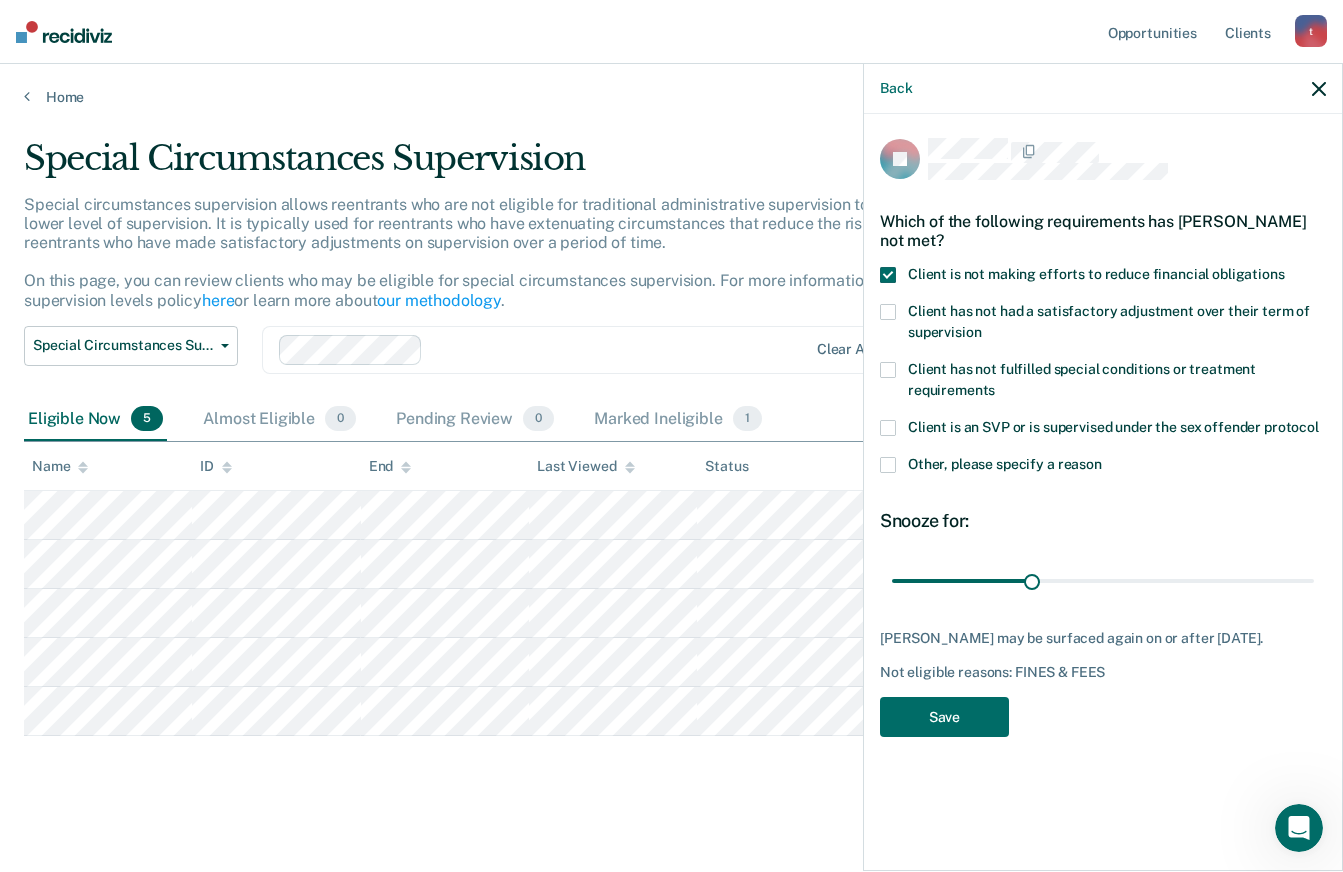 click at bounding box center (888, 465) 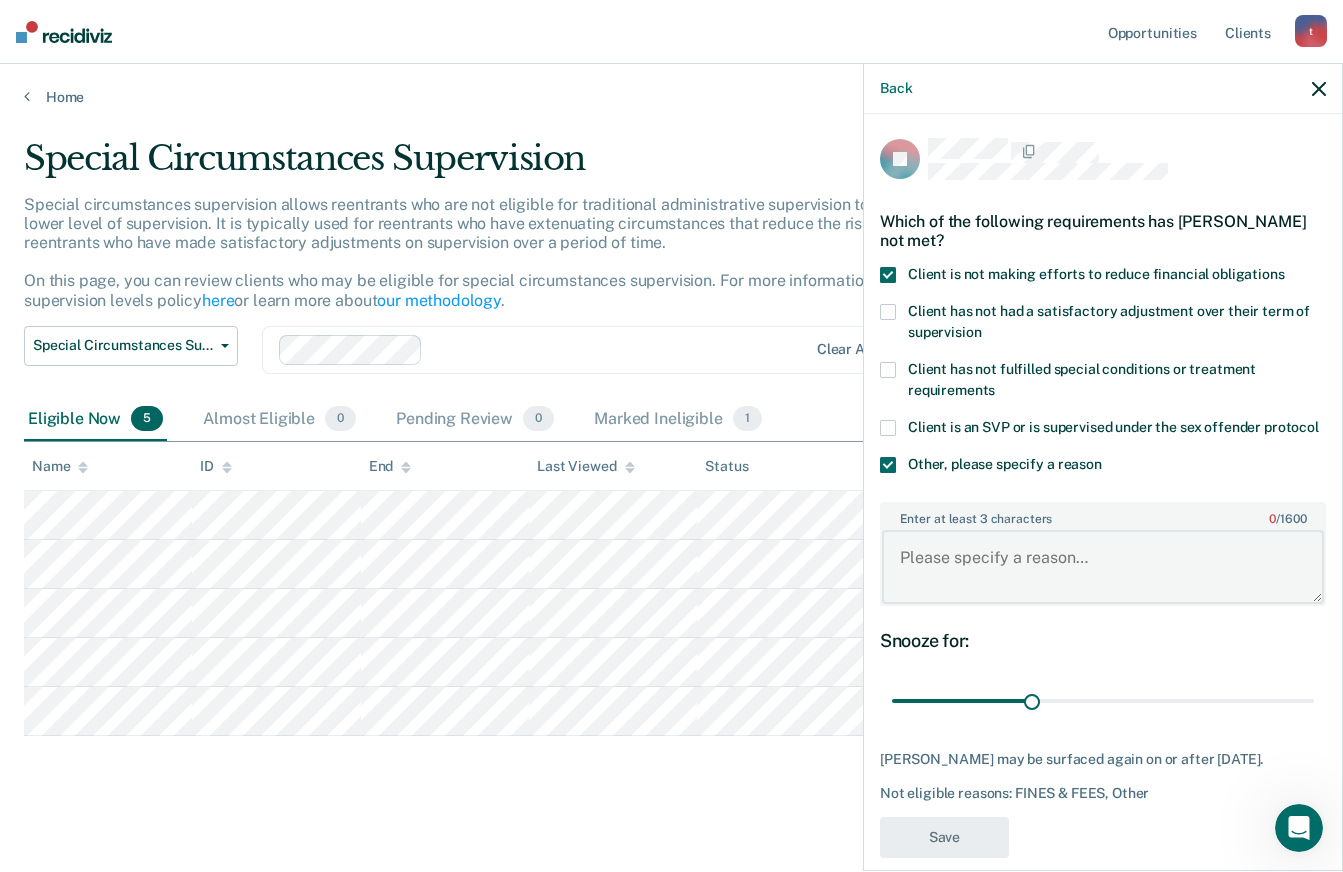 click on "Enter at least 3 characters 0  /  1600" at bounding box center (1103, 567) 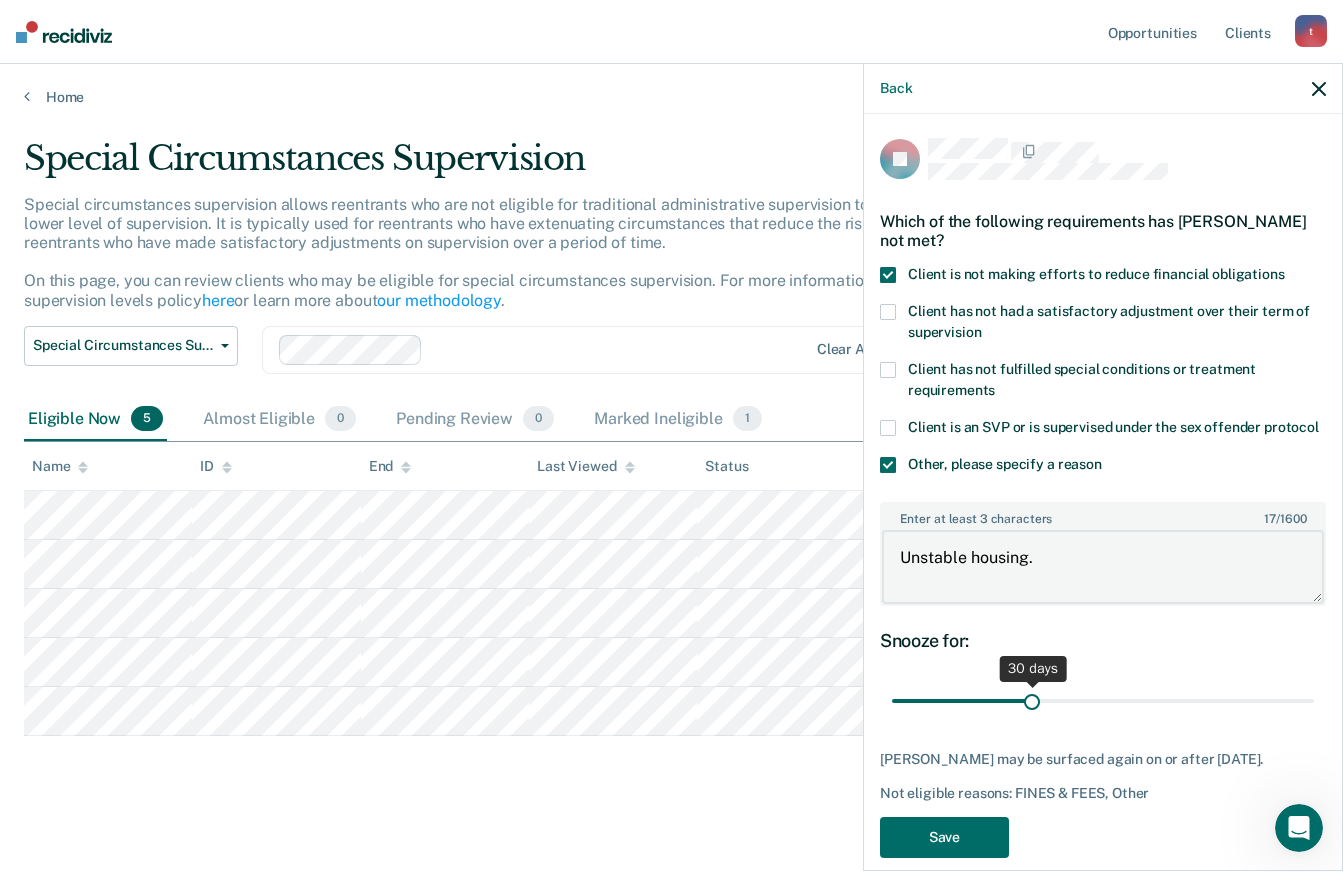 type on "Unstable housing." 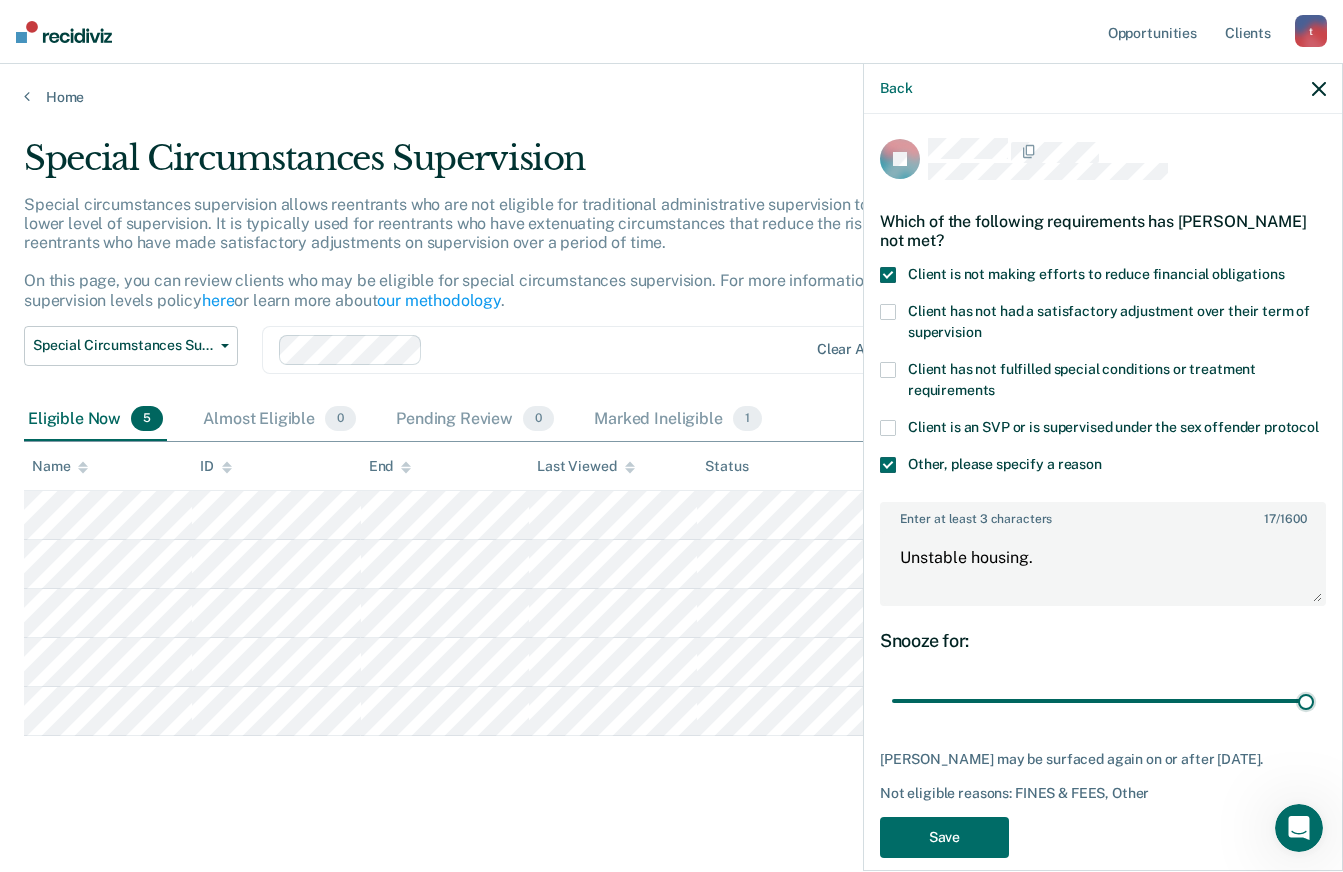 drag, startPoint x: 1028, startPoint y: 722, endPoint x: 1310, endPoint y: 750, distance: 283.38666 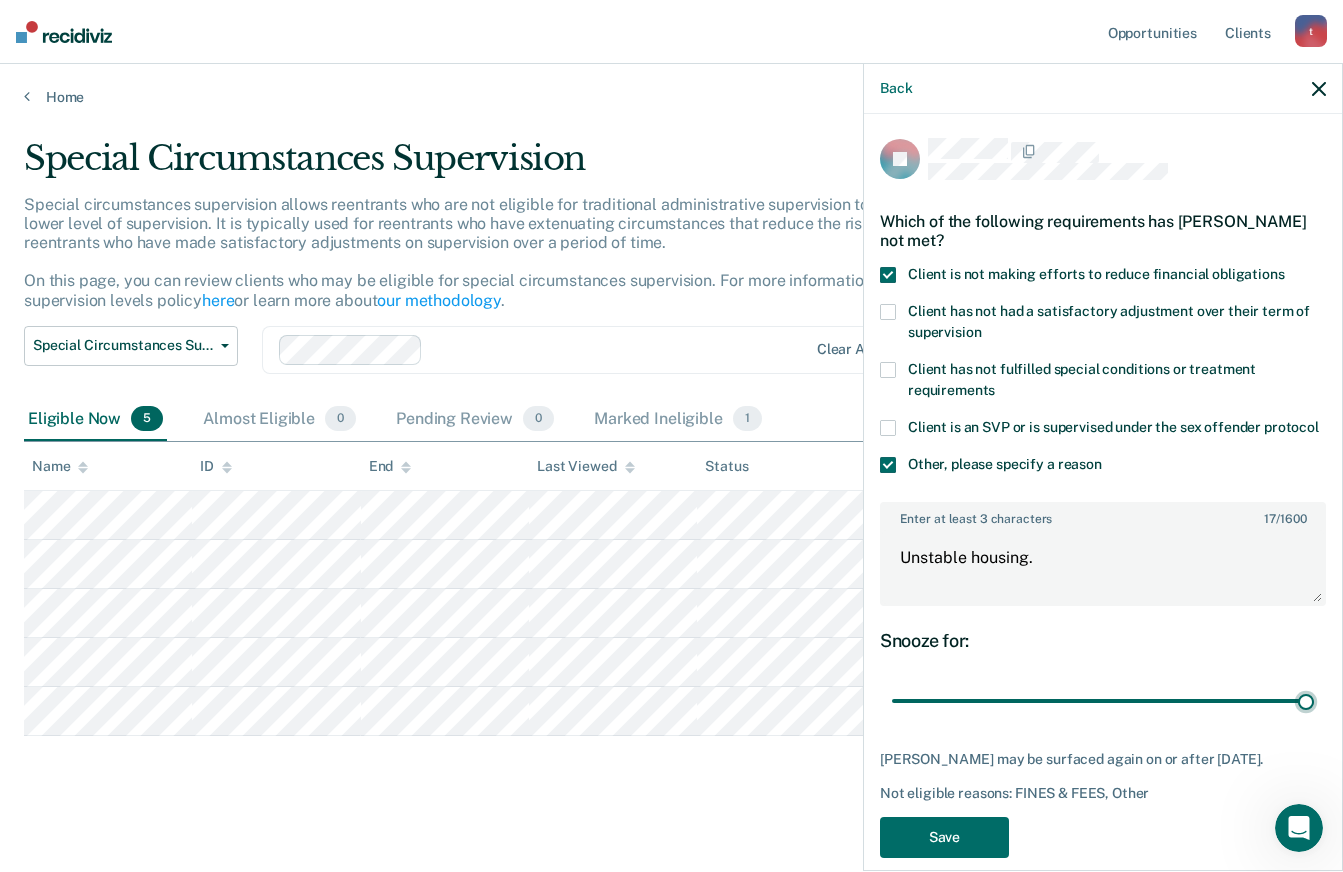 type on "90" 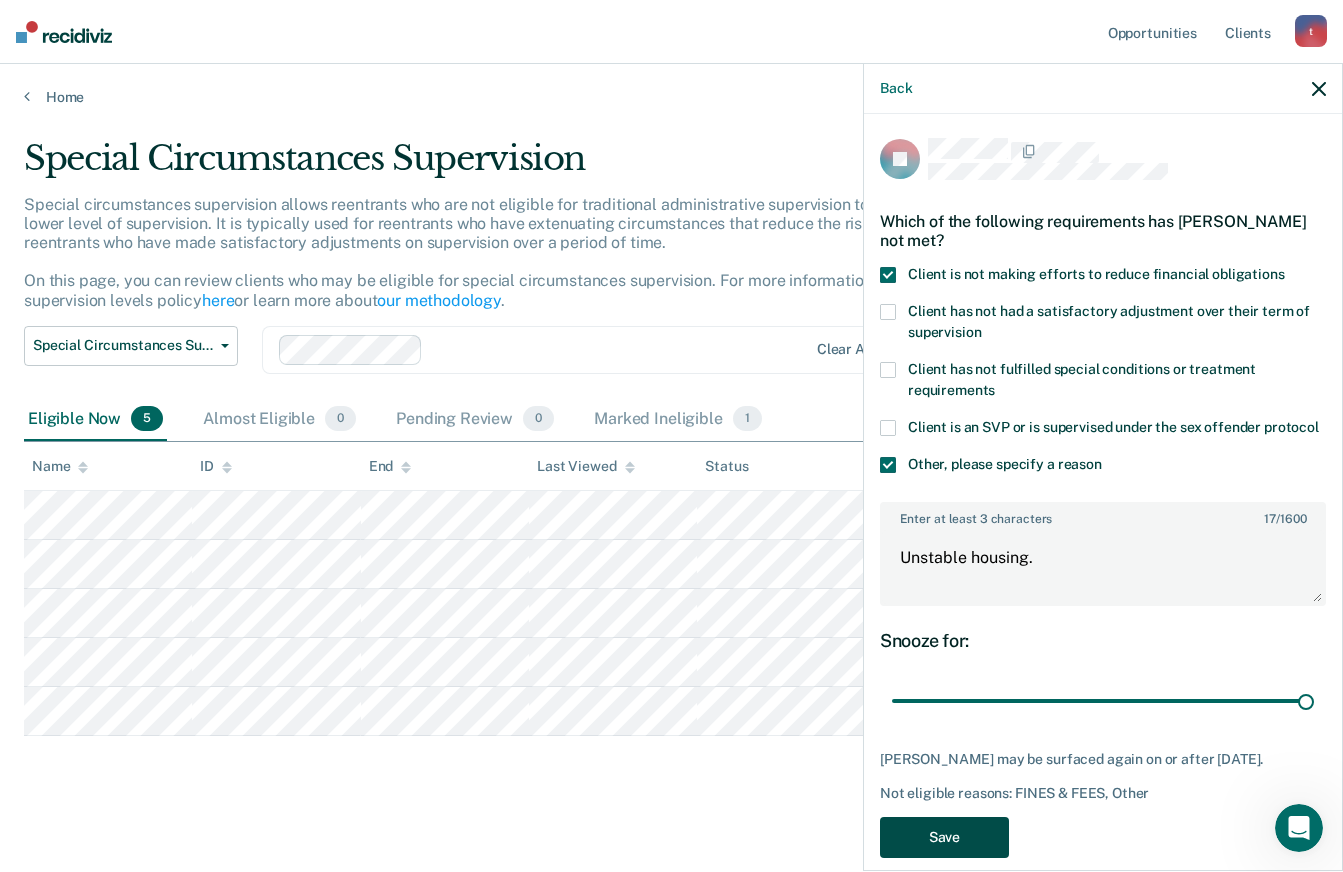 click on "Save" at bounding box center [944, 837] 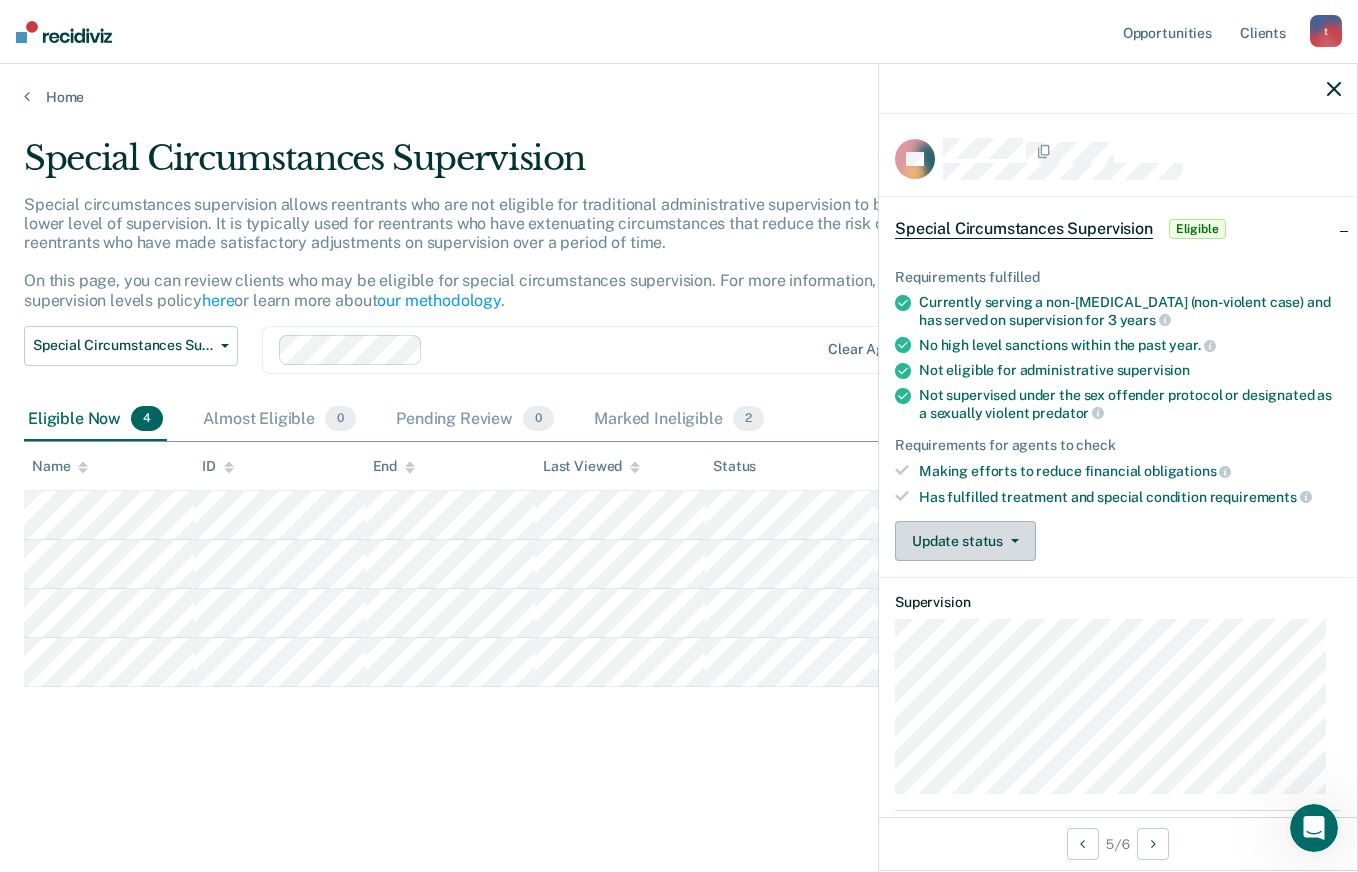 click on "Update status" at bounding box center [965, 541] 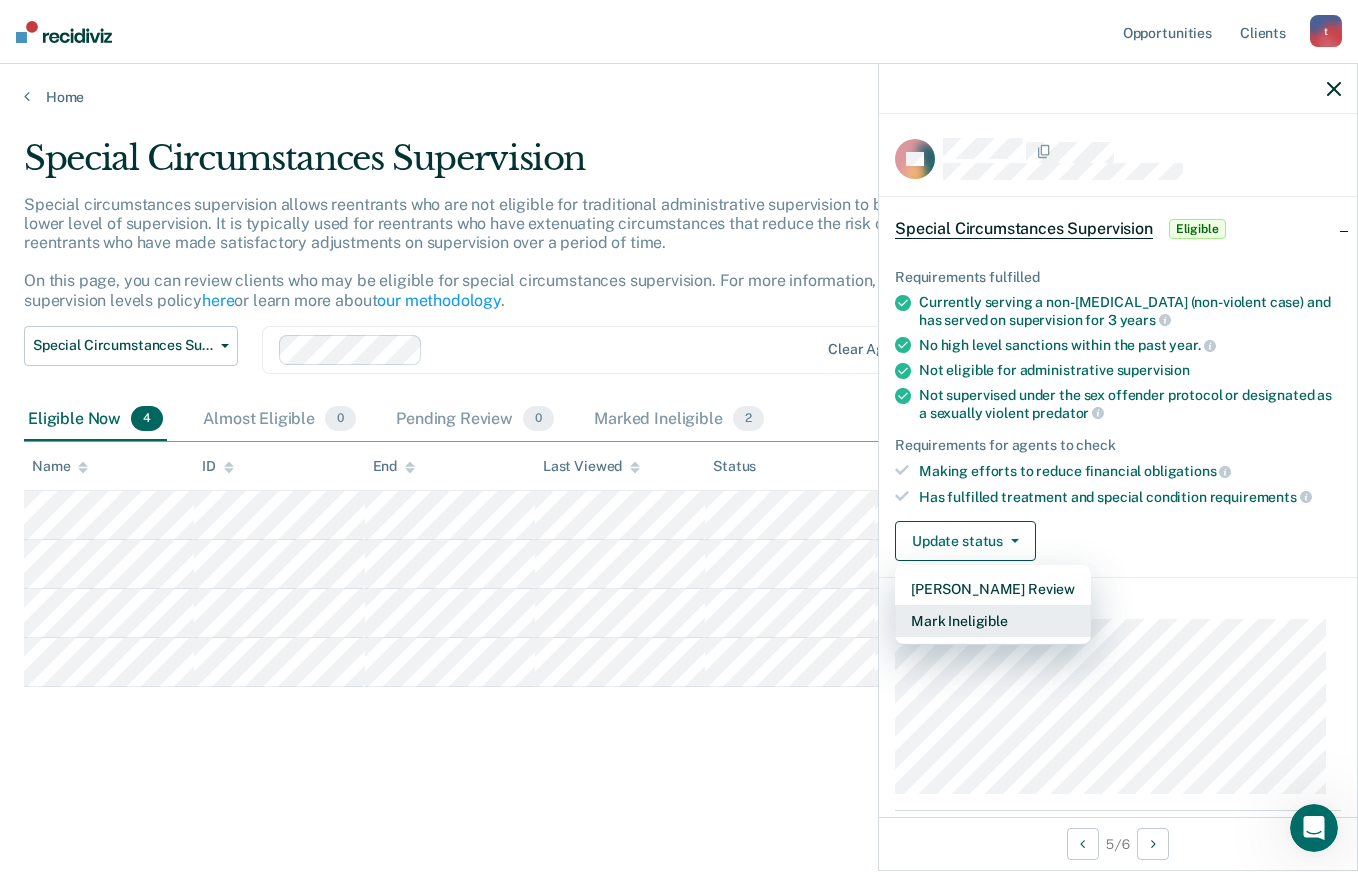 click on "Mark Ineligible" at bounding box center (993, 621) 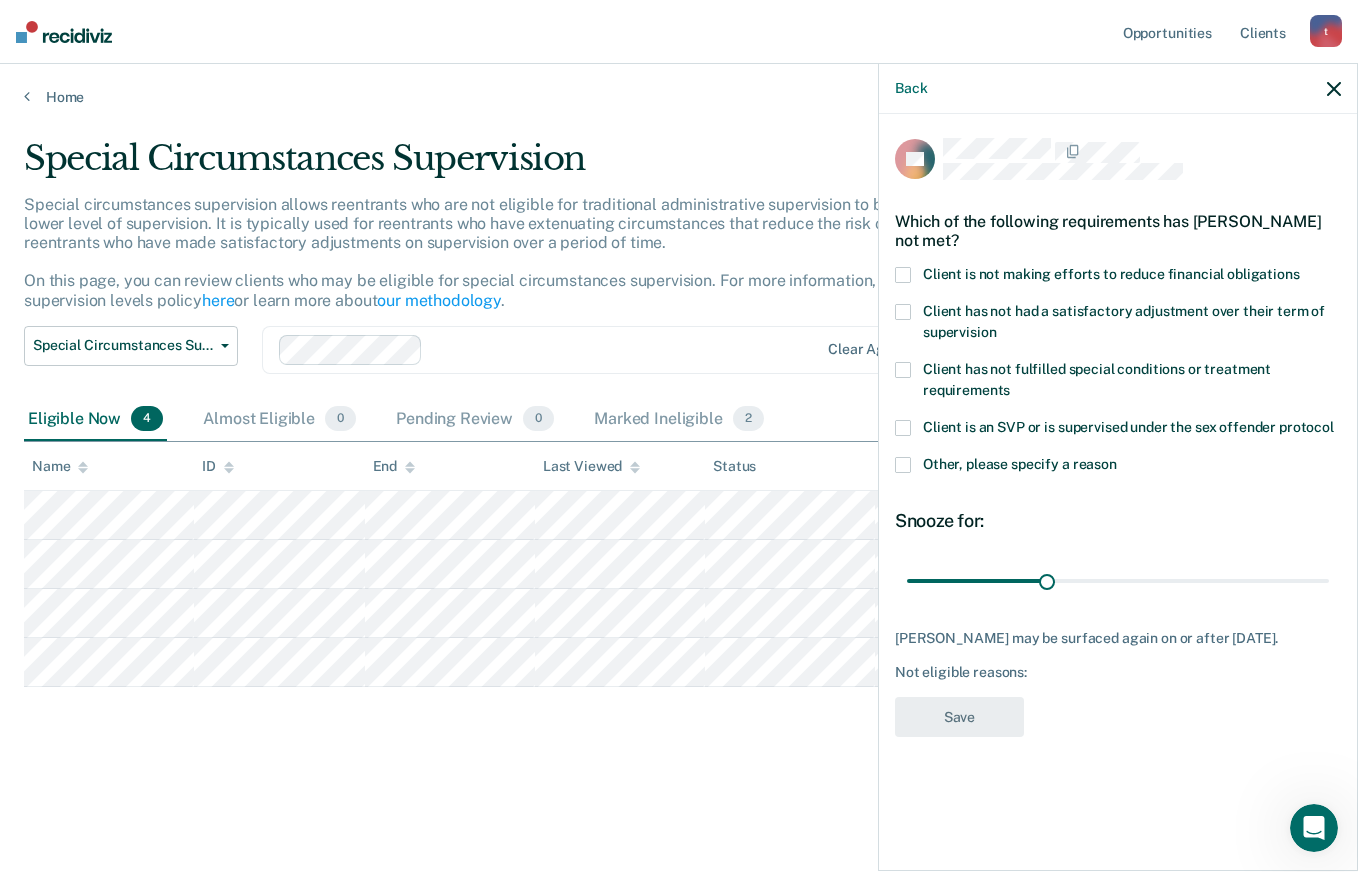 click at bounding box center [903, 275] 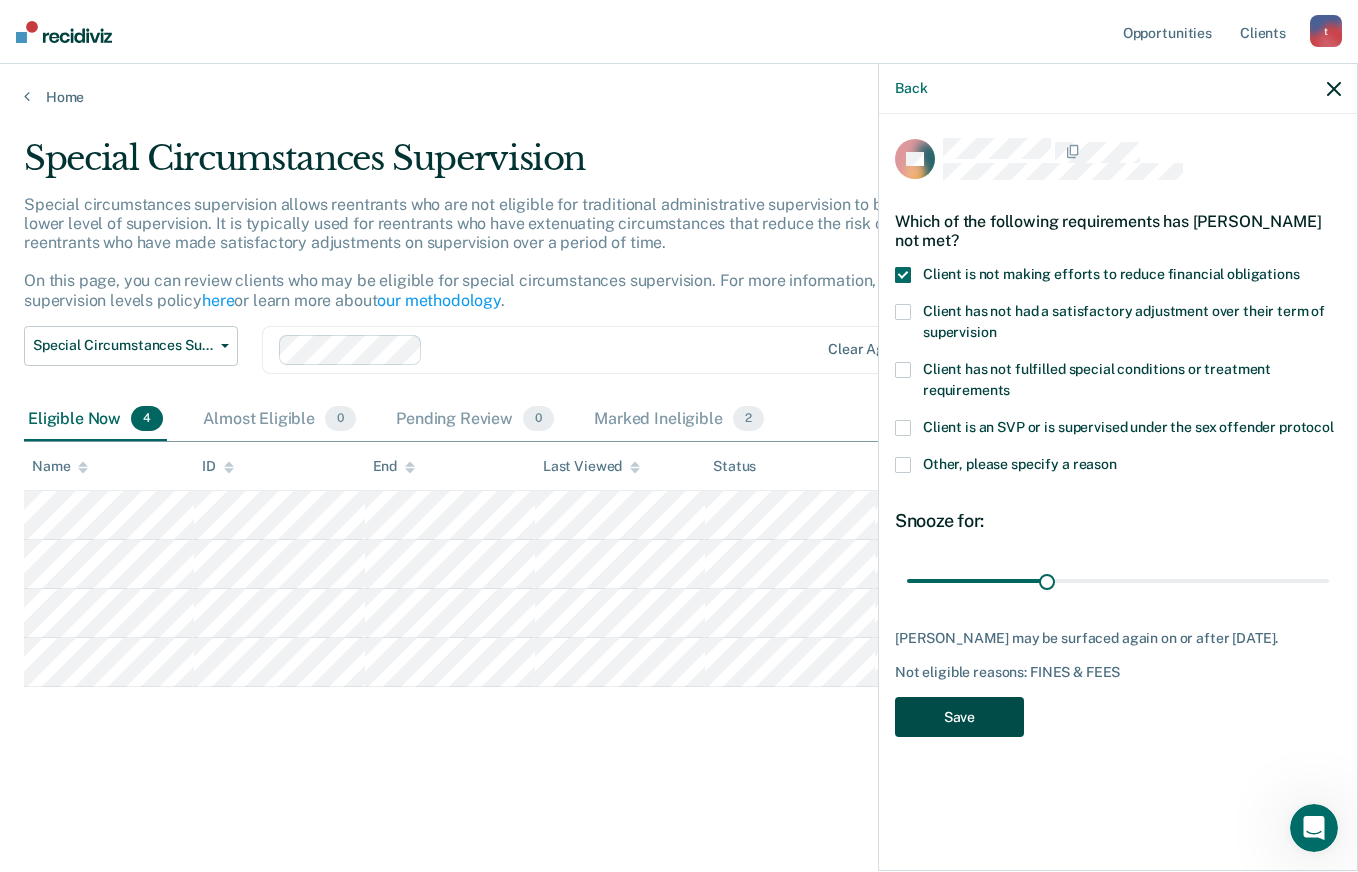 click on "Save" at bounding box center [959, 717] 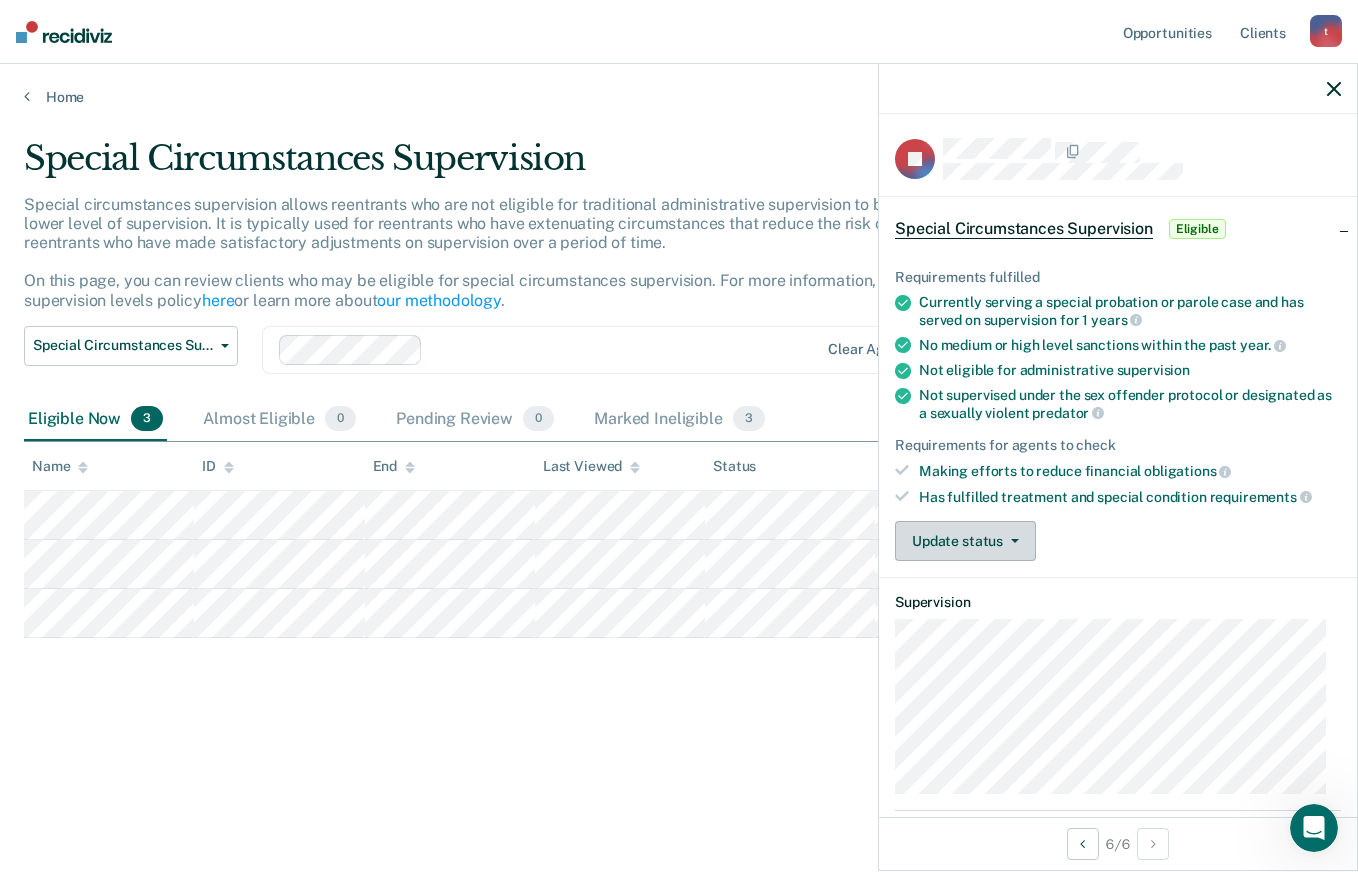 click on "Update status" at bounding box center [965, 541] 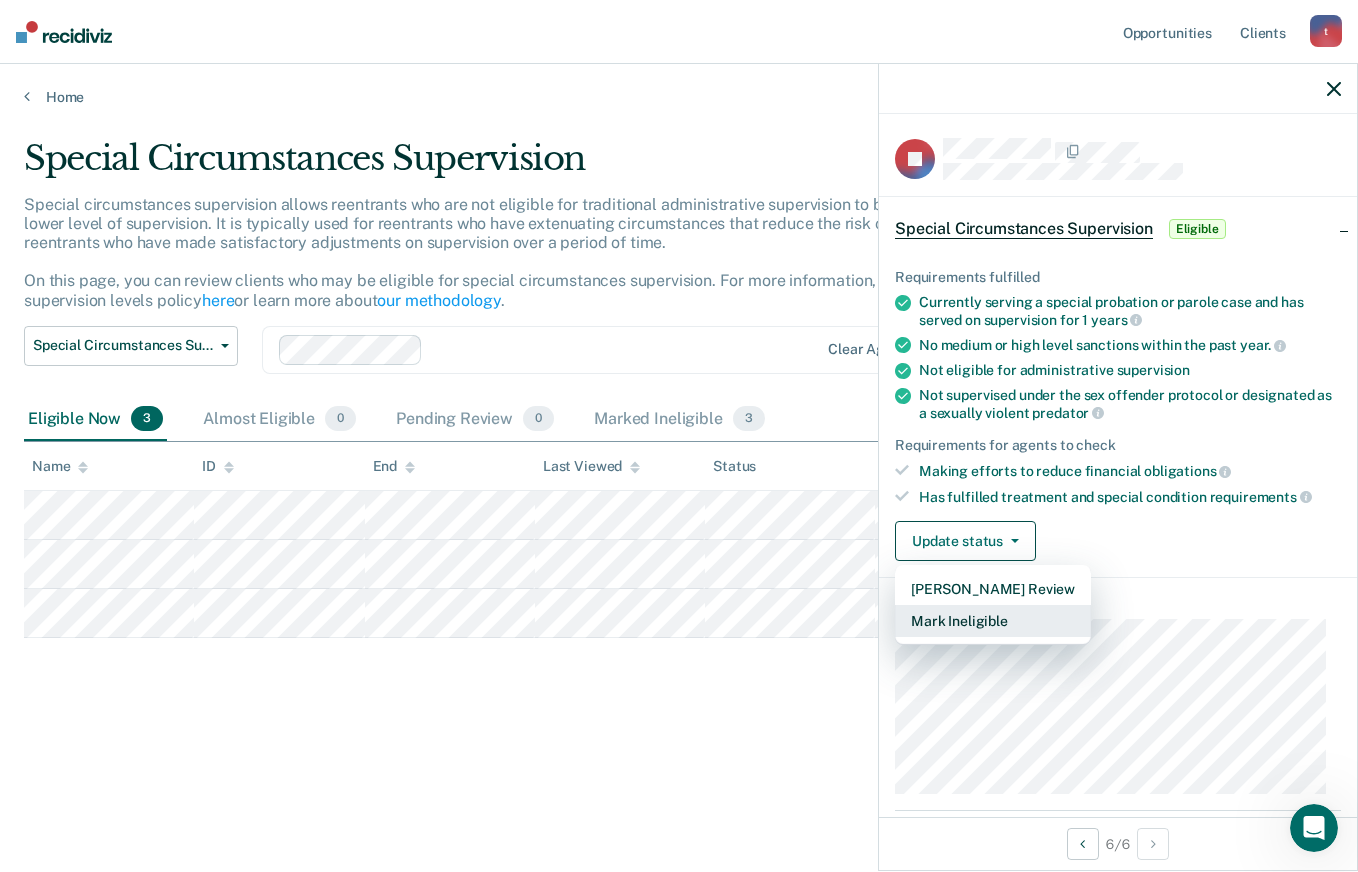 click on "Mark Ineligible" at bounding box center (993, 621) 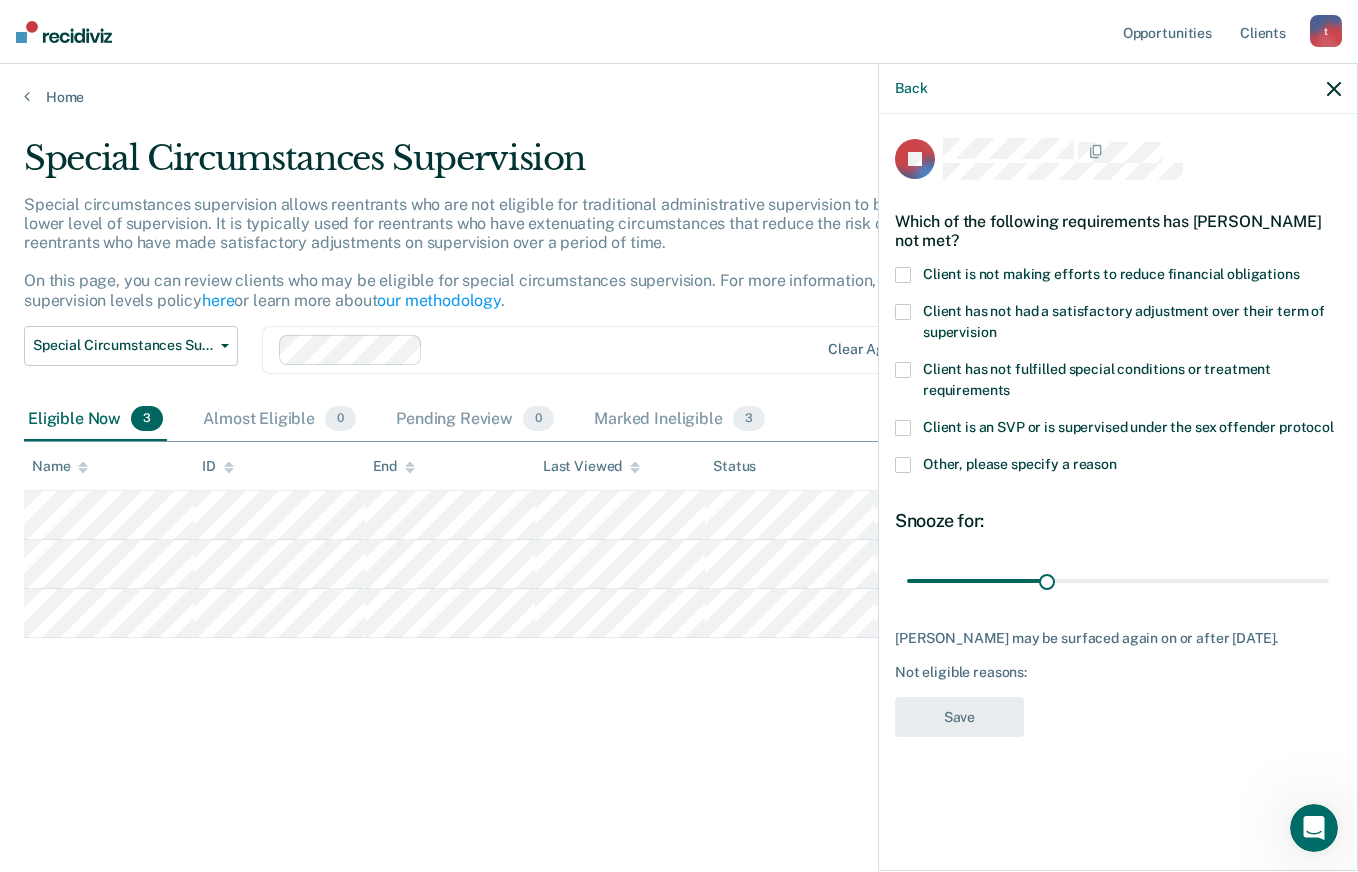 click at bounding box center [903, 370] 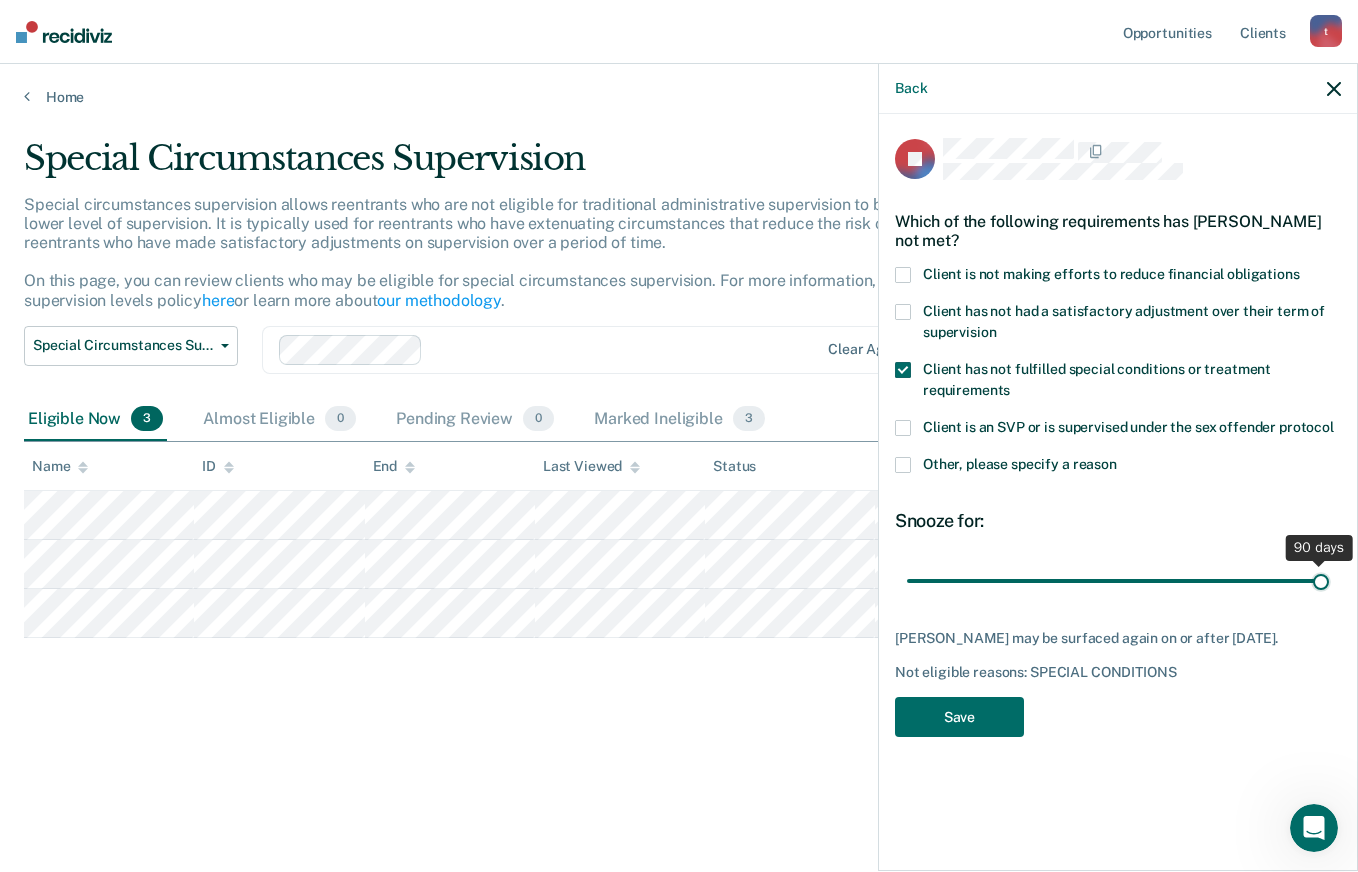 drag, startPoint x: 1042, startPoint y: 578, endPoint x: 1352, endPoint y: 581, distance: 310.01453 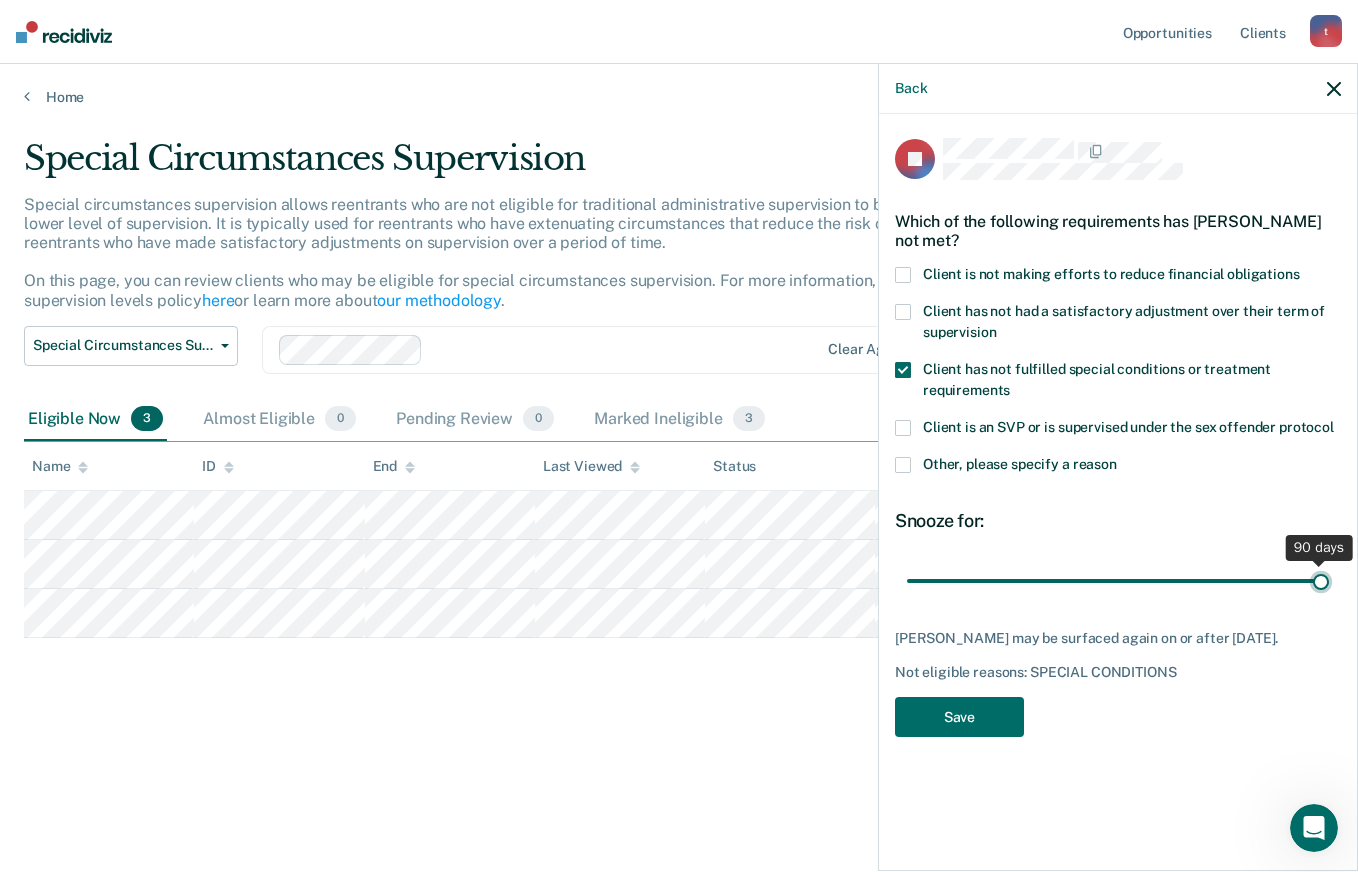 type on "90" 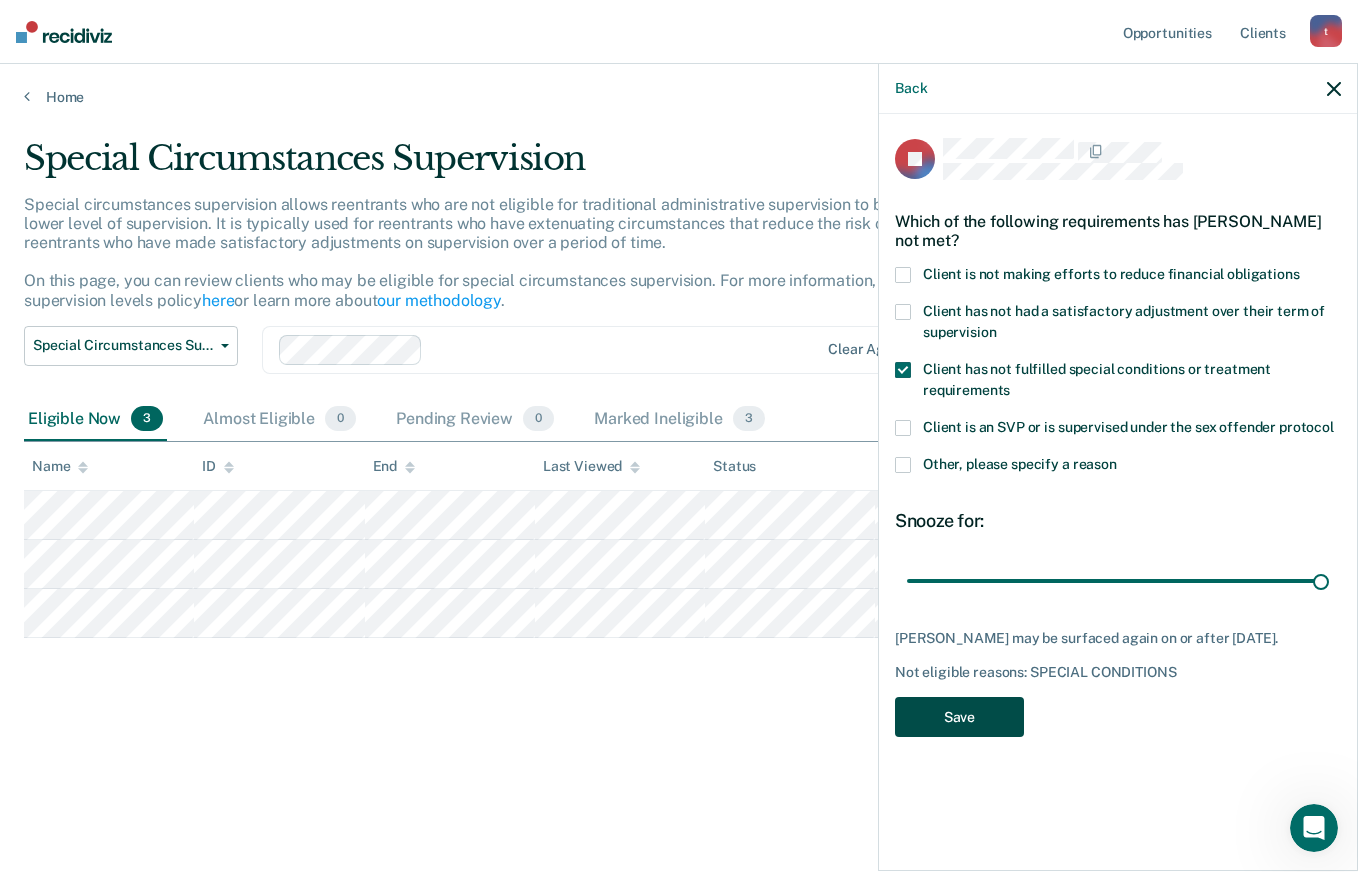 click on "Save" at bounding box center [959, 717] 